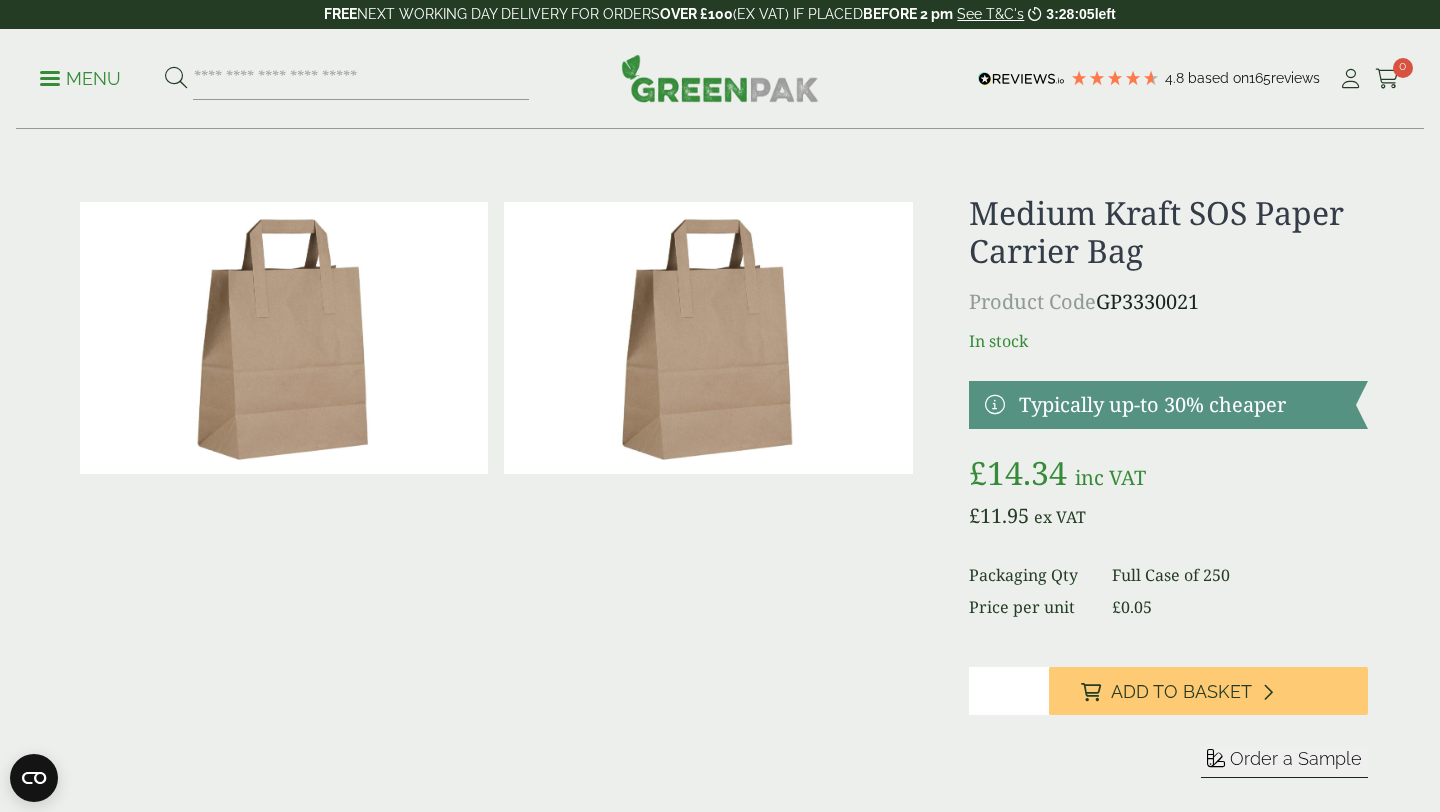 scroll, scrollTop: 113, scrollLeft: 0, axis: vertical 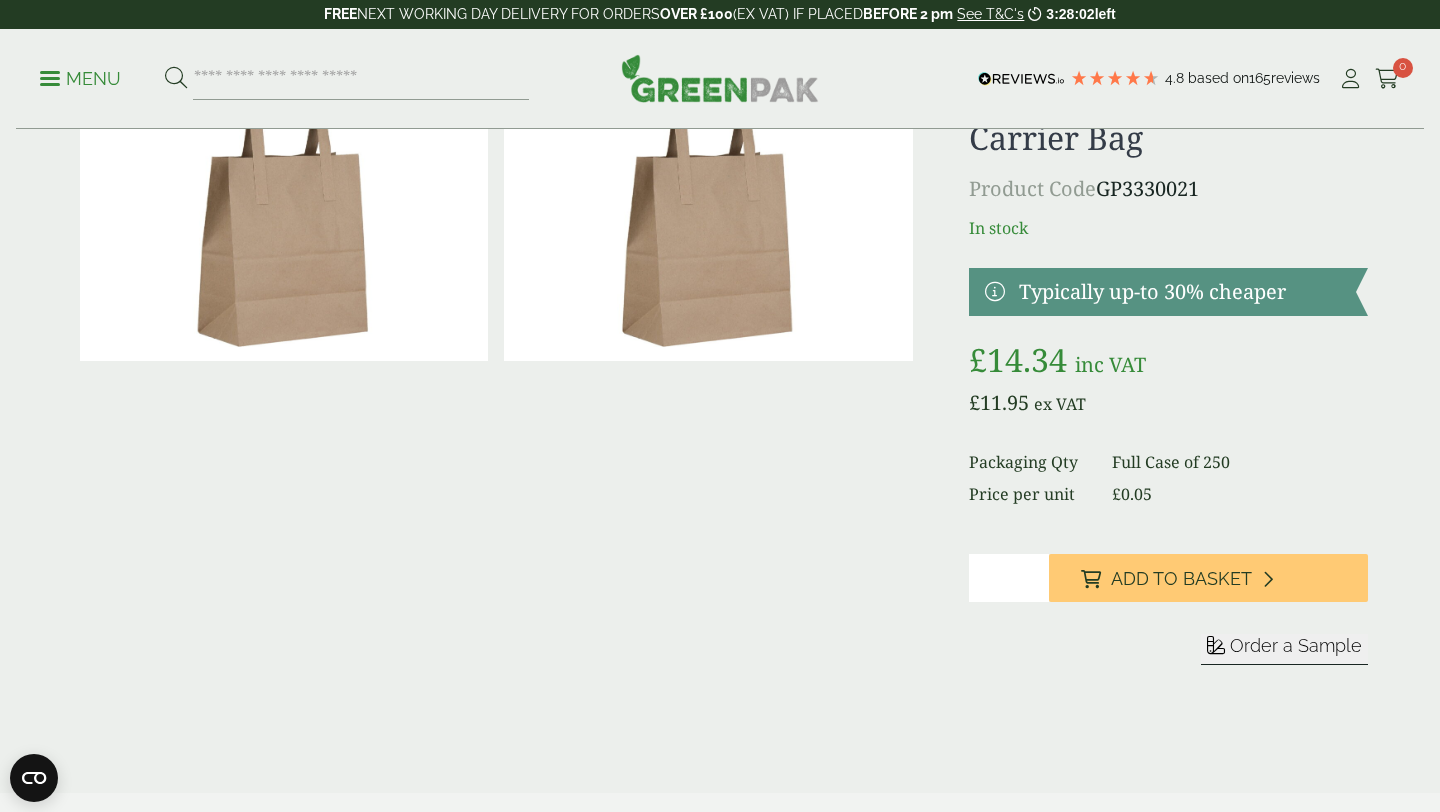 click on "*" at bounding box center (1009, 578) 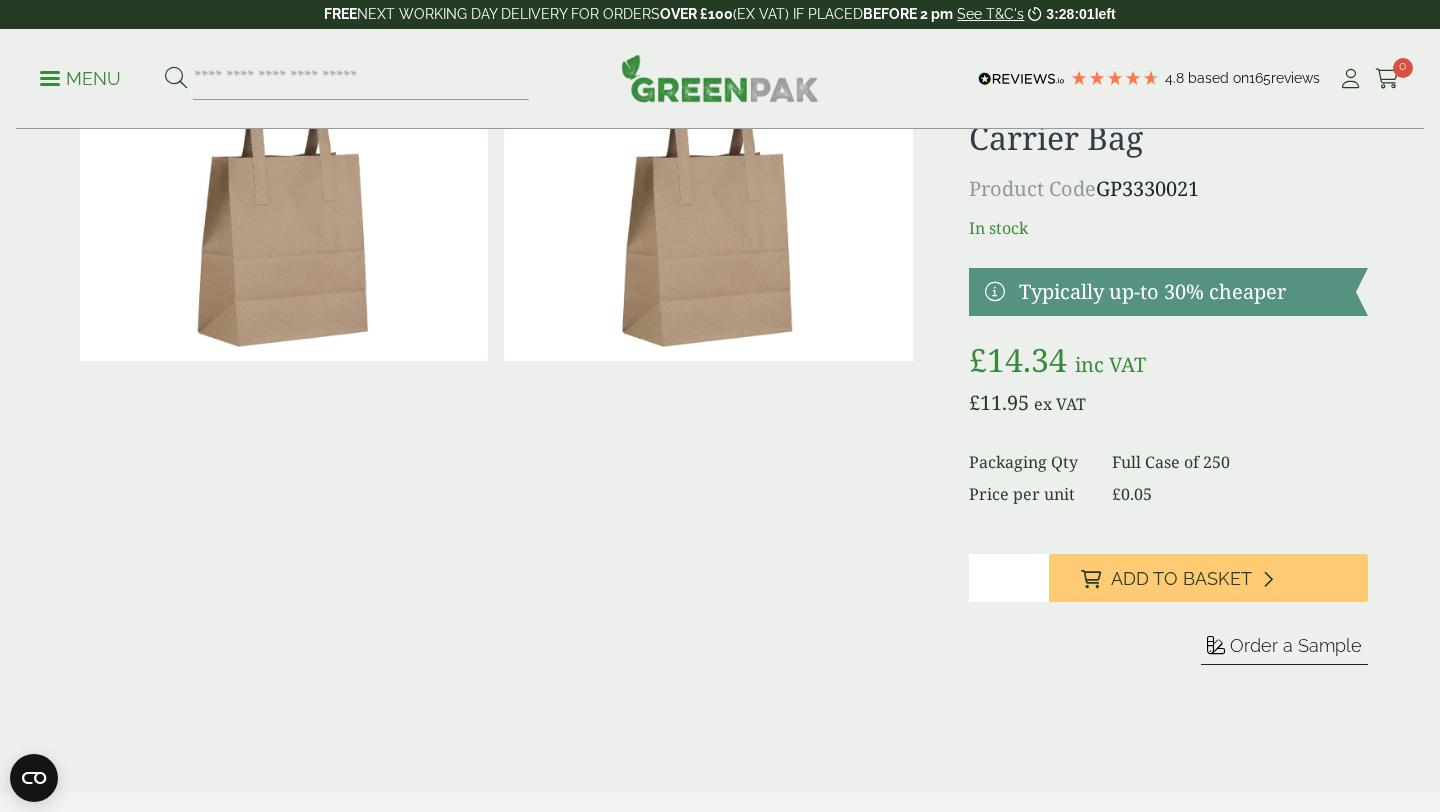 click on "*" at bounding box center (1009, 578) 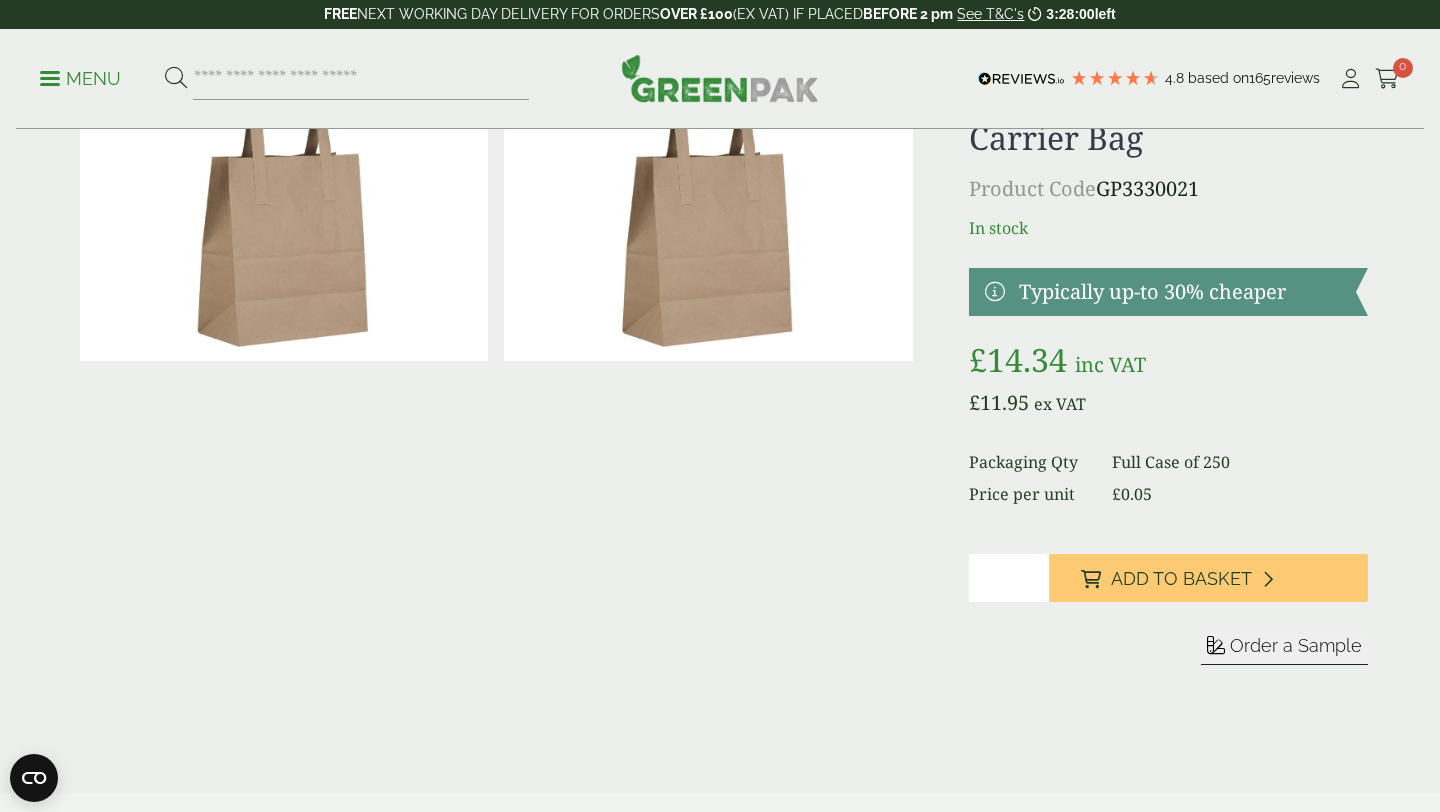 click on "*" at bounding box center (1009, 578) 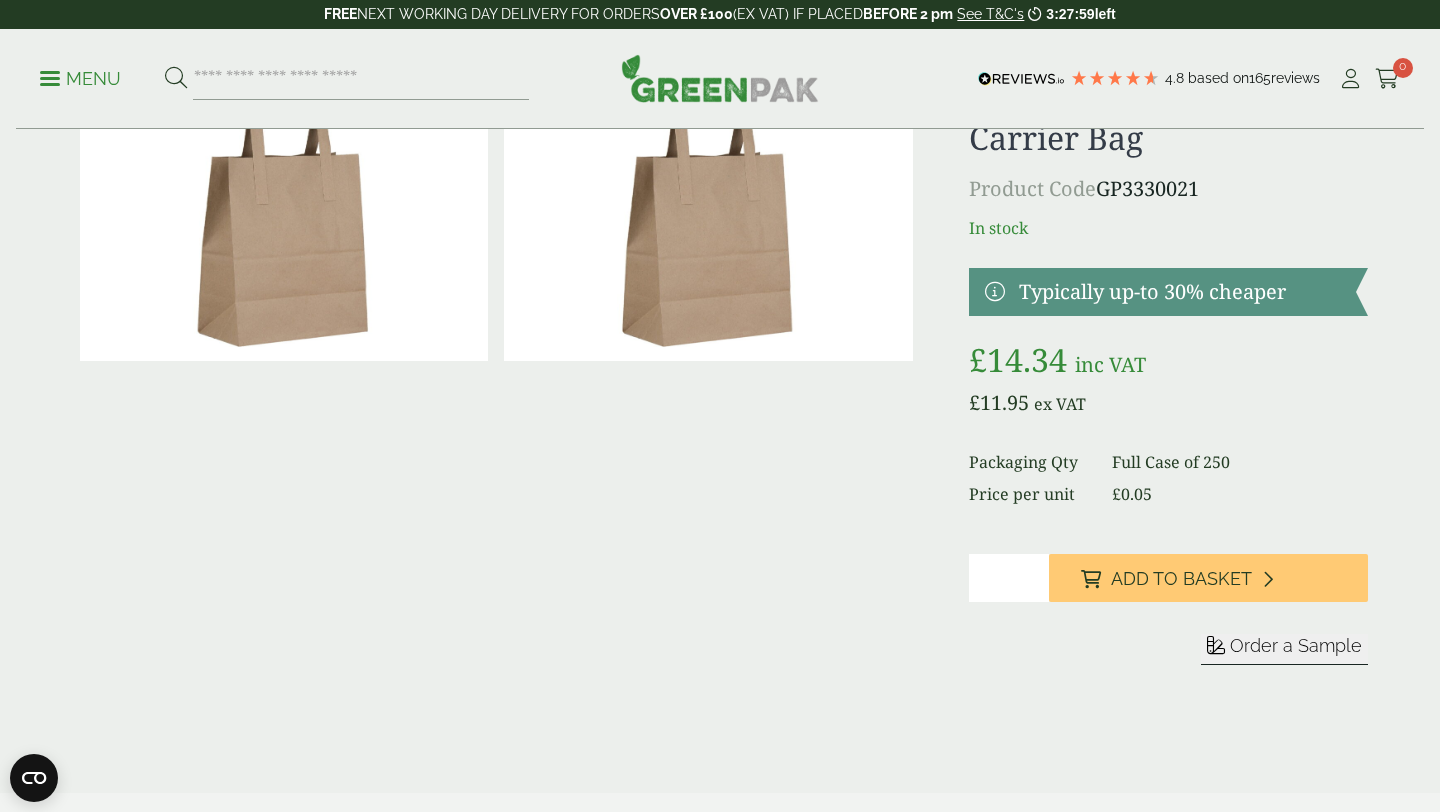 click on "*" at bounding box center (1009, 578) 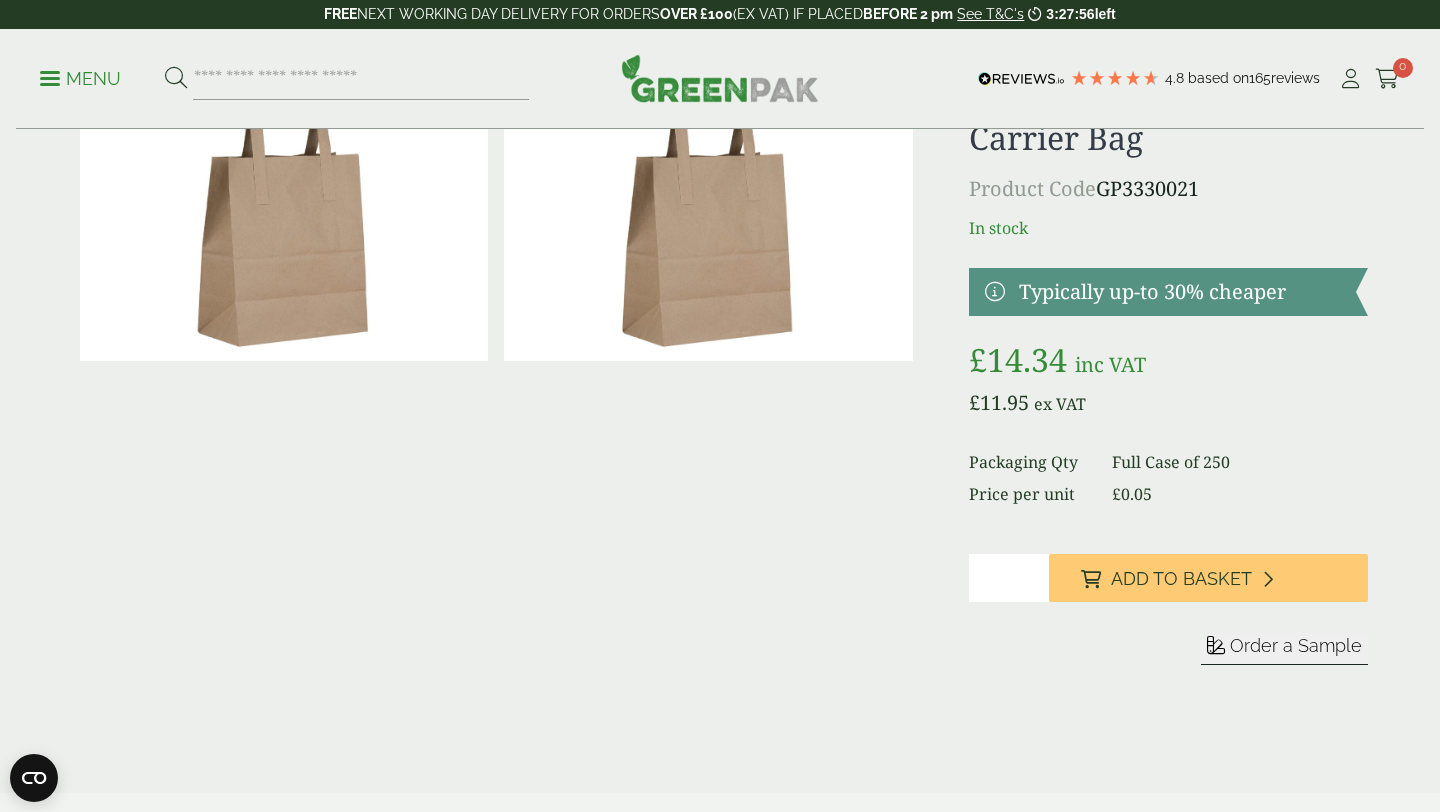 click on "*" at bounding box center [1009, 578] 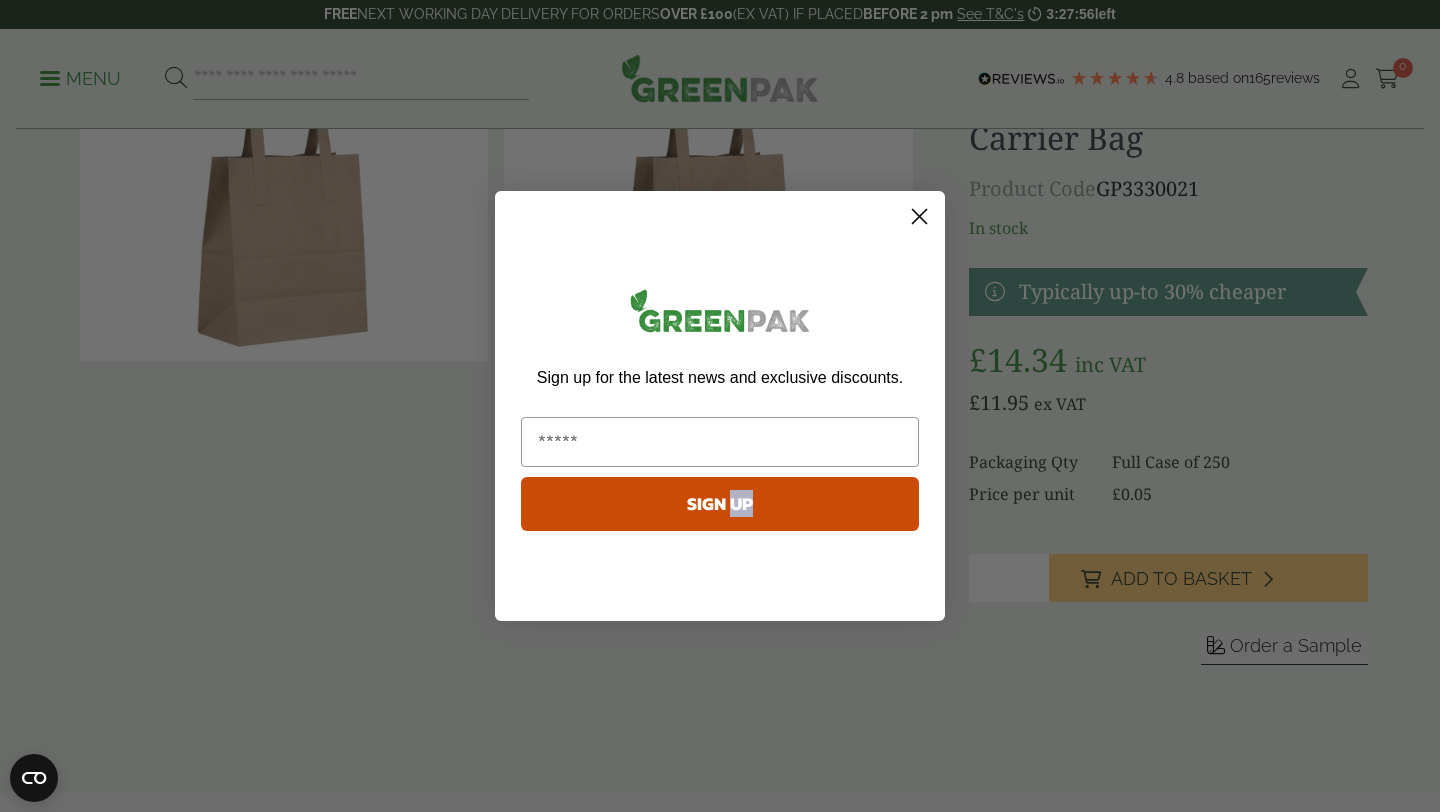 click on "Close dialog Sign up for the latest news and exclusive discounts. SIGN UP ******" at bounding box center (720, 406) 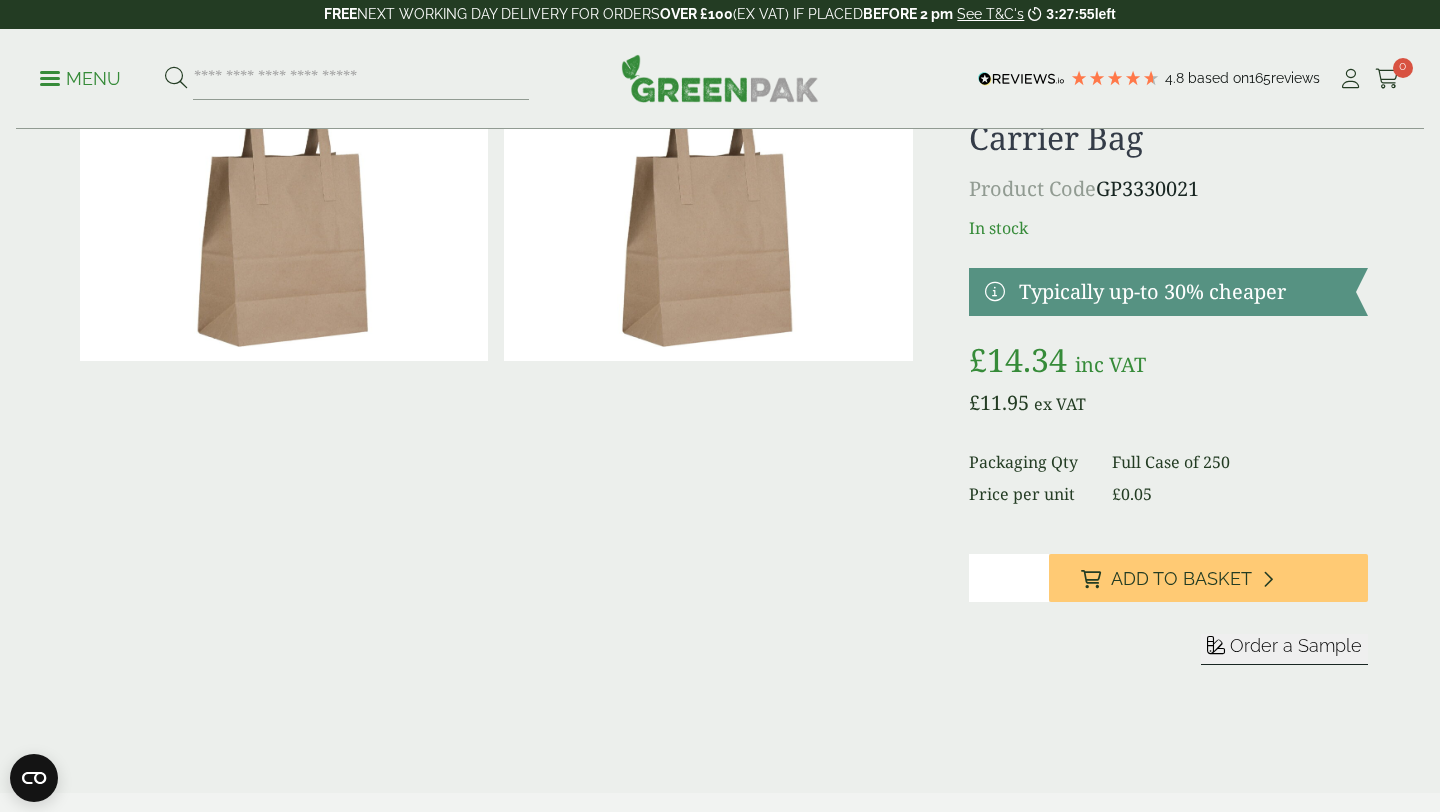 click on "*" at bounding box center (1009, 578) 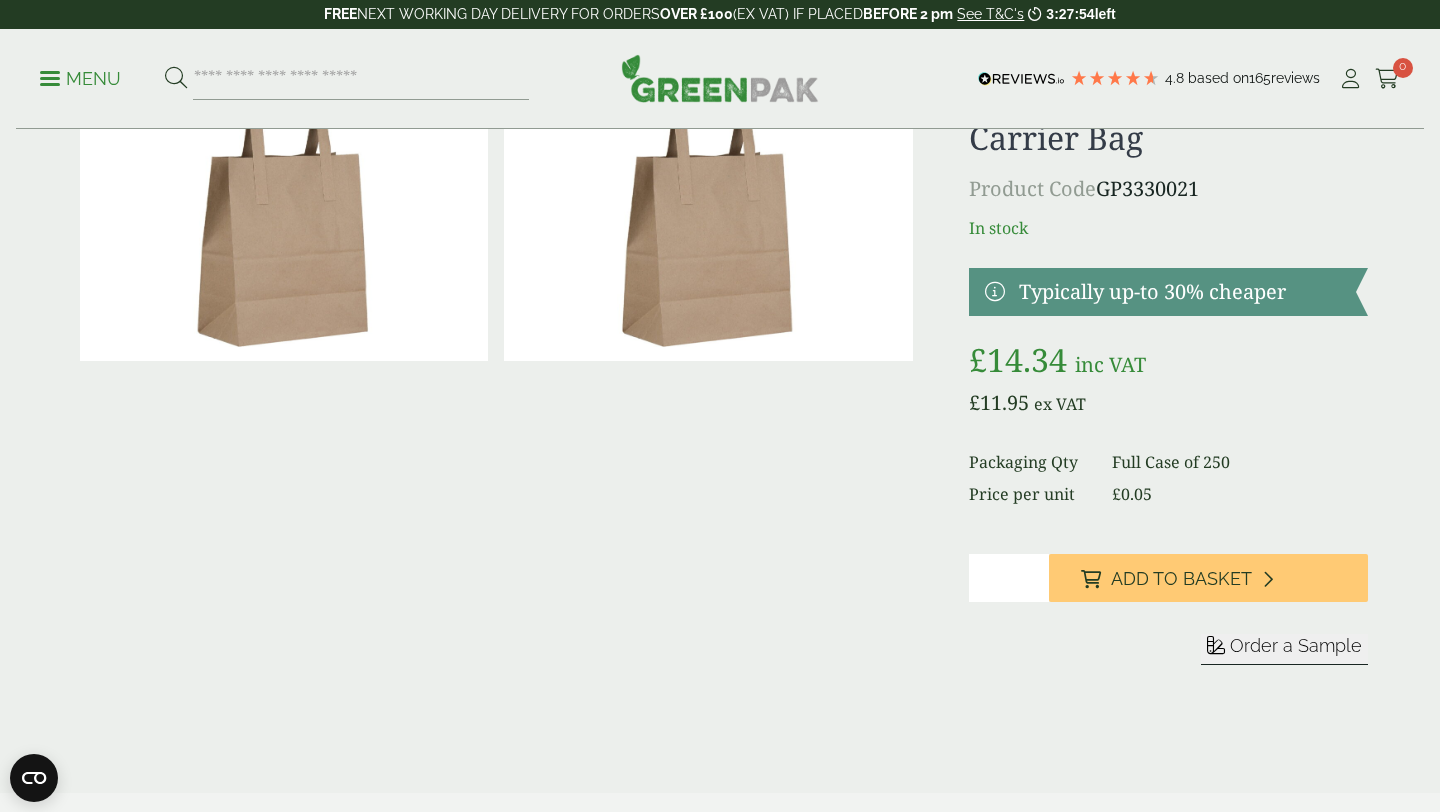 click on "*" at bounding box center (1009, 578) 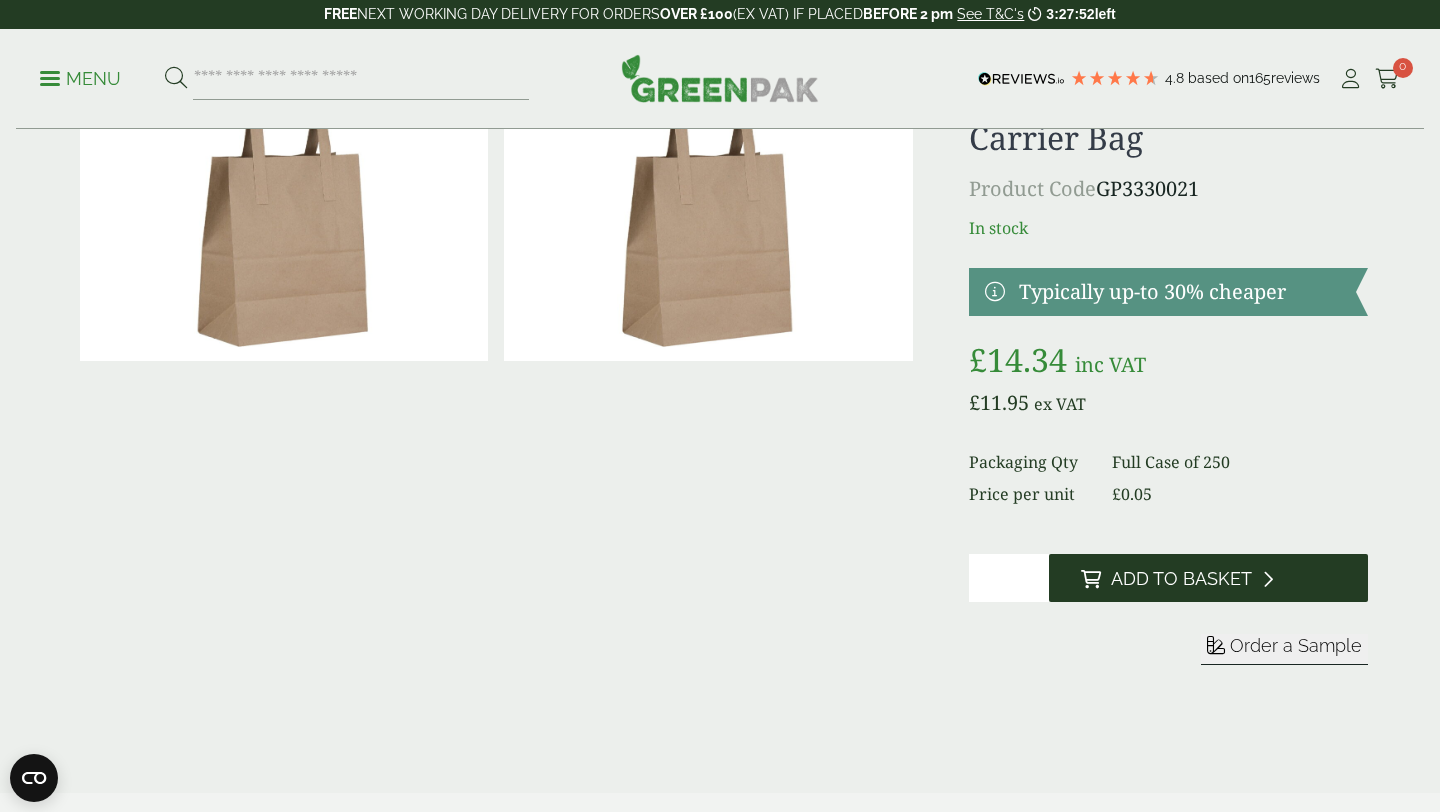 click on "Add to Basket" at bounding box center [1181, 579] 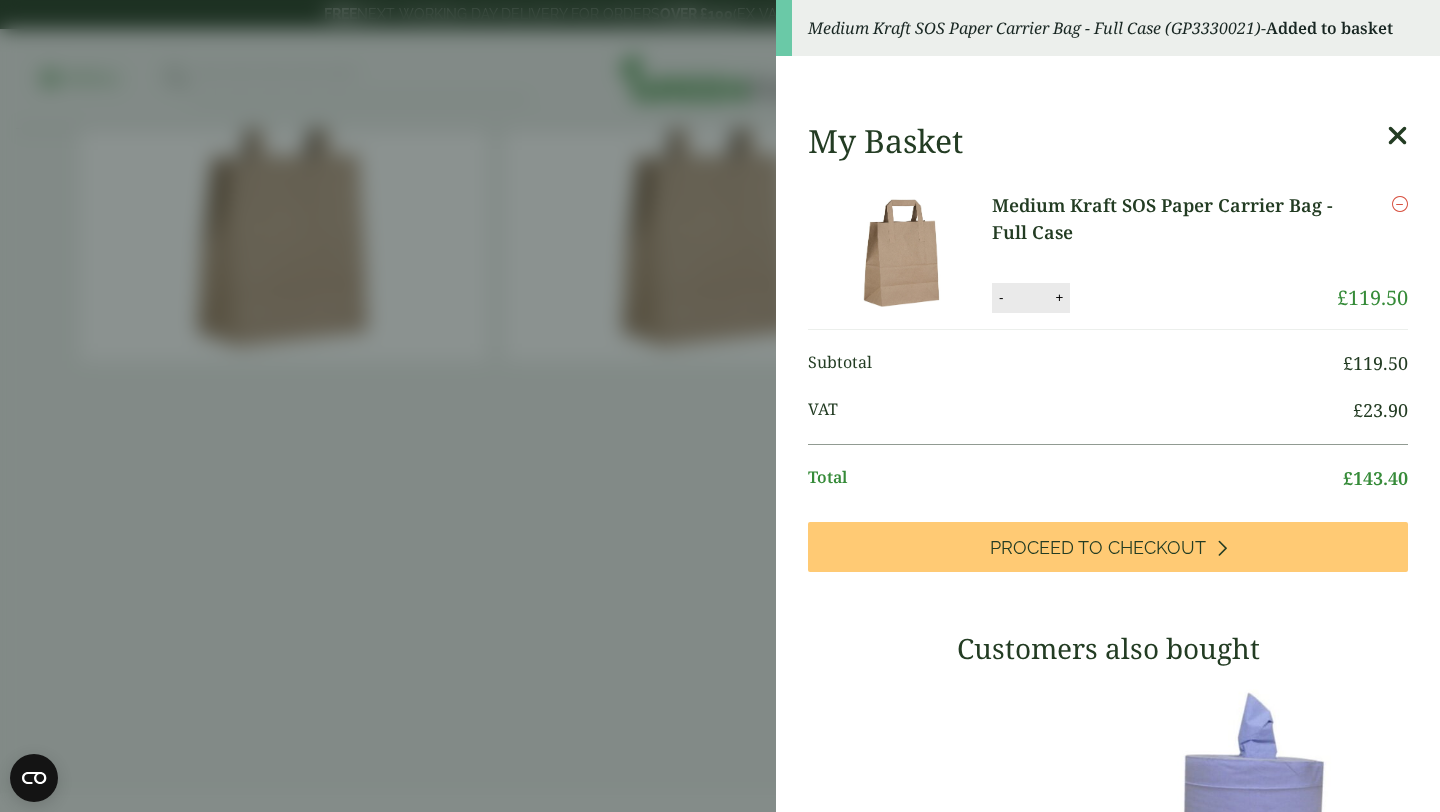 click on "Medium Kraft SOS Paper Carrier Bag - Full Case (GP3330021)  -  Added to basket
My Basket
Medium Kraft SOS Paper Carrier Bag - Full Case
Medium Kraft SOS Paper Carrier Bag - Full Case quantity
- ** +
Update
Remove £ 119.50" at bounding box center [720, 406] 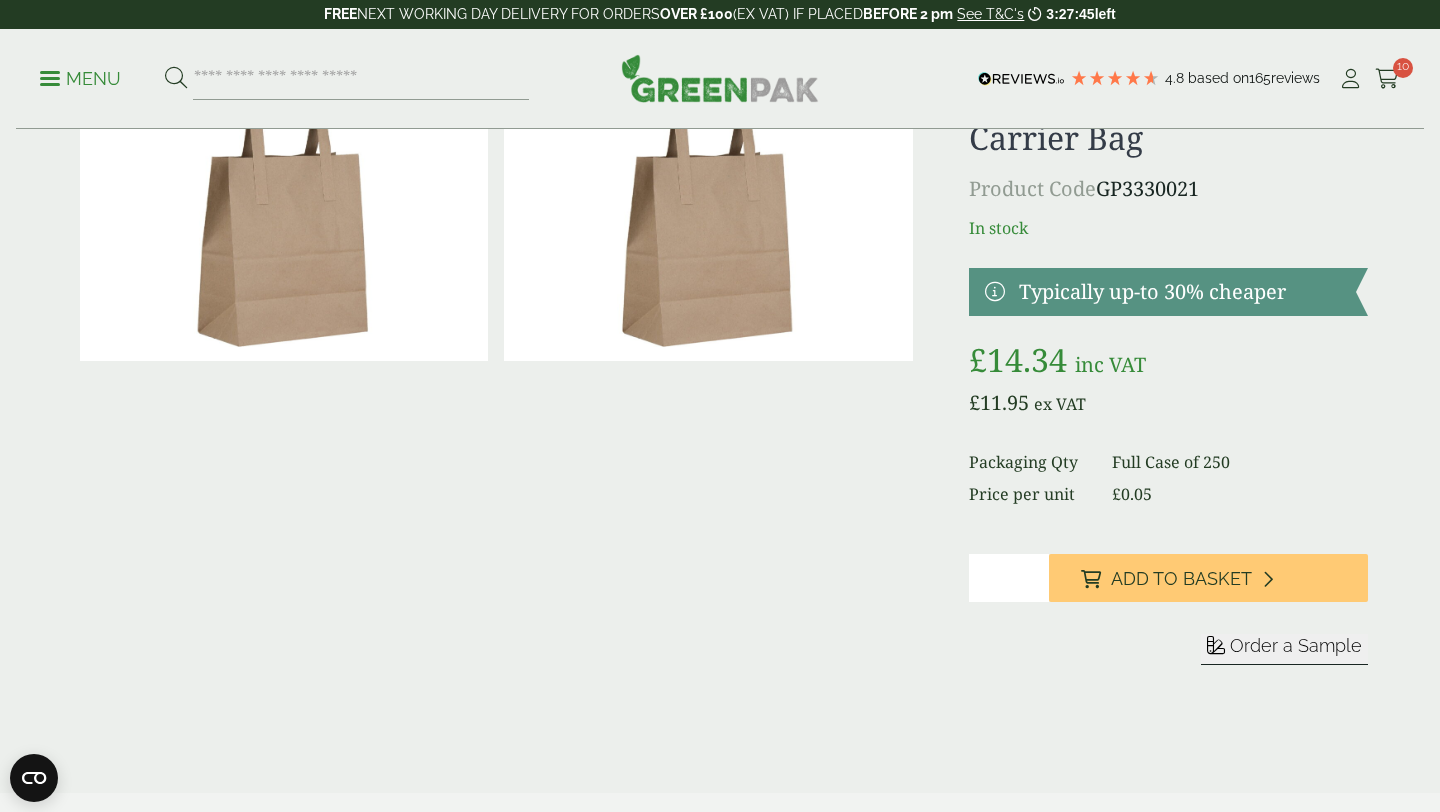 scroll, scrollTop: 0, scrollLeft: 0, axis: both 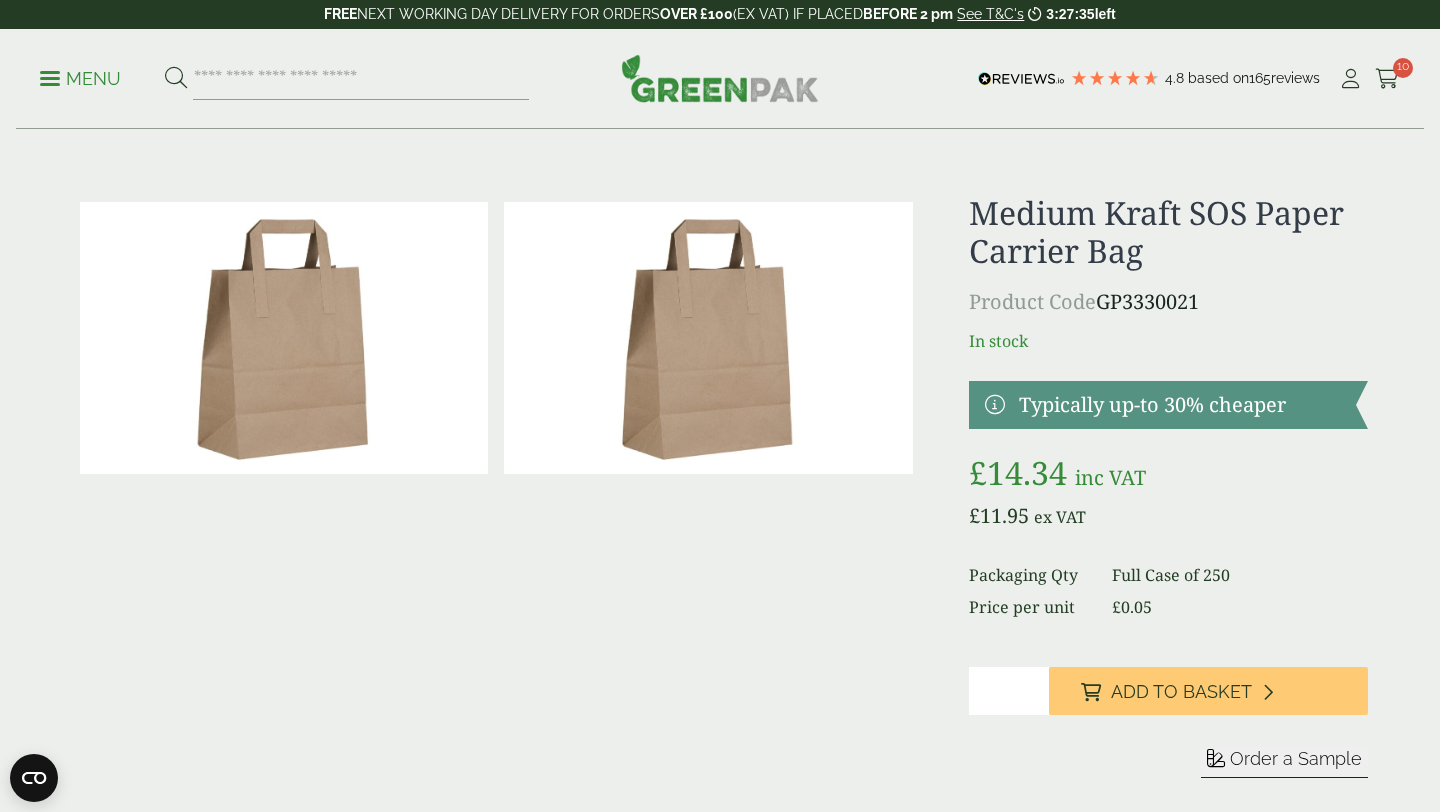 click on "Menu" at bounding box center (80, 79) 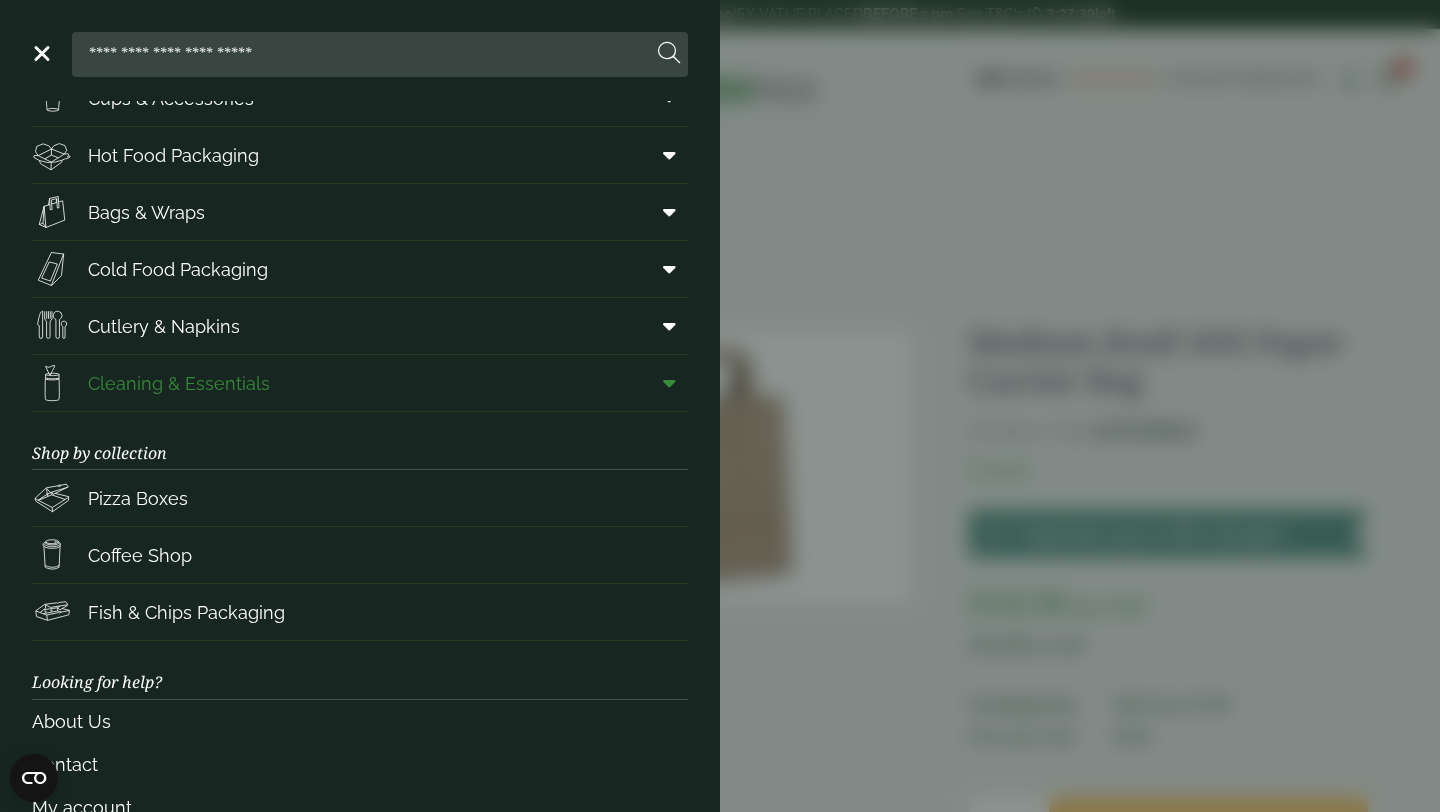 scroll, scrollTop: 180, scrollLeft: 0, axis: vertical 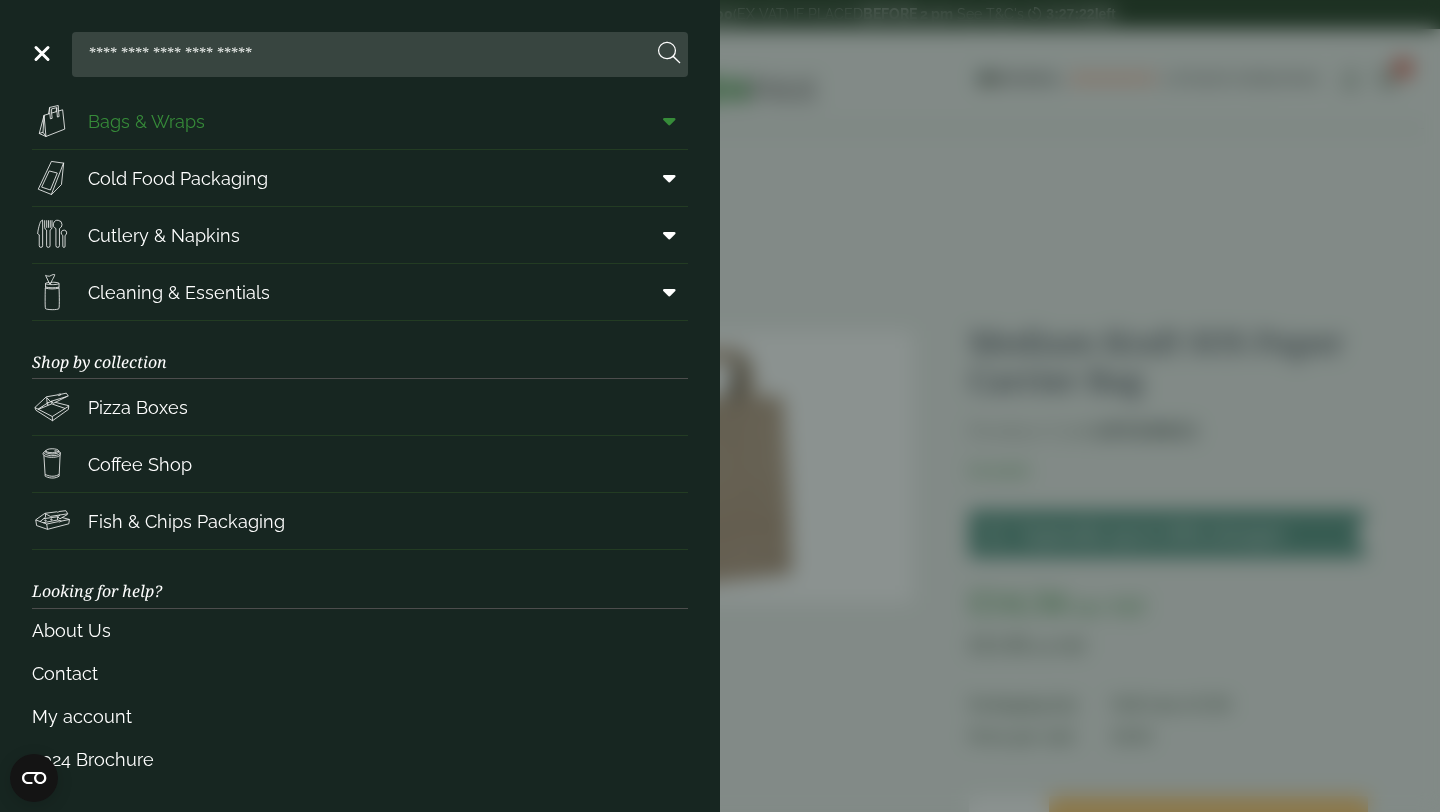 click at bounding box center [665, 121] 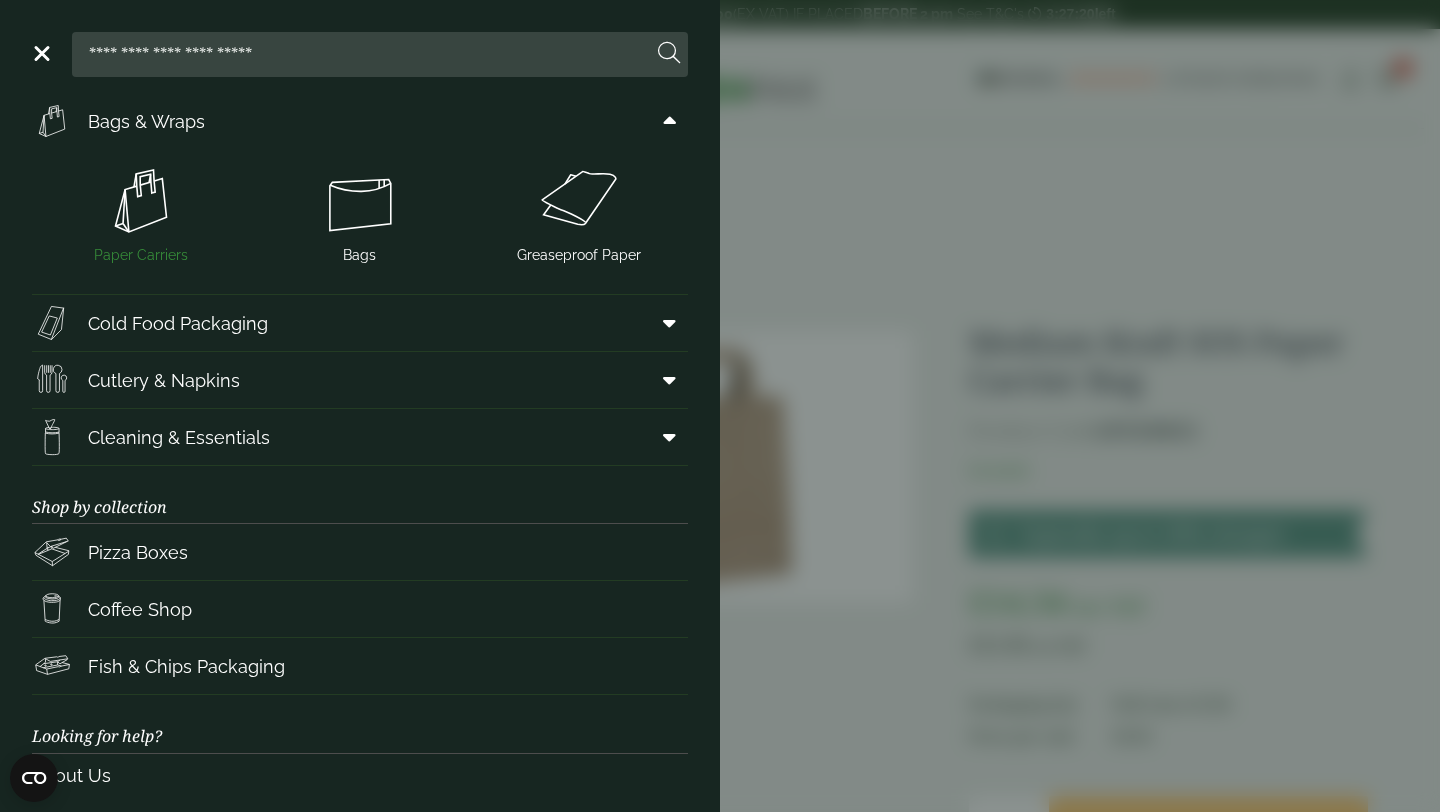 click at bounding box center [141, 201] 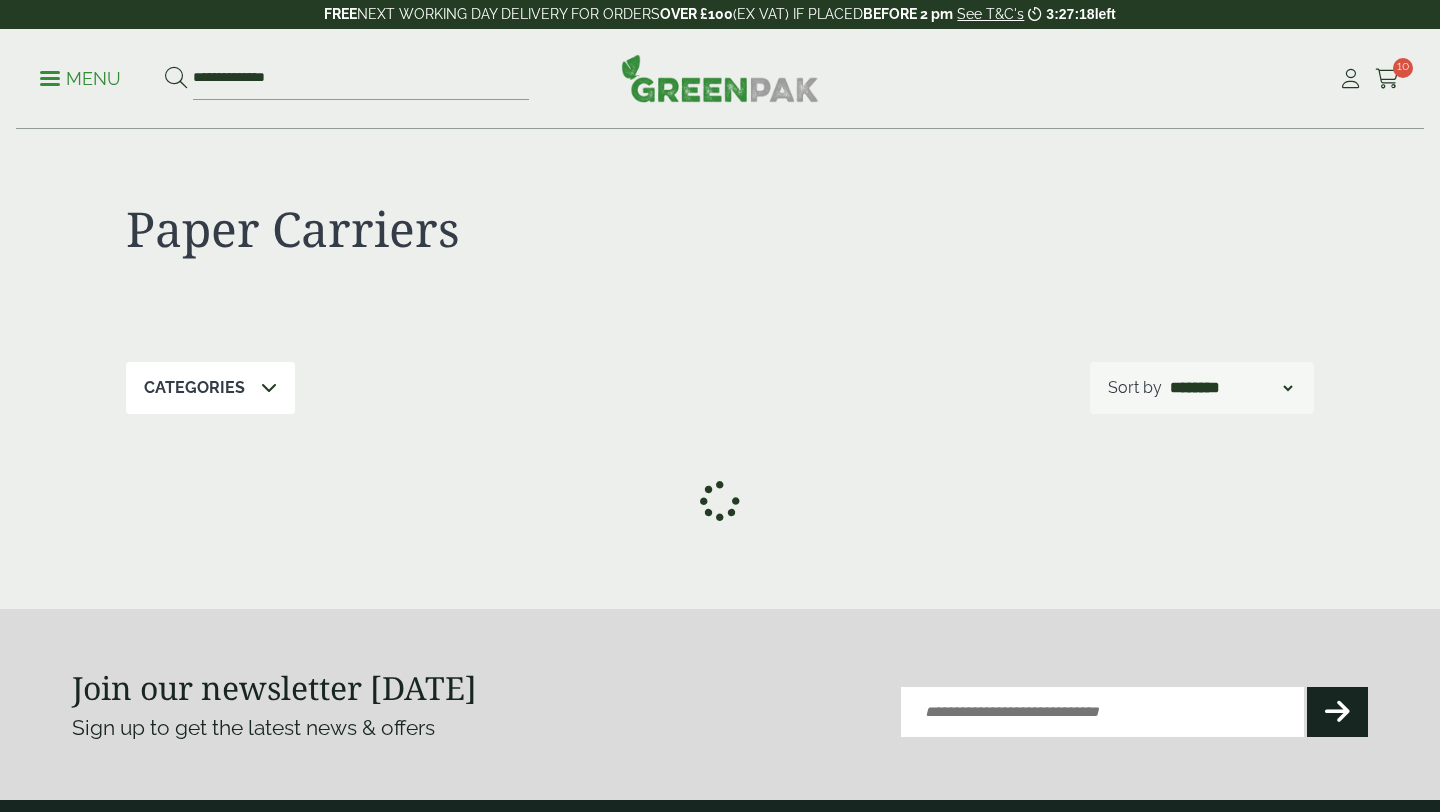 scroll, scrollTop: 0, scrollLeft: 0, axis: both 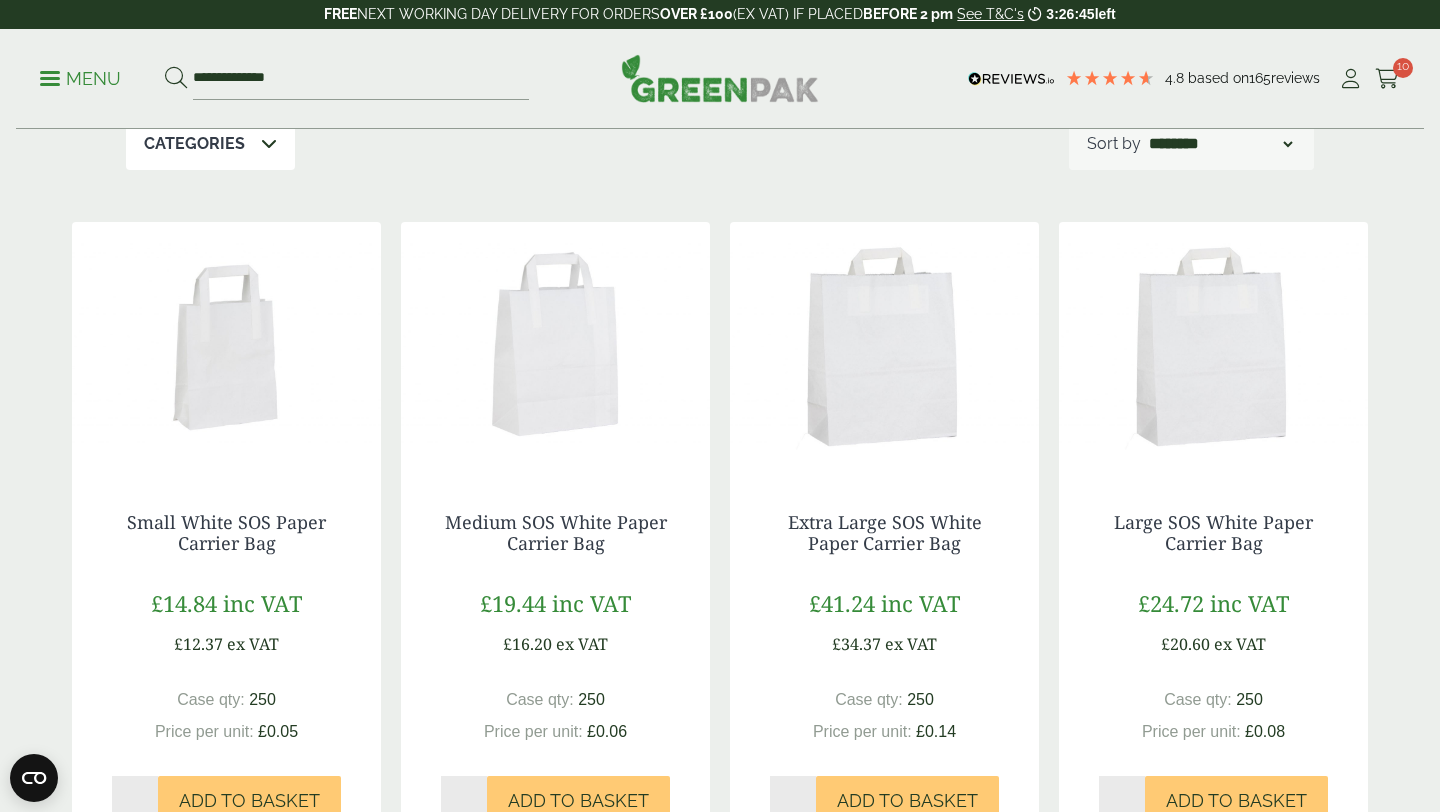 click at bounding box center (269, 143) 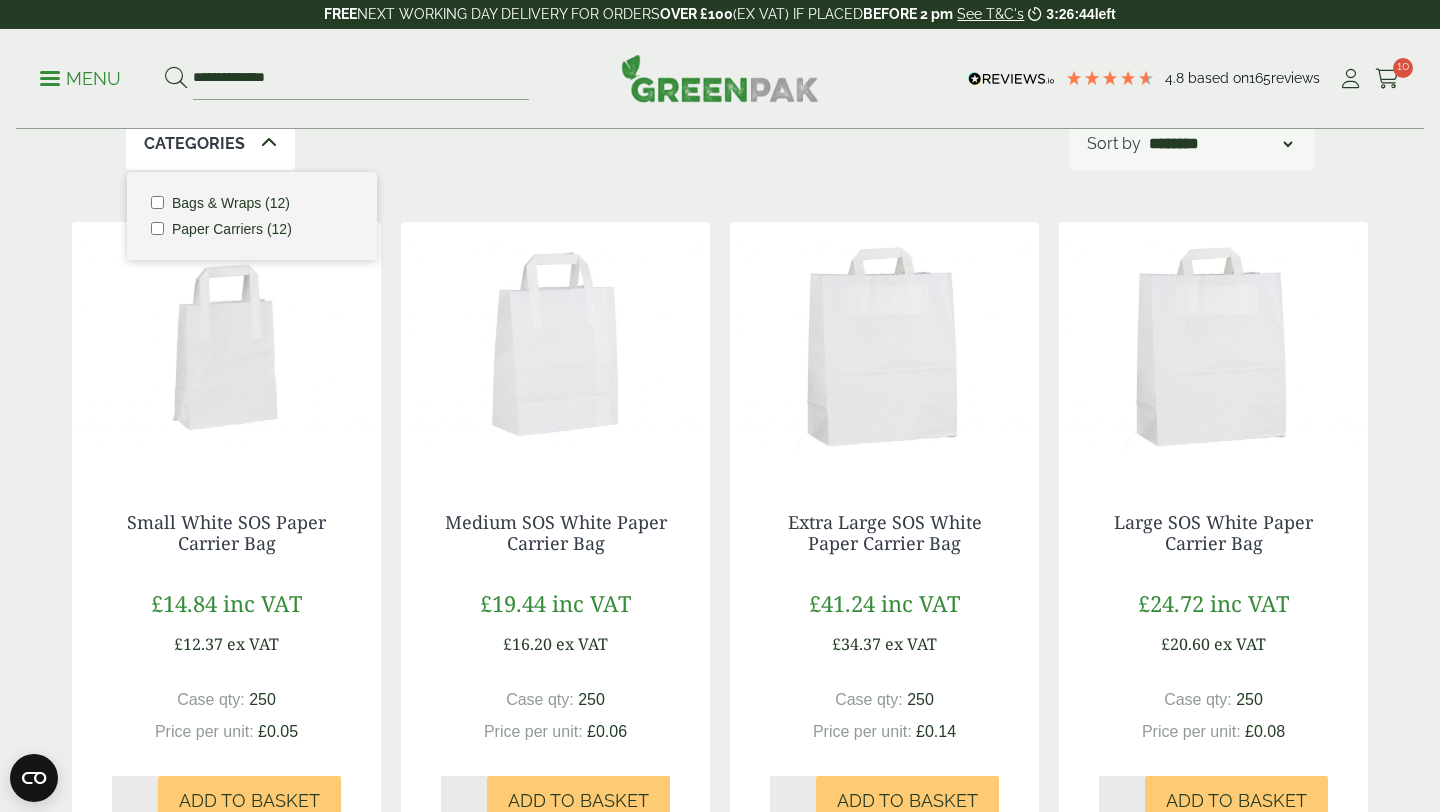click on "Bags & Wraps (12)
Paper Carriers (12)" at bounding box center (252, 216) 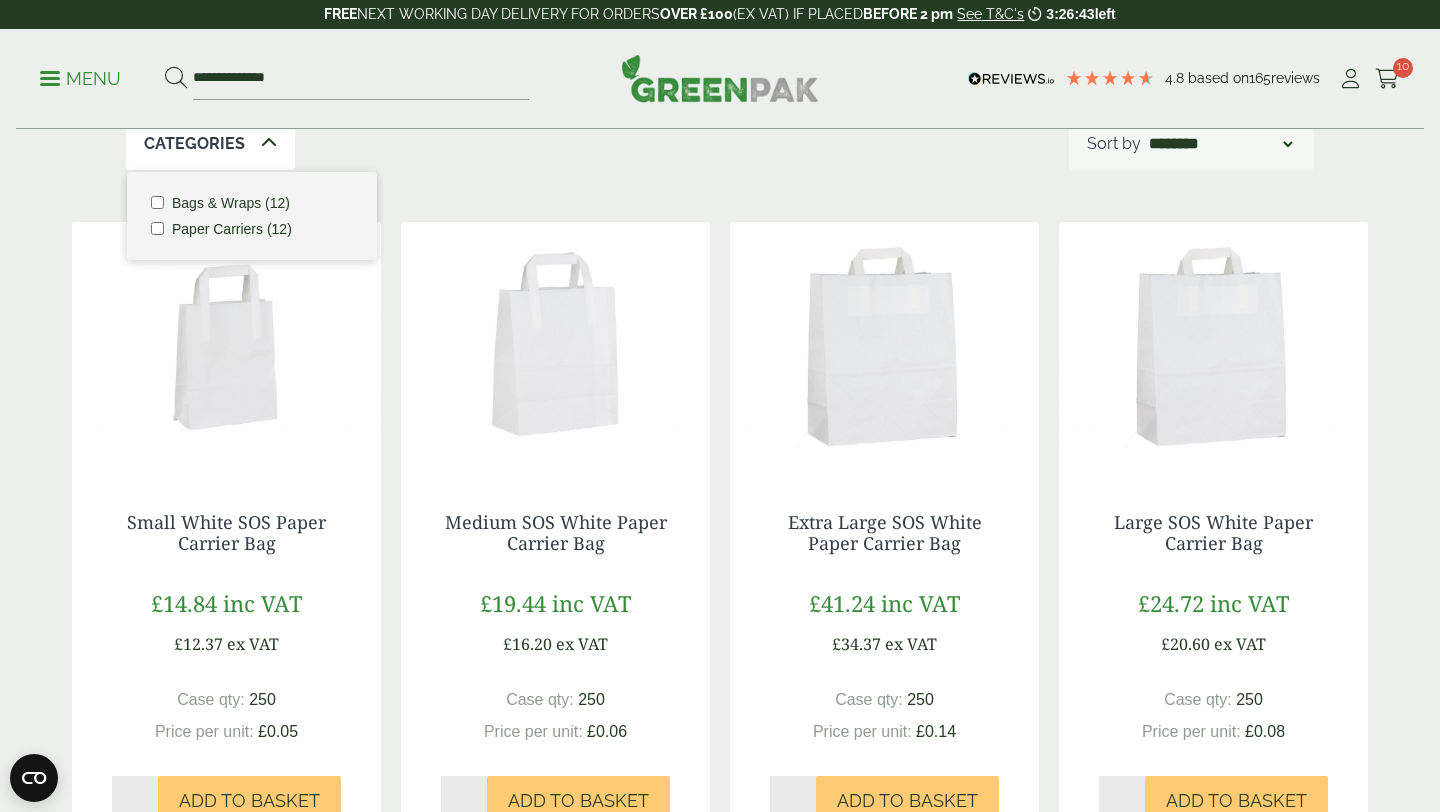 click on "Bags & Wraps (12)" at bounding box center [231, 203] 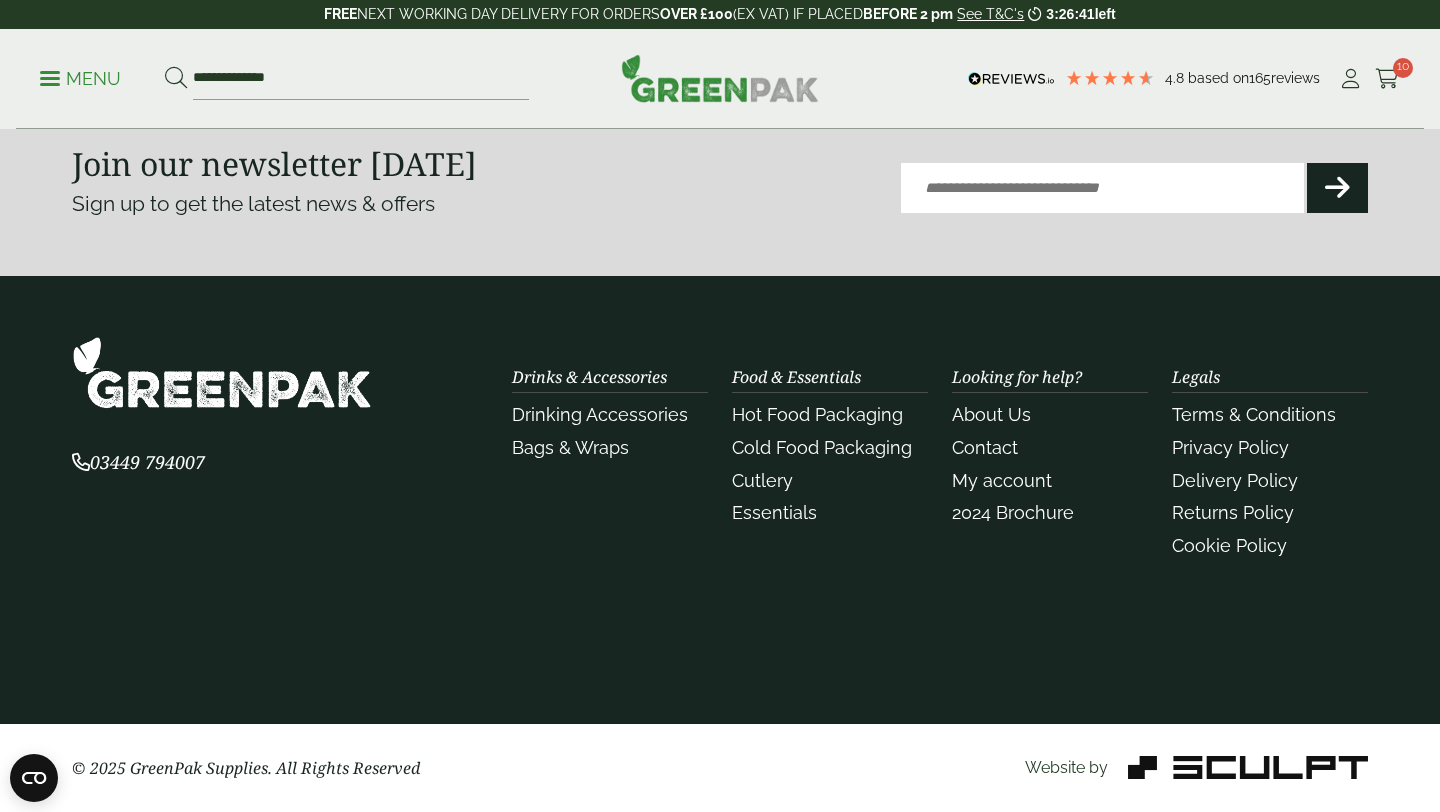 scroll, scrollTop: 0, scrollLeft: 0, axis: both 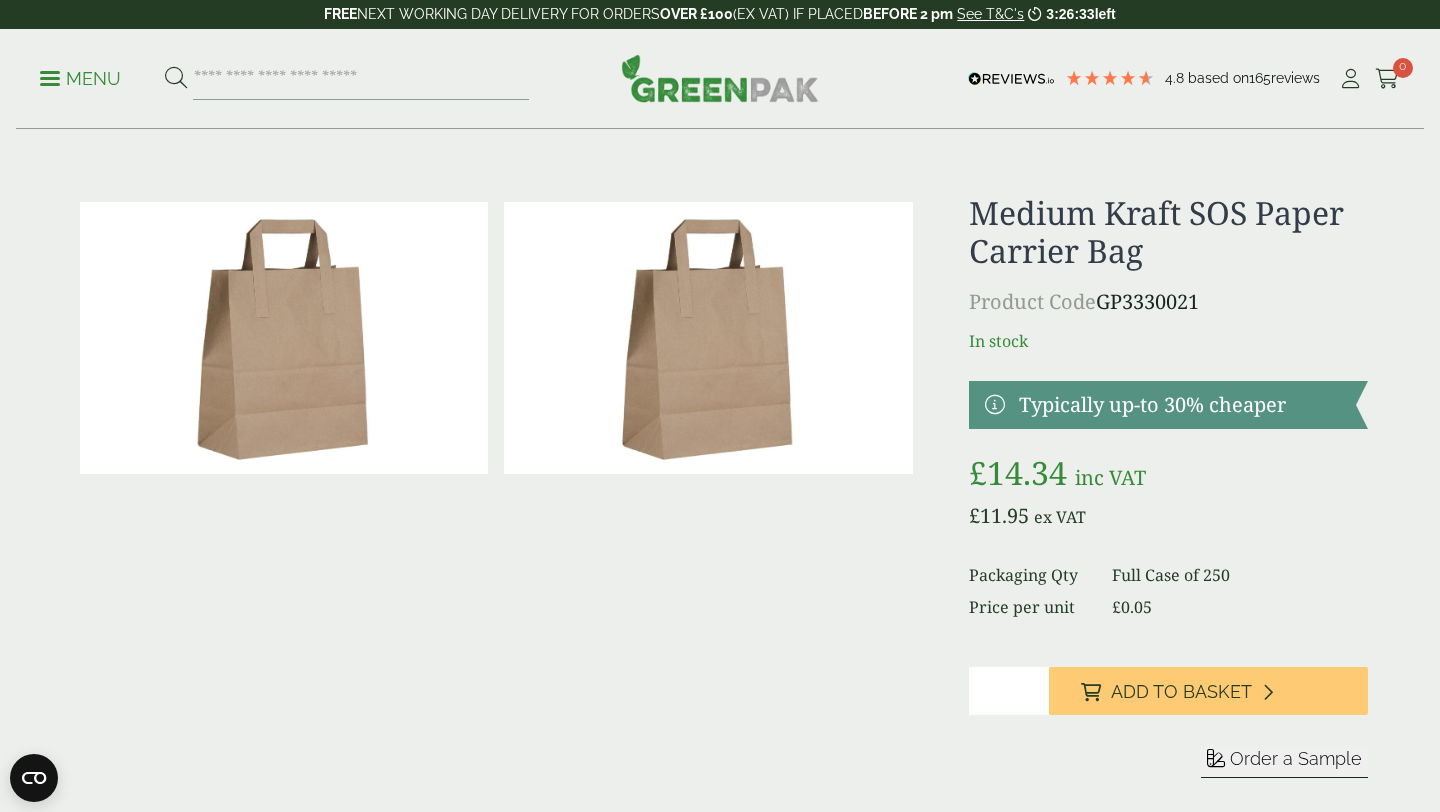 click on "Menu" at bounding box center [80, 79] 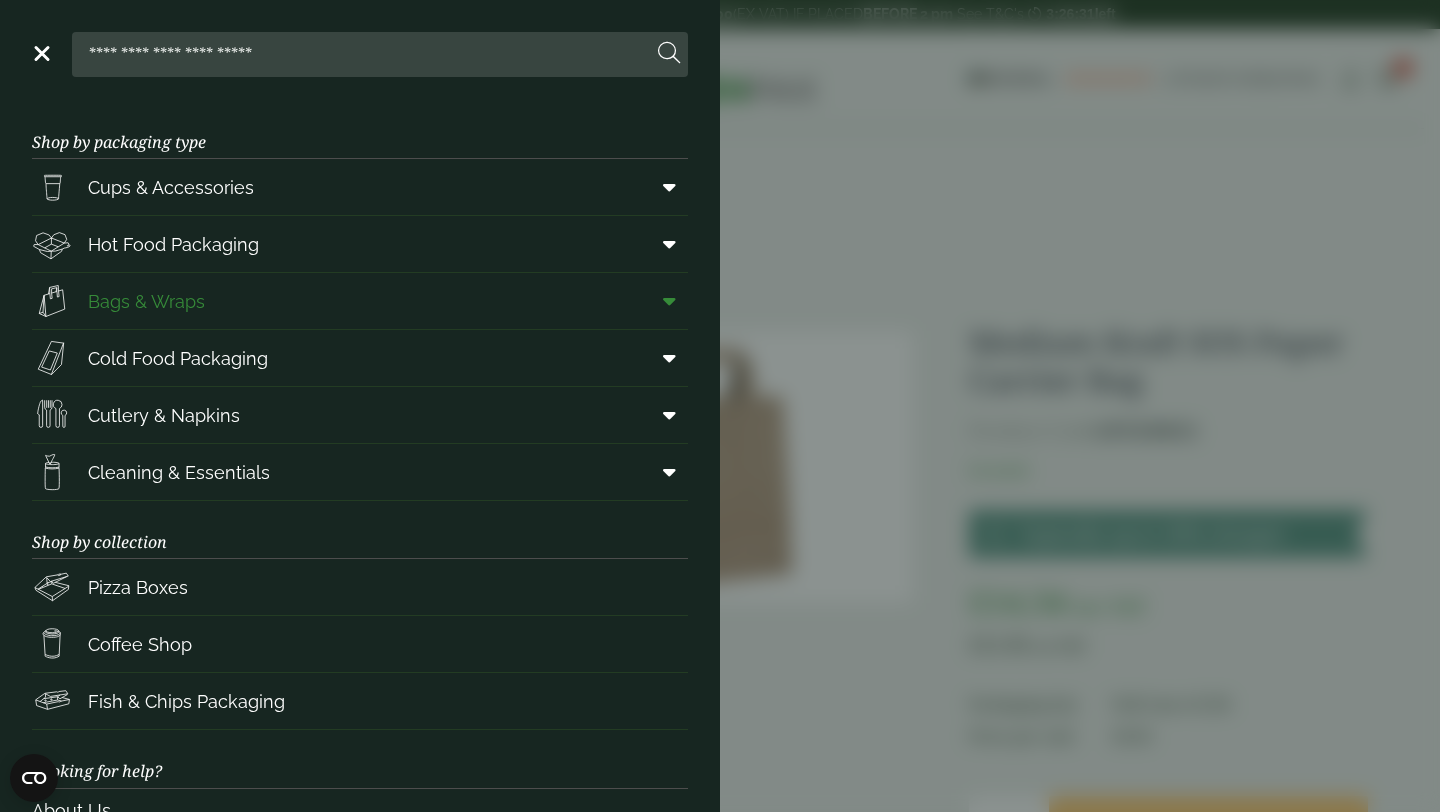 click on "Bags & Wraps" at bounding box center [146, 301] 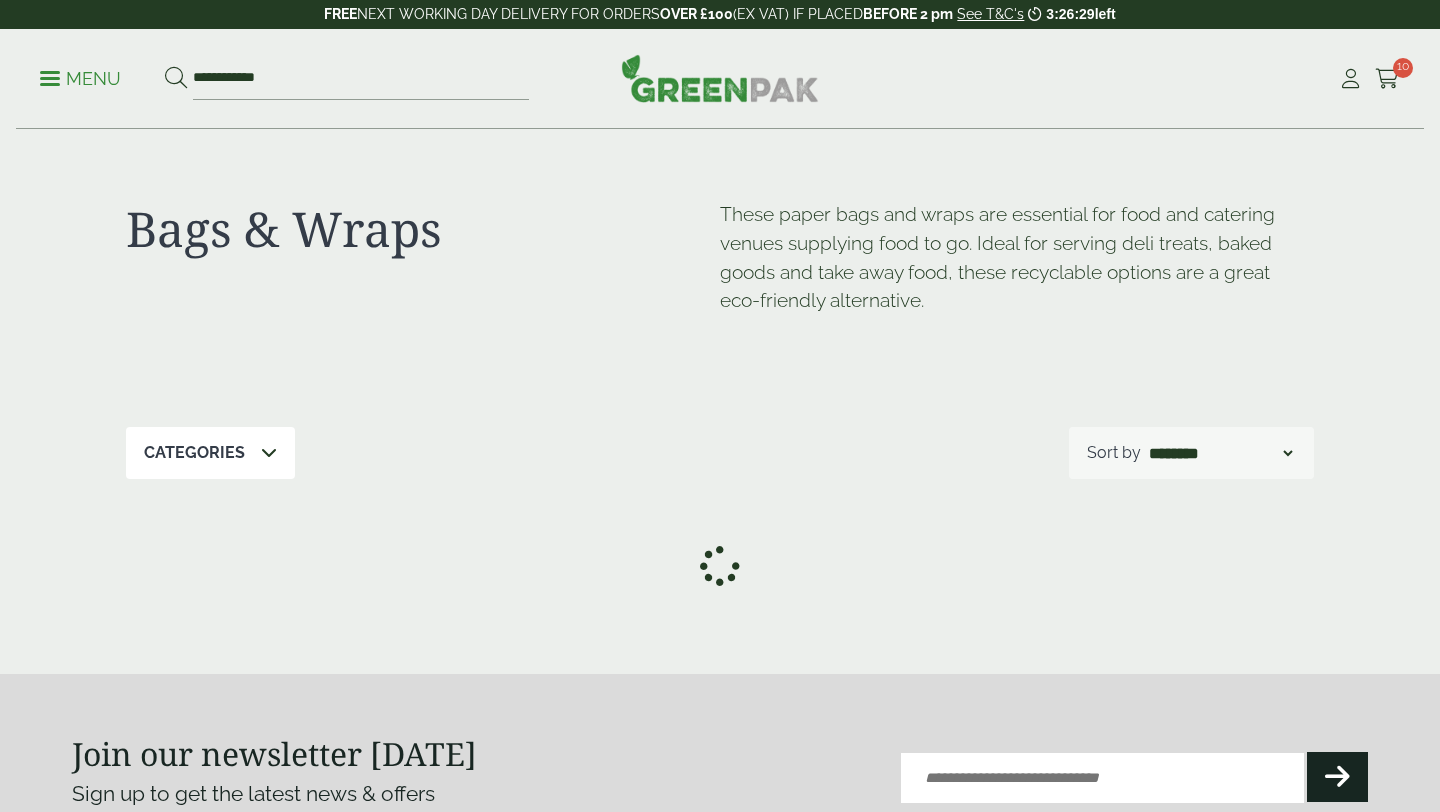 scroll, scrollTop: 0, scrollLeft: 0, axis: both 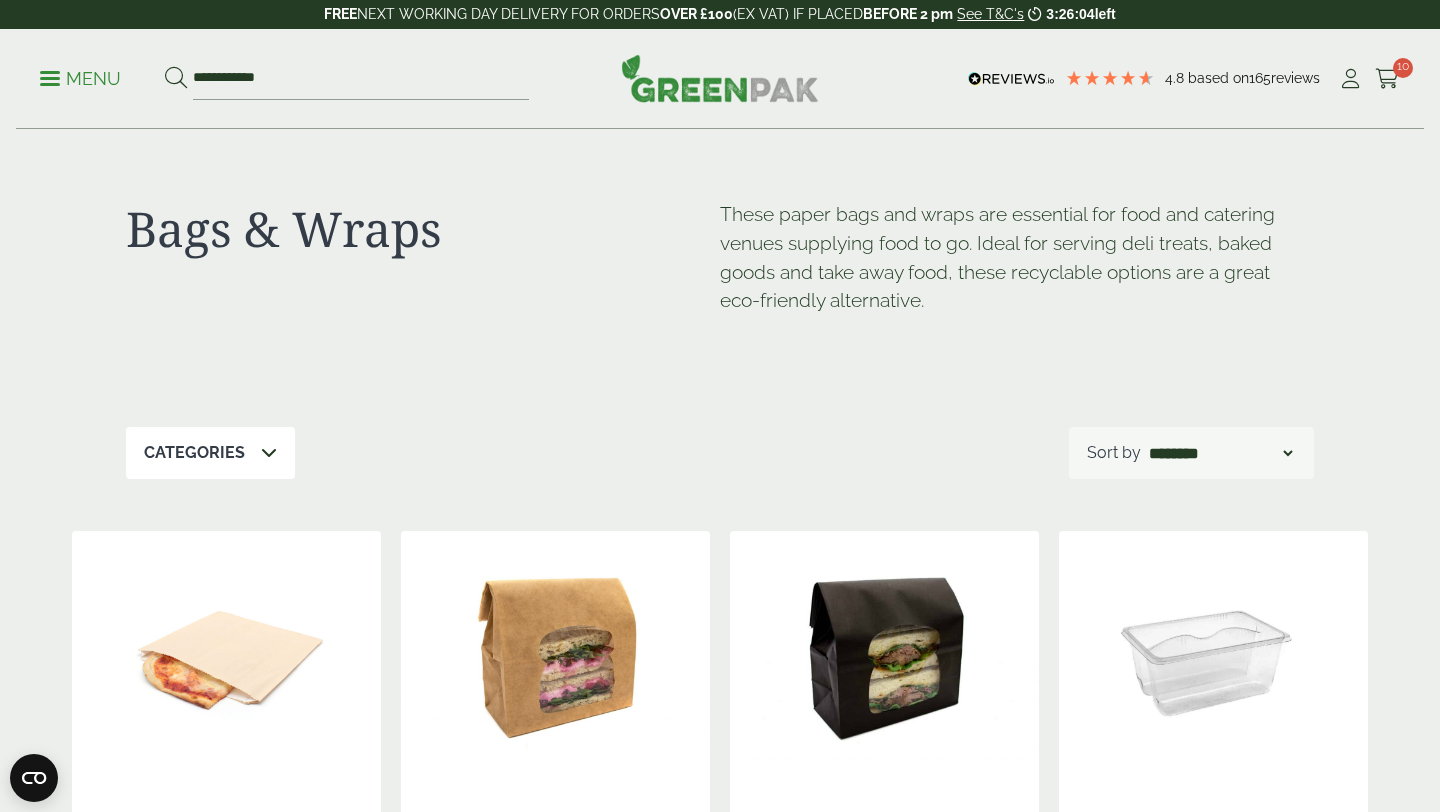 click at bounding box center (269, 452) 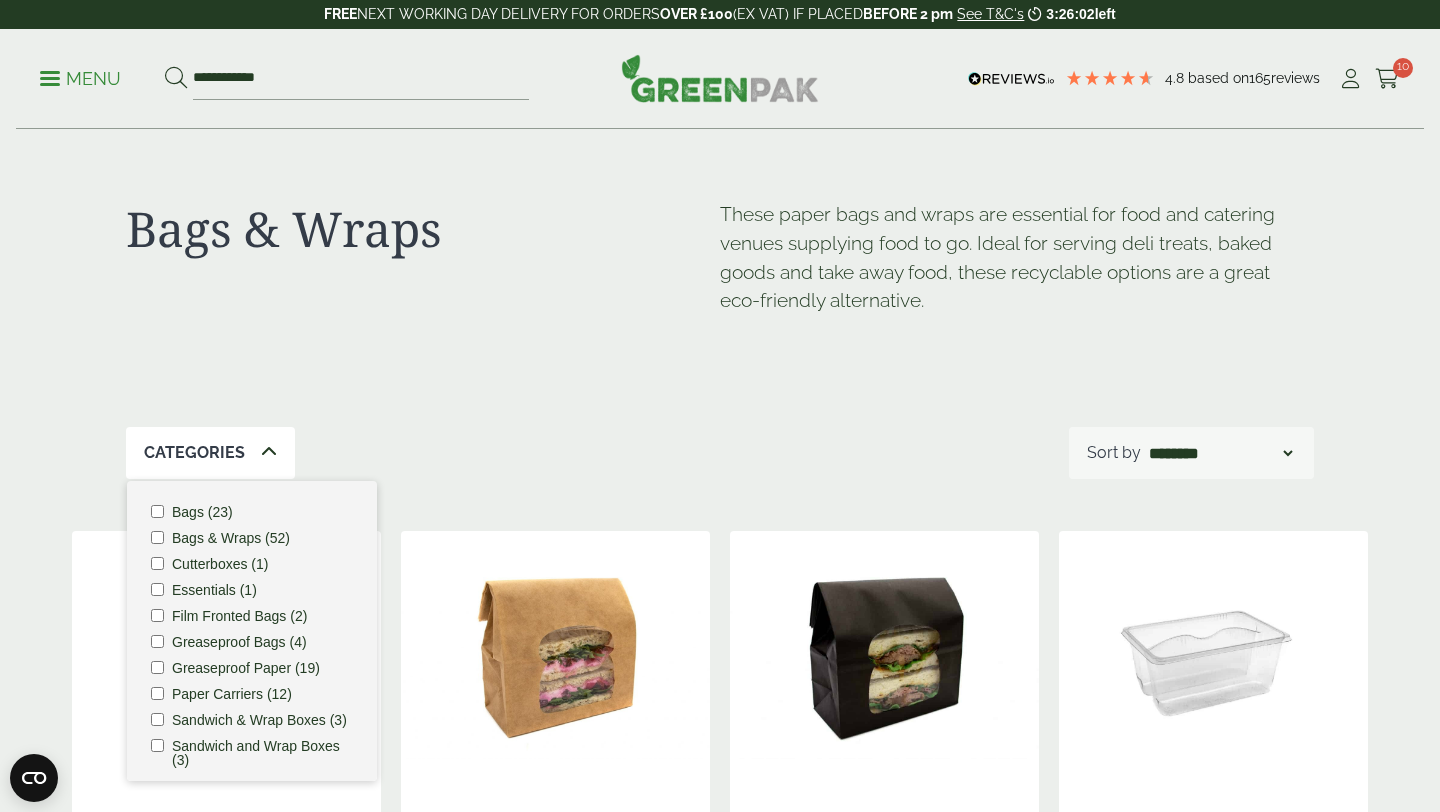 click on "Bags (23)" at bounding box center [202, 512] 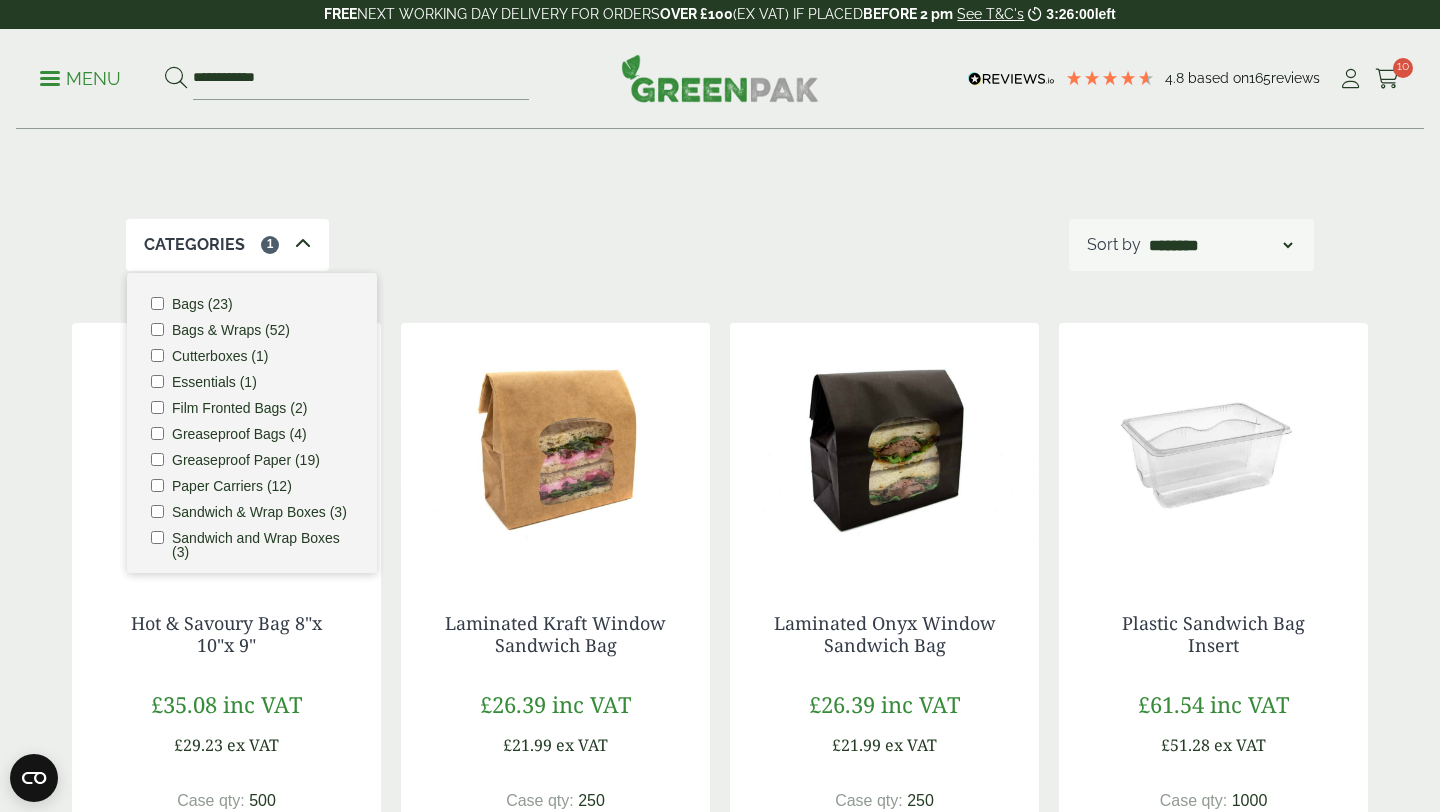scroll, scrollTop: 0, scrollLeft: 0, axis: both 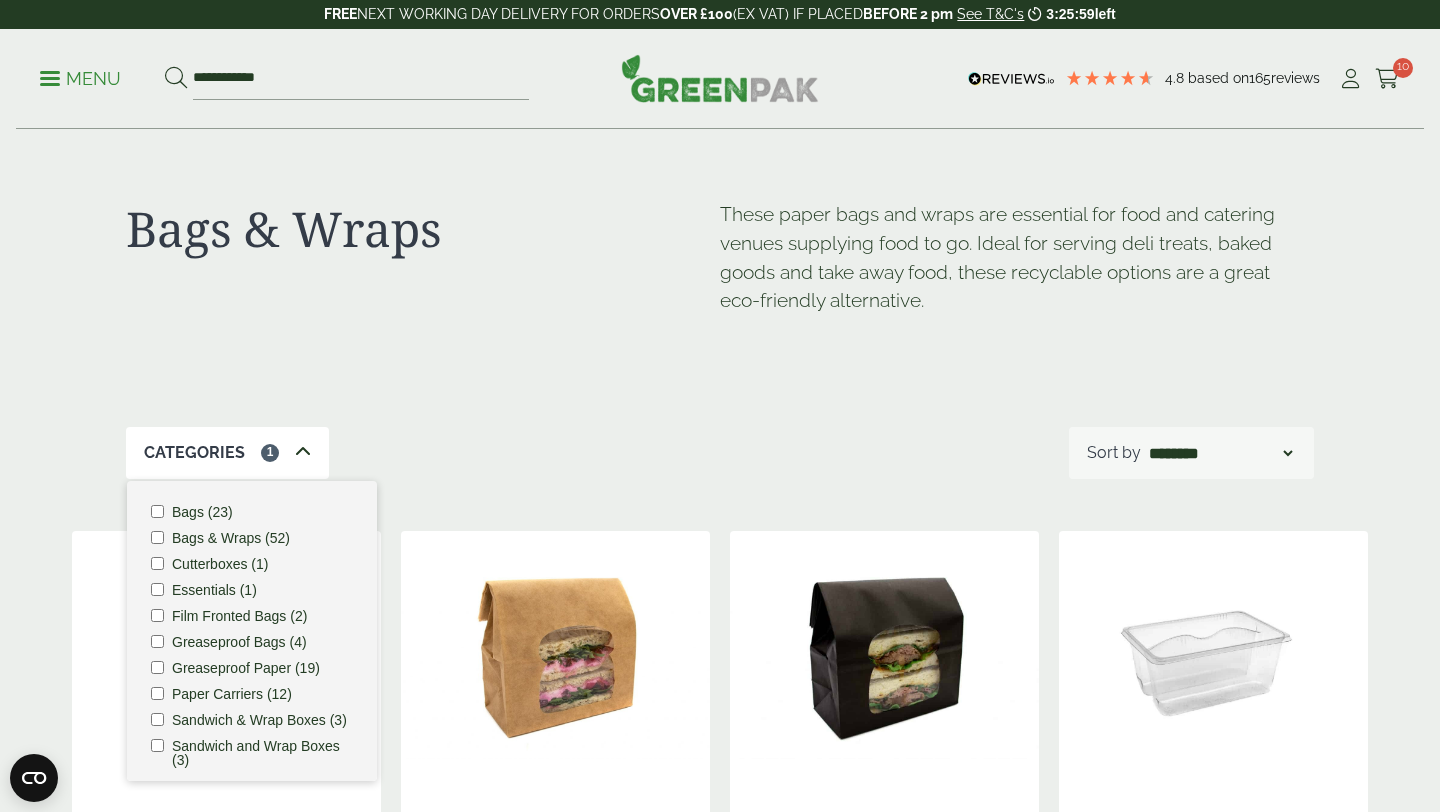click on "Bags & Wraps
These paper bags and wraps are essential for food and catering venues supplying food to go. Ideal for serving deli treats, baked goods and take away food, these recyclable options are a great eco-friendly alternative." at bounding box center (720, 278) 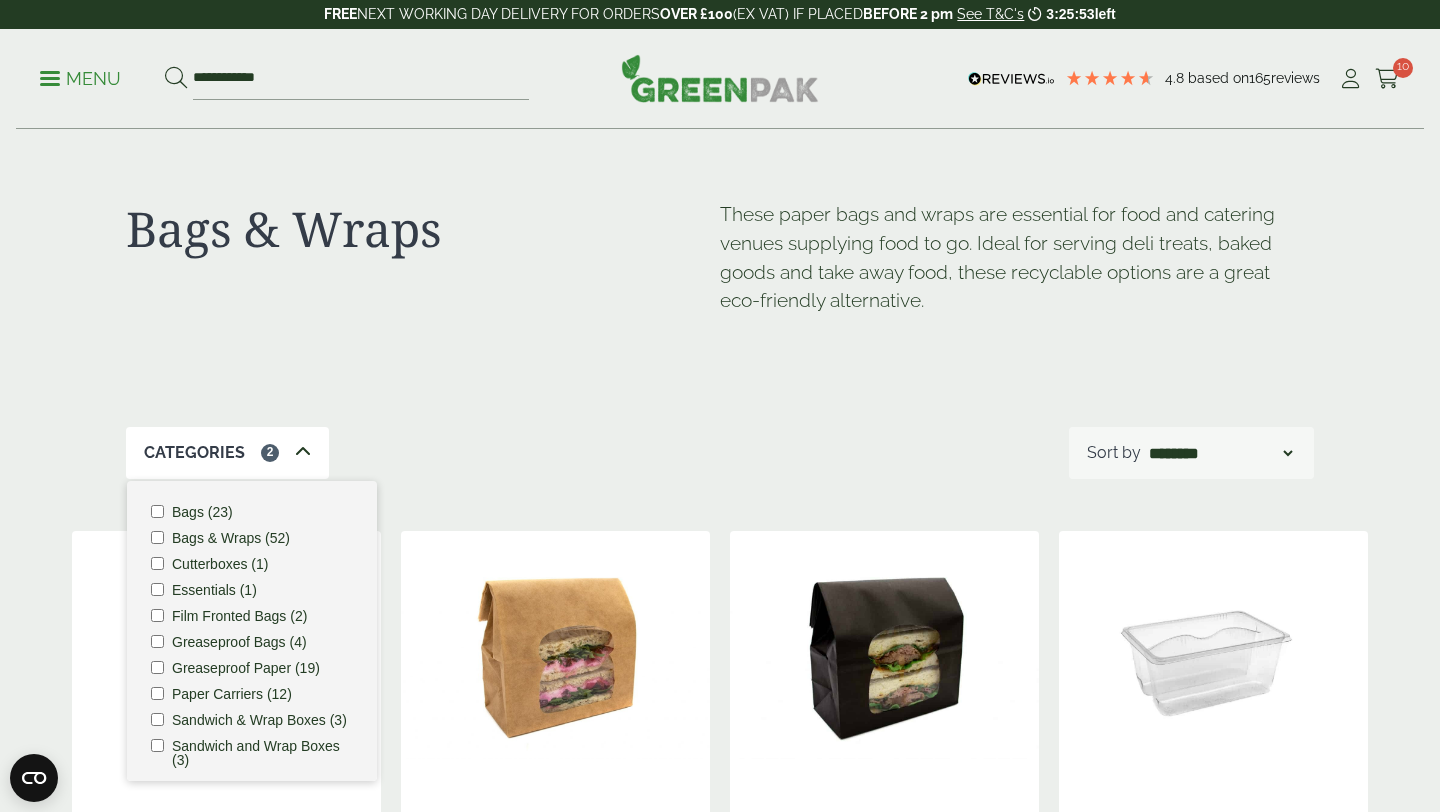 click on "Bags & Wraps
These paper bags and wraps are essential for food and catering venues supplying food to go. Ideal for serving deli treats, baked goods and take away food, these recyclable options are a great eco-friendly alternative.
Categories 2
Bags (23)
Bags & Wraps (52)
****" at bounding box center [720, 1382] 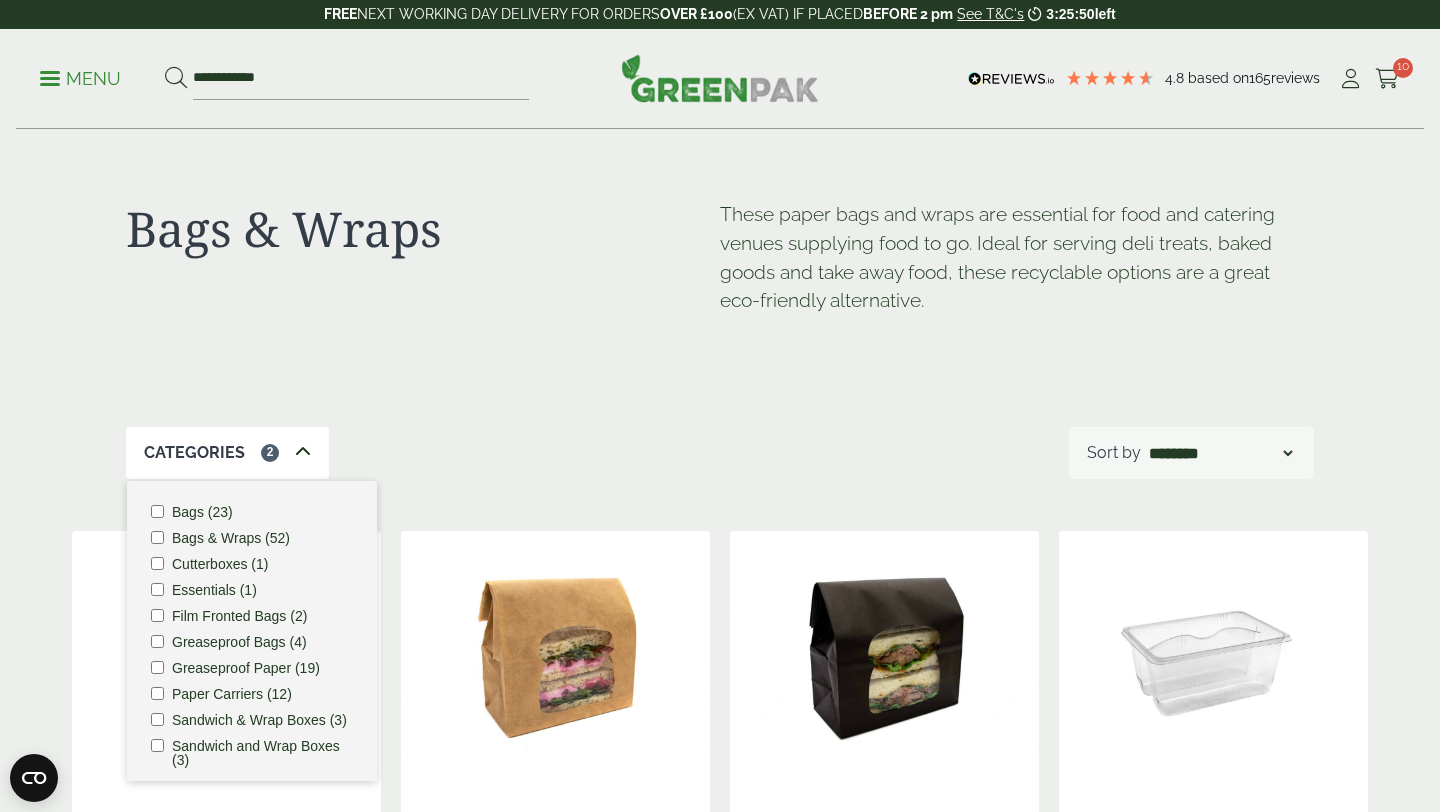click on "Menu" at bounding box center (80, 79) 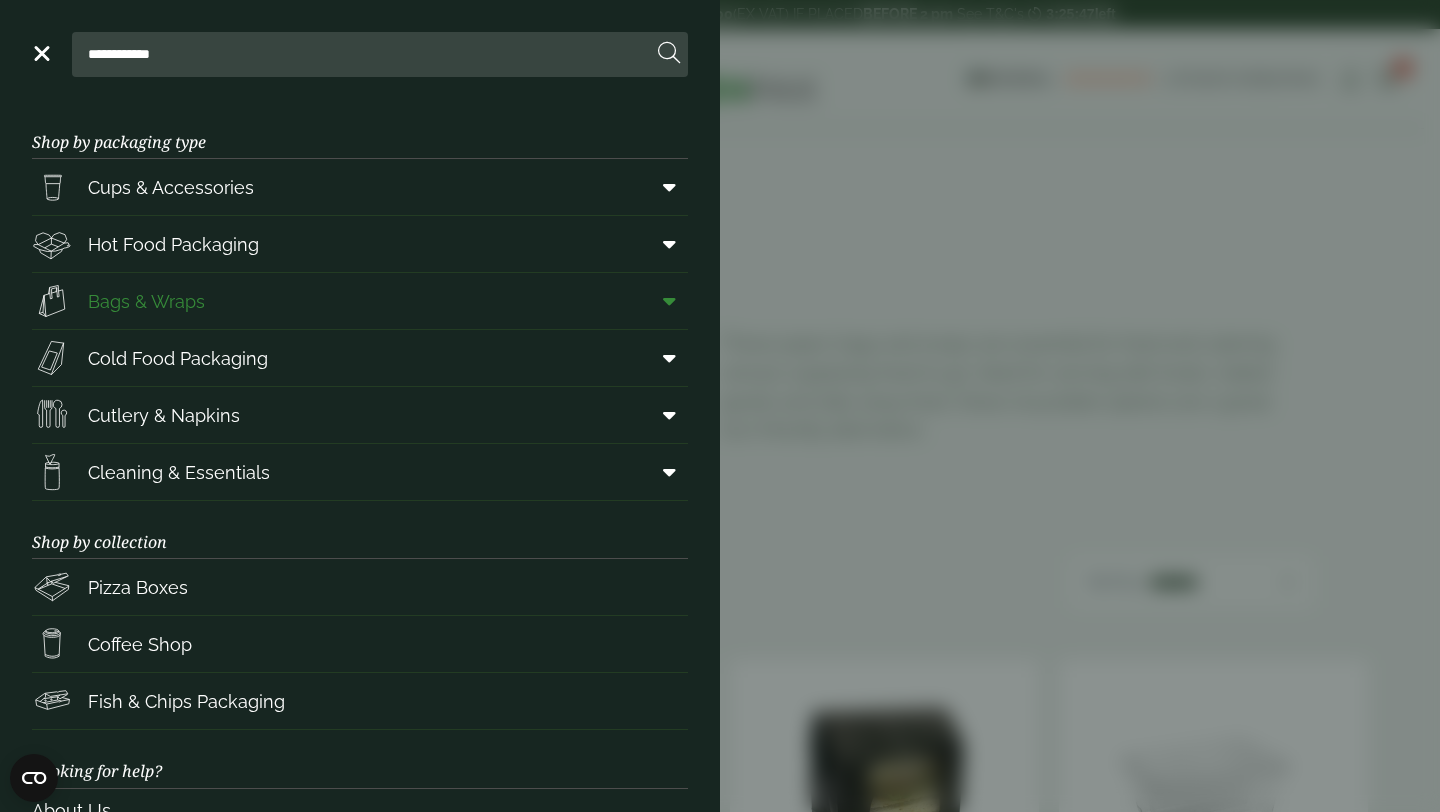 click at bounding box center (669, 301) 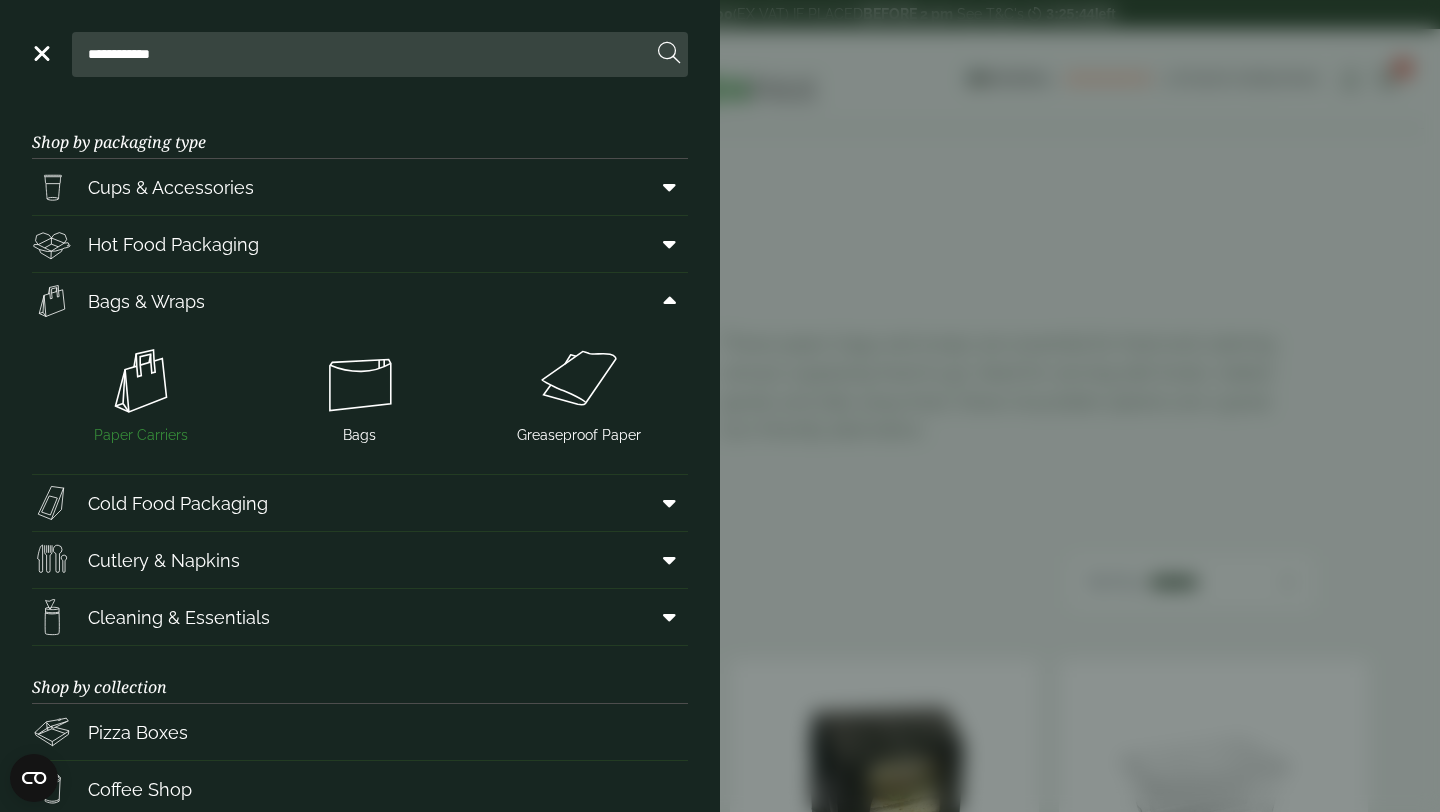 click at bounding box center [141, 381] 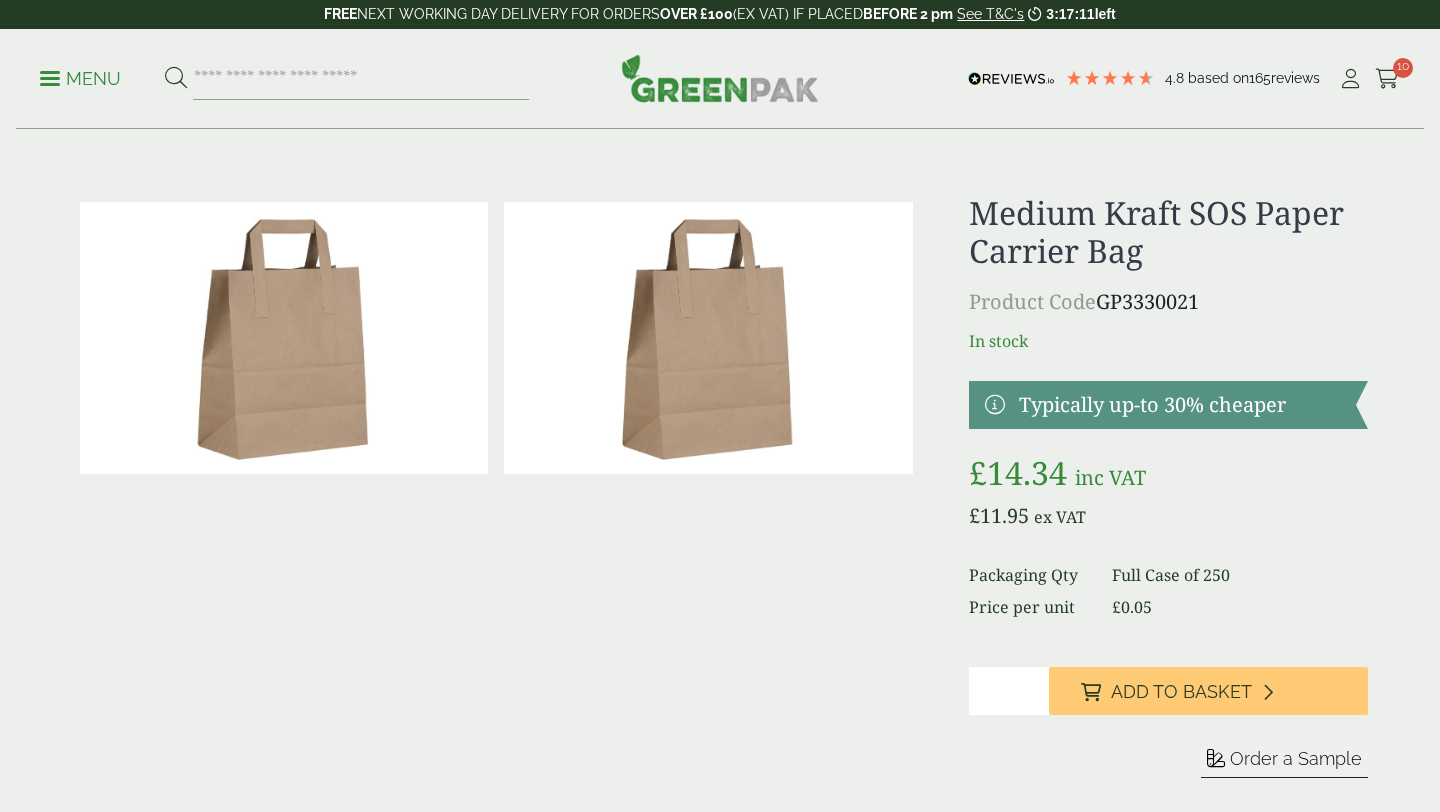 scroll, scrollTop: 0, scrollLeft: 0, axis: both 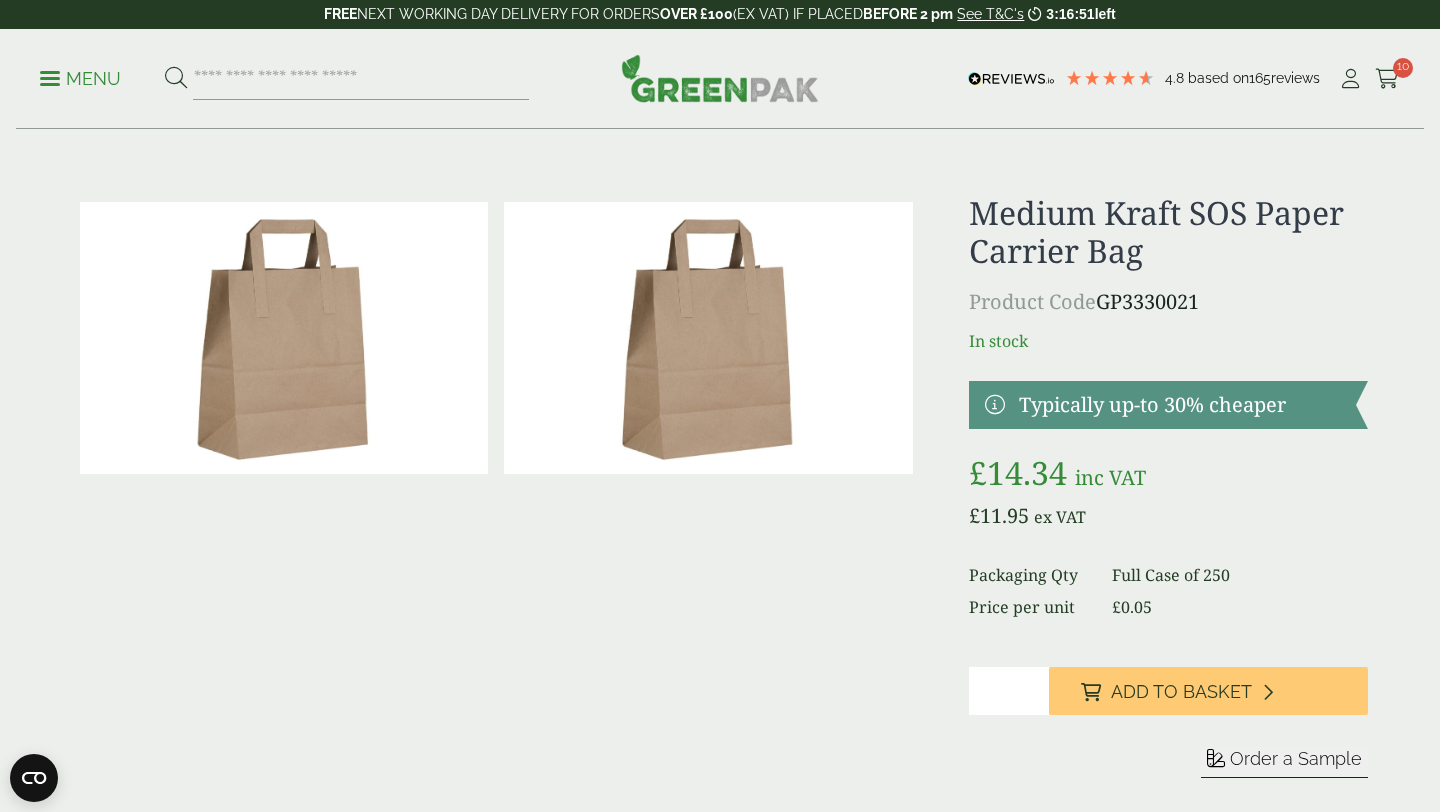click at bounding box center [284, 338] 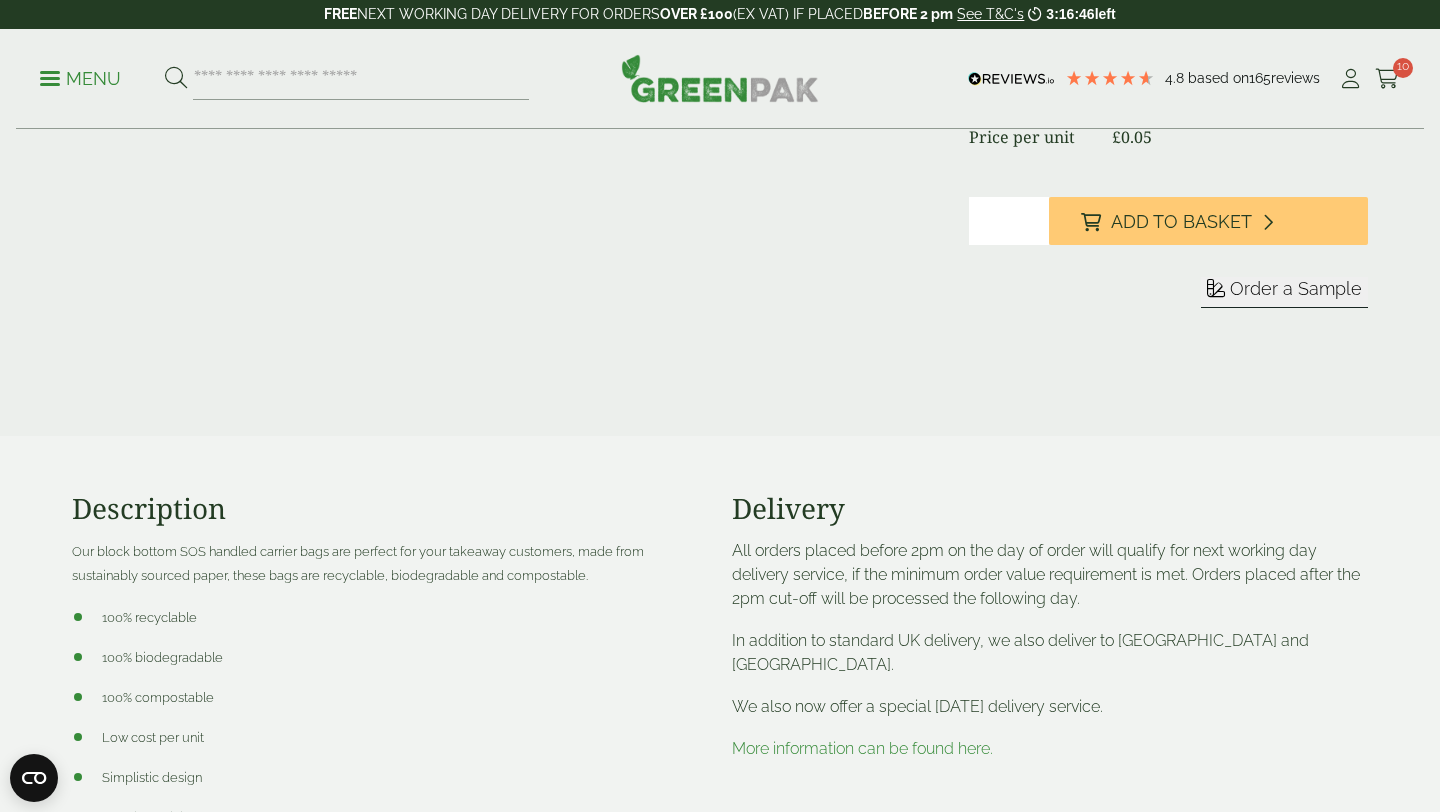 scroll, scrollTop: 0, scrollLeft: 0, axis: both 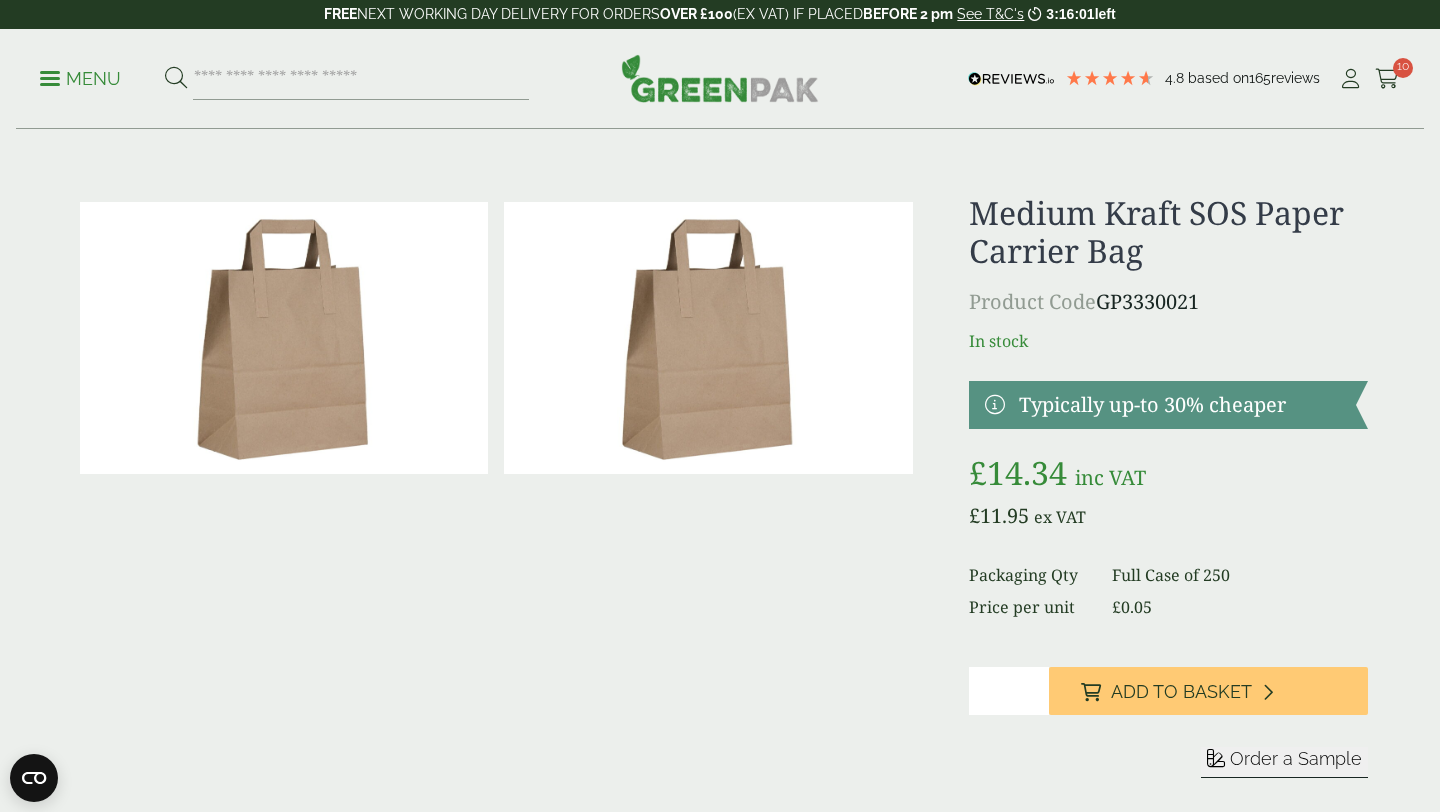 click on "Menu" at bounding box center [80, 77] 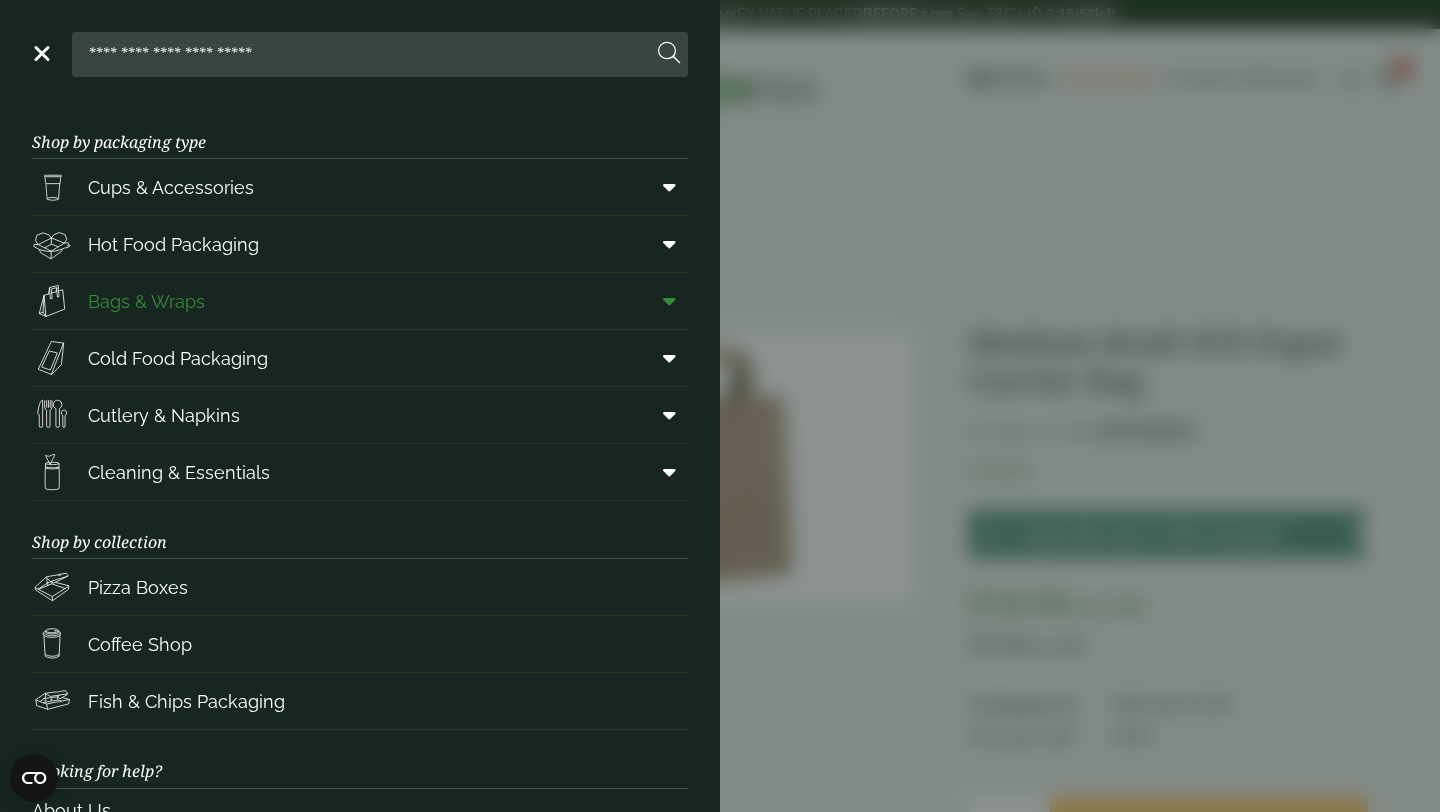 click on "Bags & Wraps" at bounding box center [146, 301] 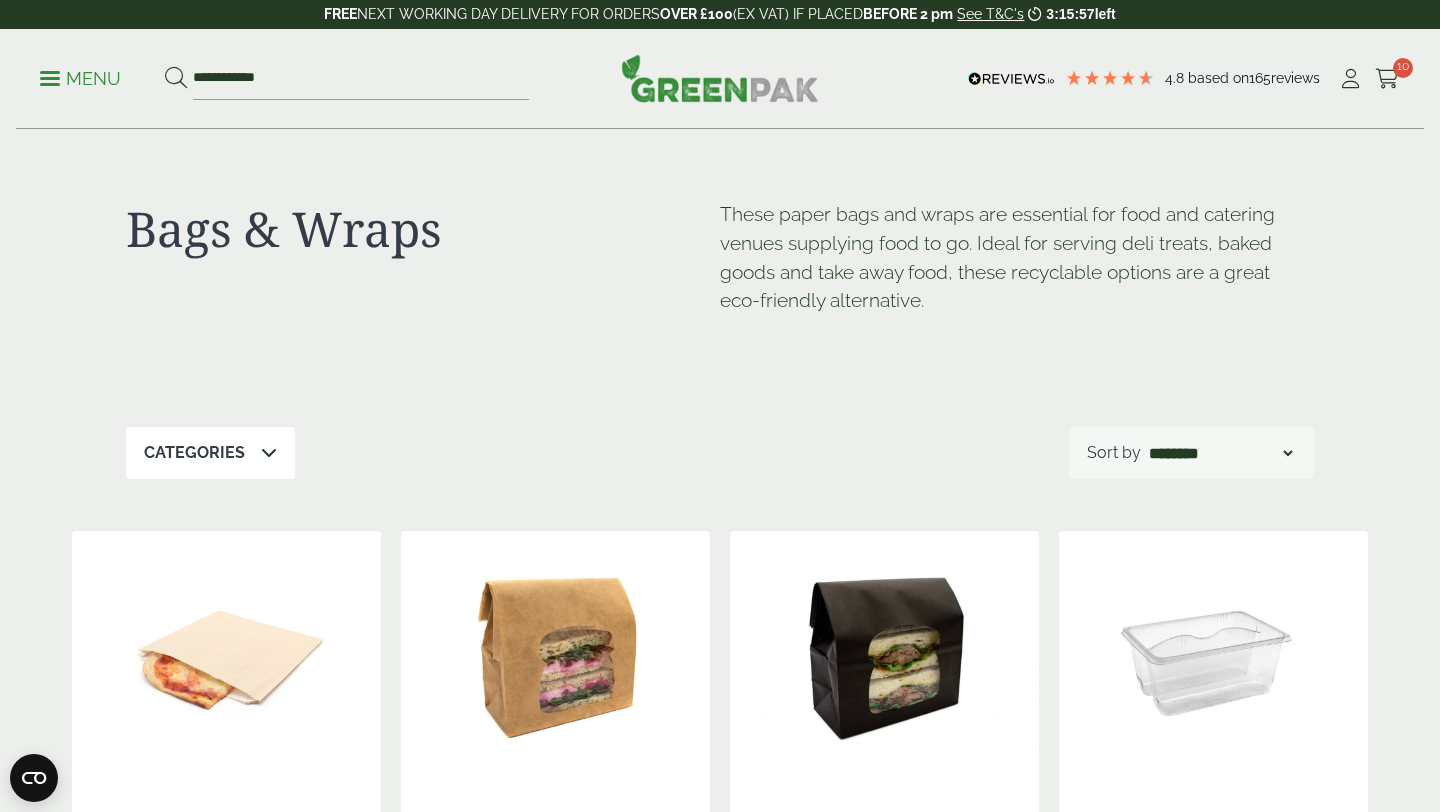 scroll, scrollTop: 0, scrollLeft: 0, axis: both 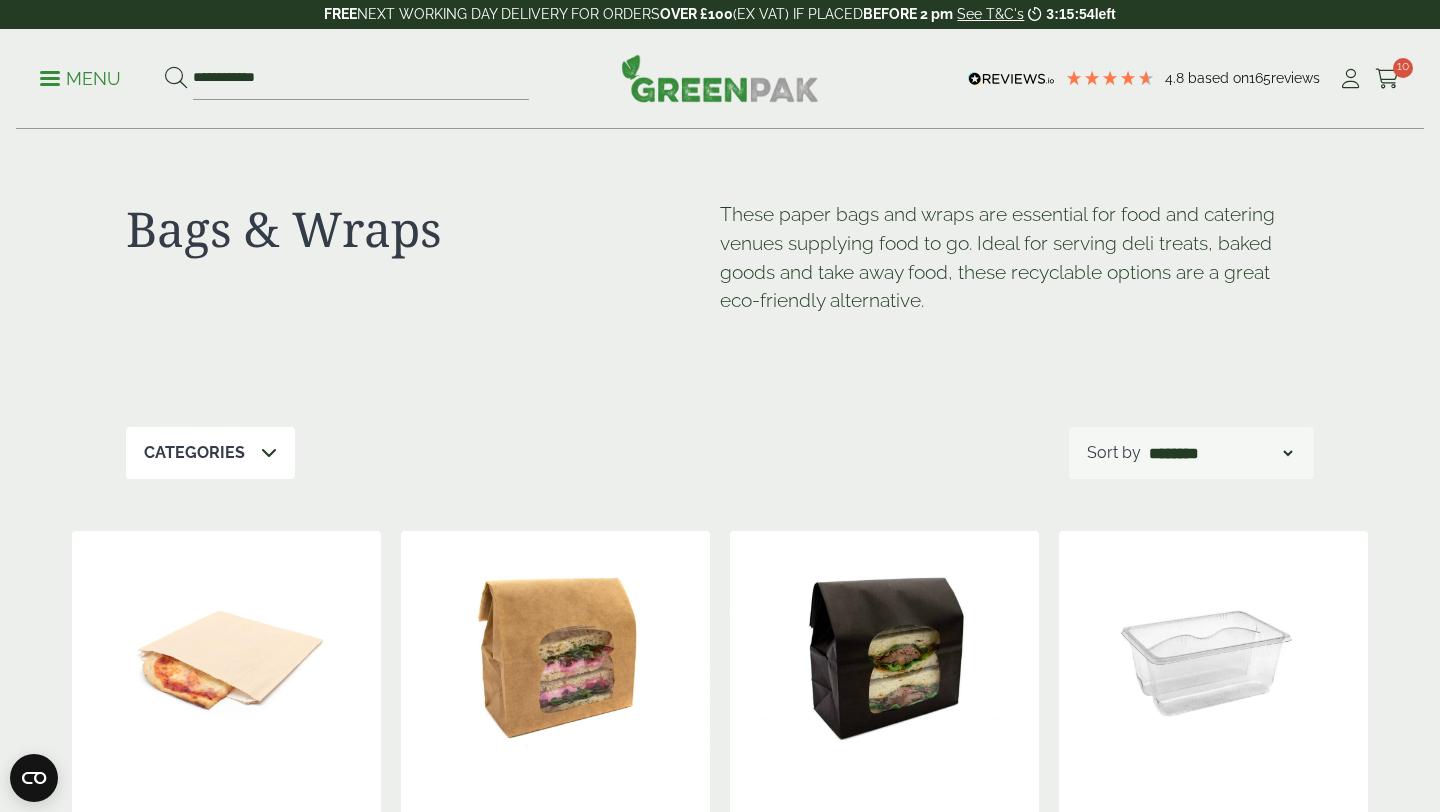 click on "Categories" at bounding box center (210, 453) 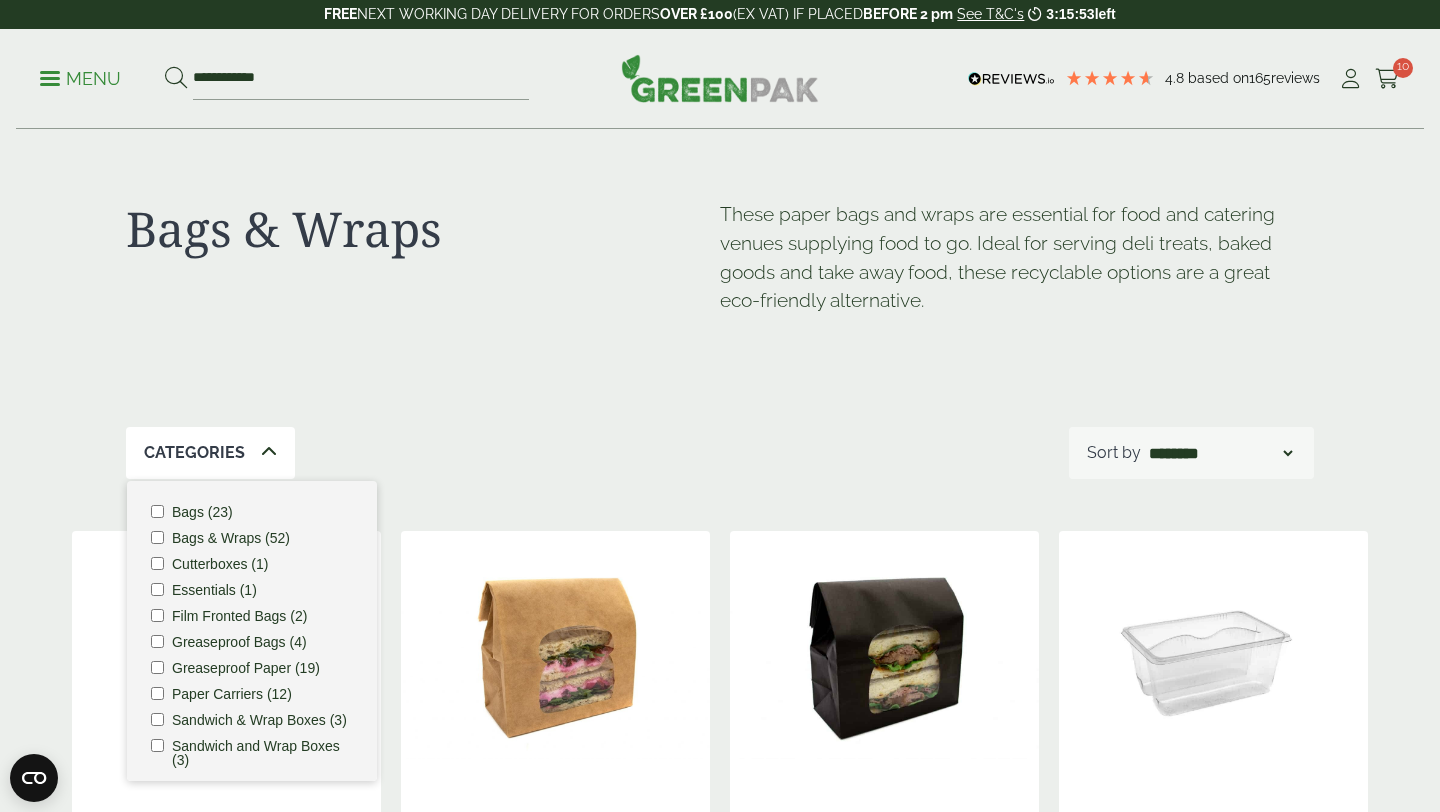 click on "Bags (23)
Bags & Wraps (52)
Cutterboxes (1)
Essentials (1)
Film Fronted Bags (2)
Greaseproof Bags (4)
Greaseproof Paper (19)
Paper Carriers (12)" at bounding box center [252, 631] 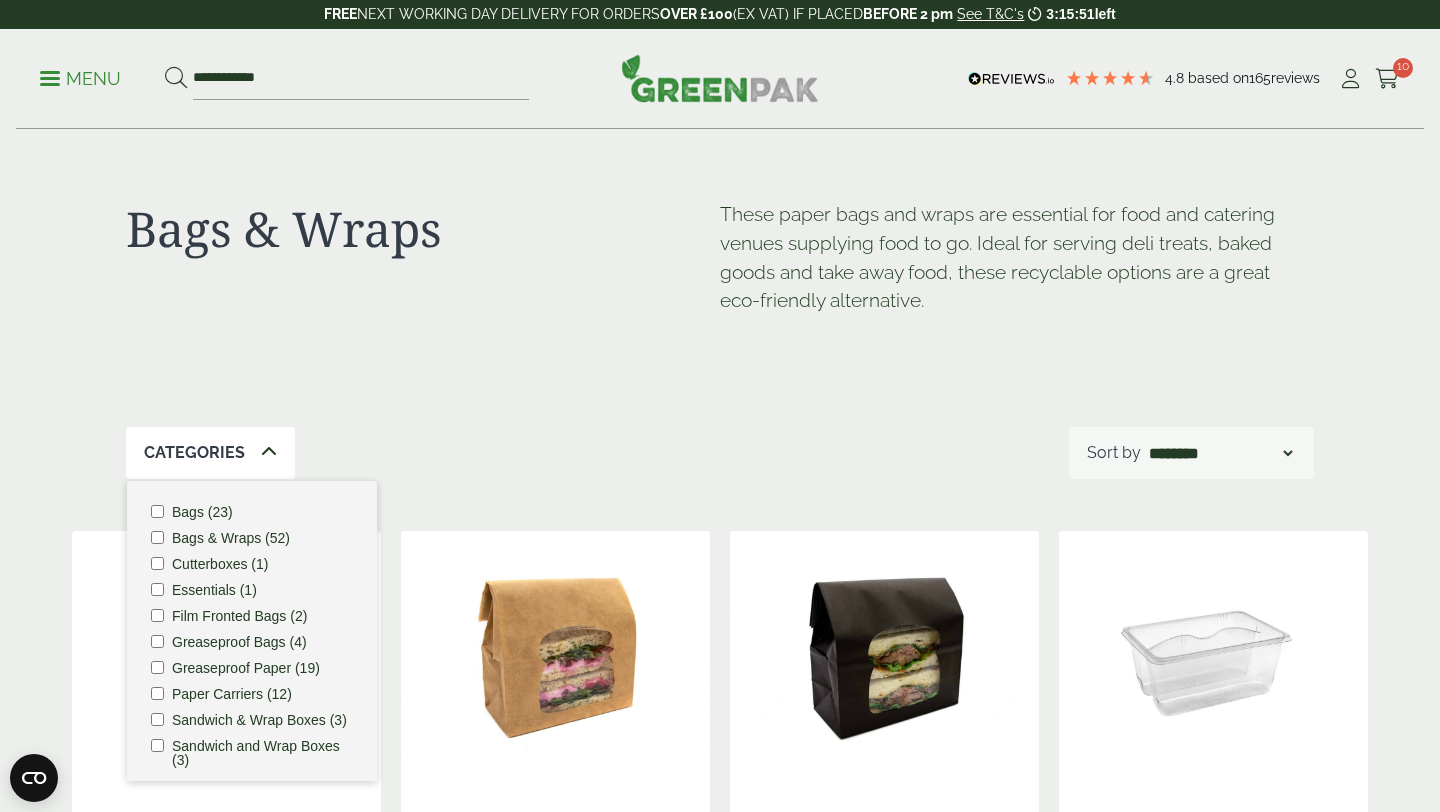 click on "Bags (23)" at bounding box center [202, 512] 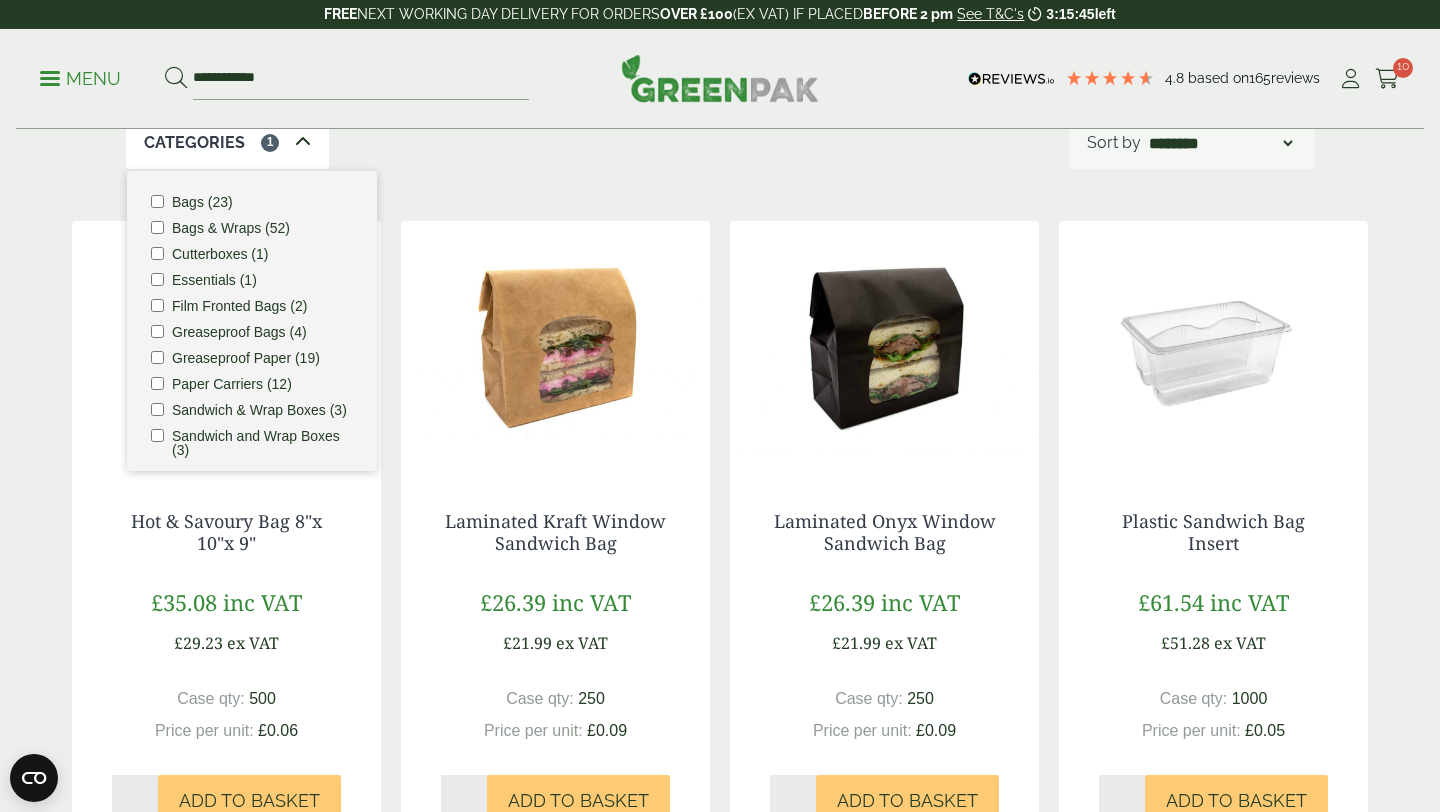 scroll, scrollTop: 0, scrollLeft: 0, axis: both 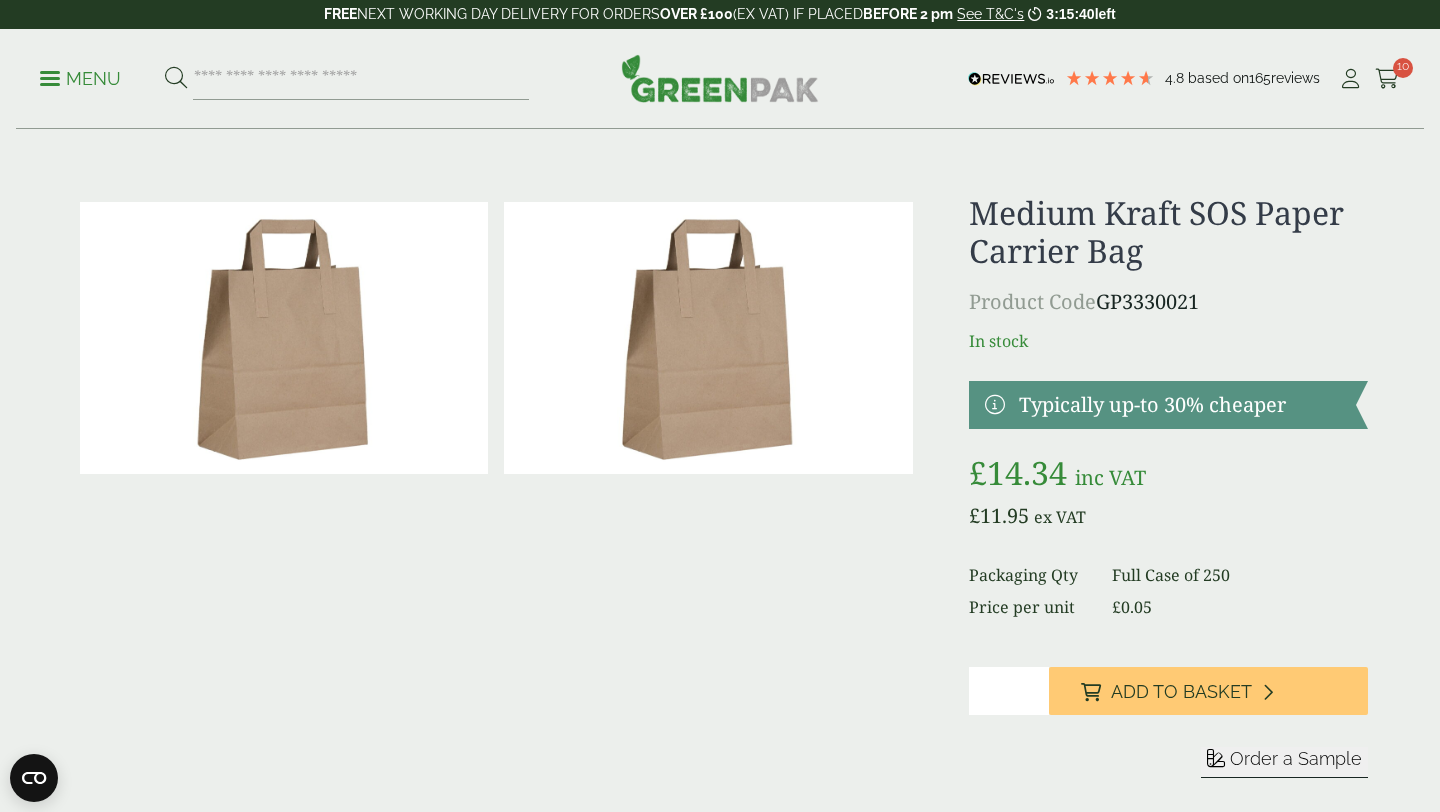 click on "Menu" at bounding box center (80, 79) 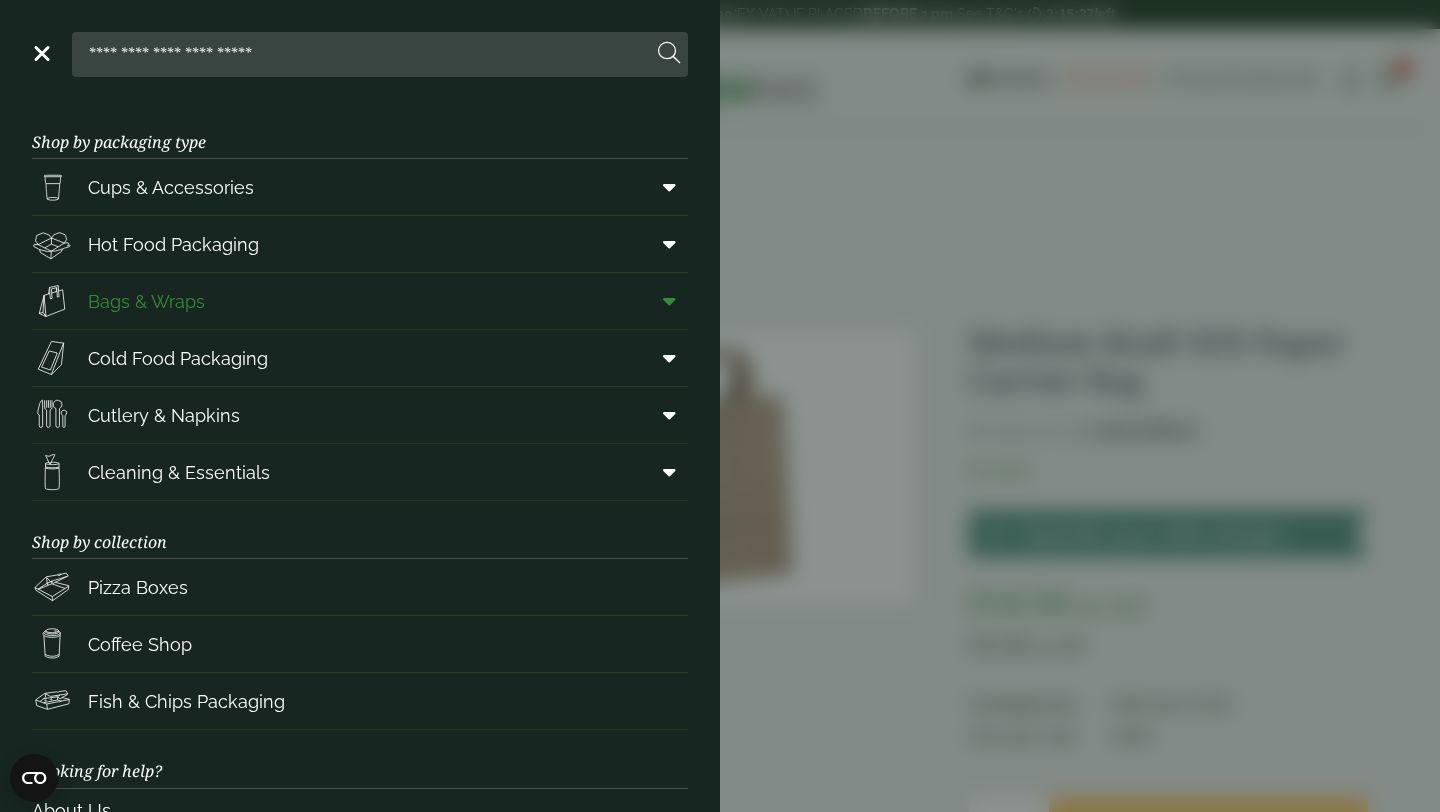 click at bounding box center (669, 301) 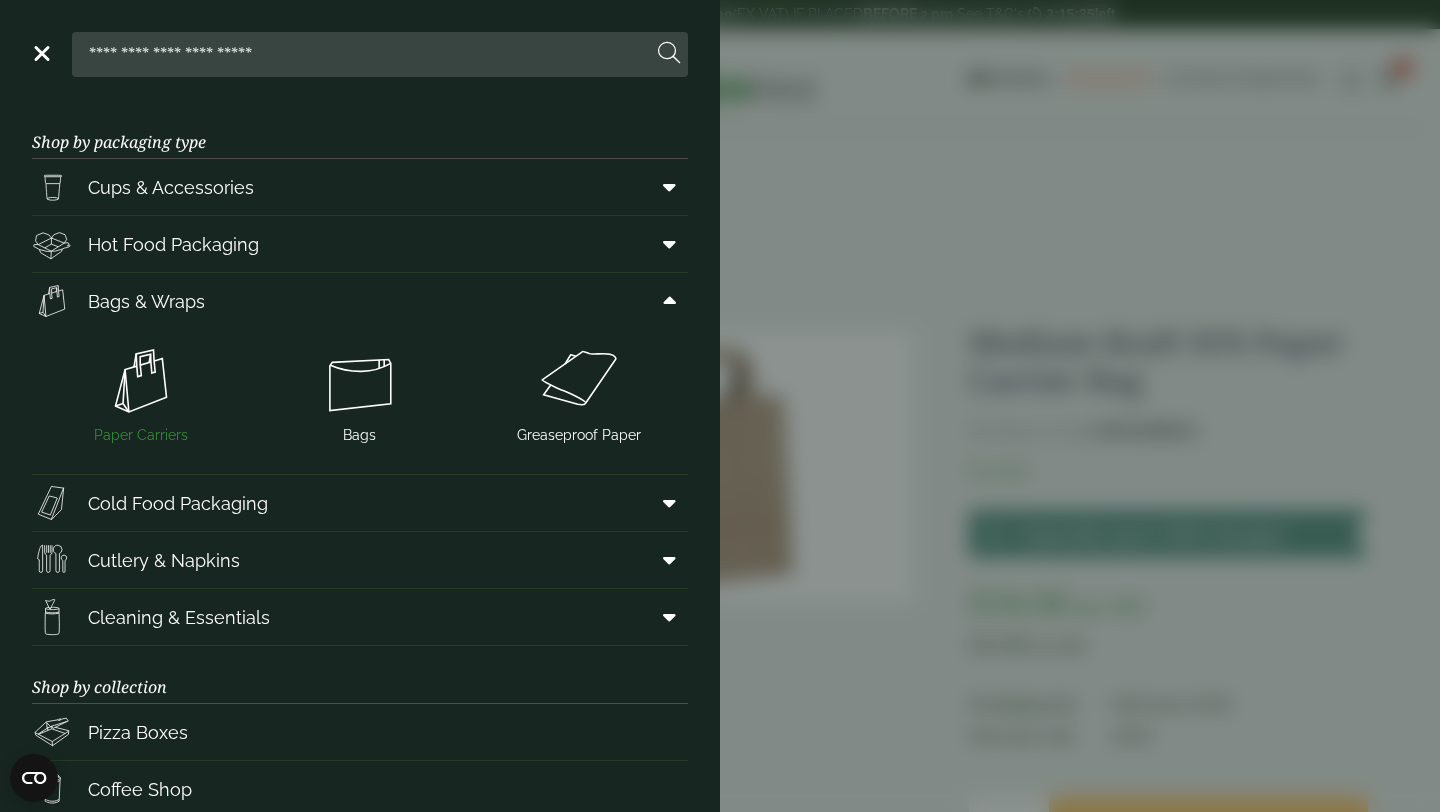 click at bounding box center [141, 381] 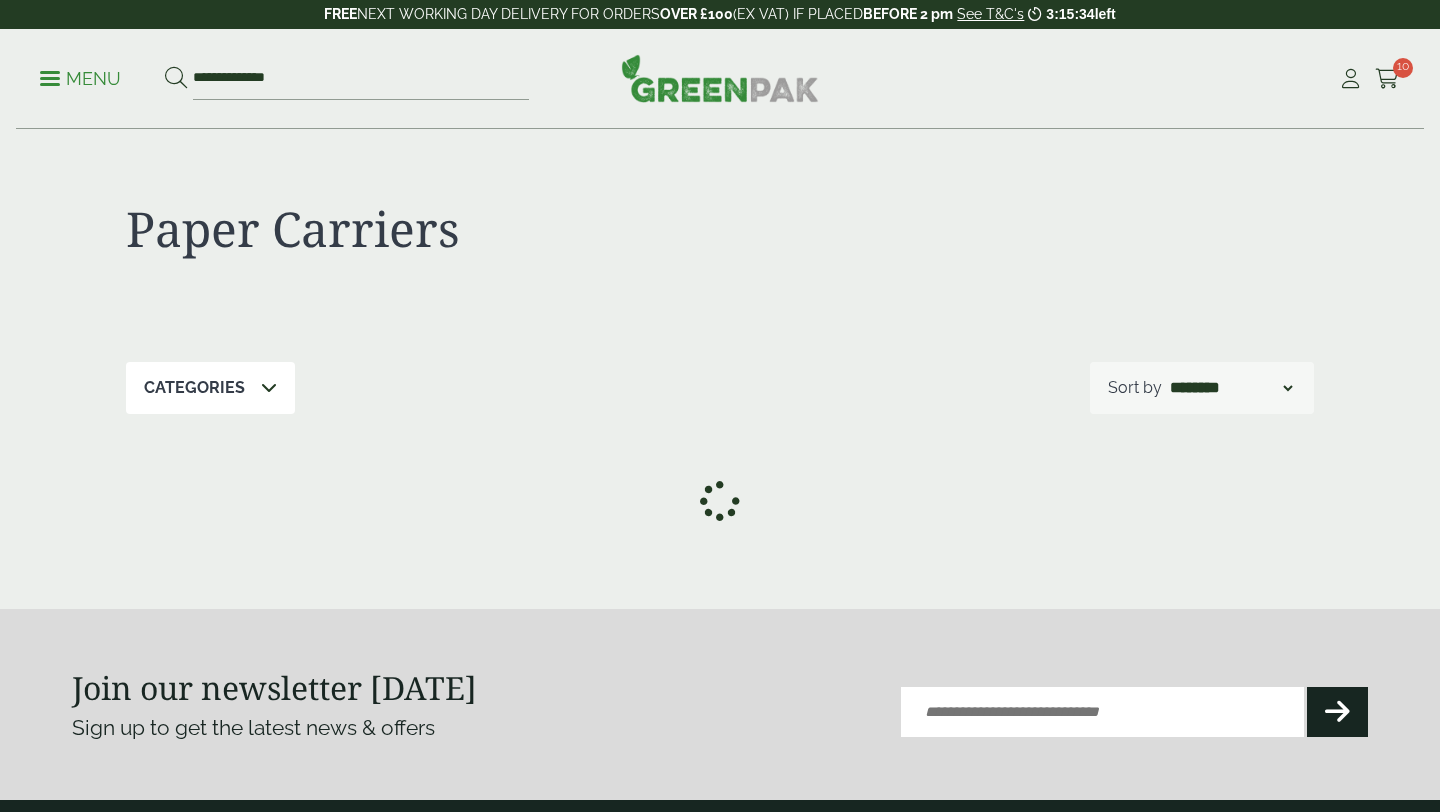 scroll, scrollTop: 0, scrollLeft: 0, axis: both 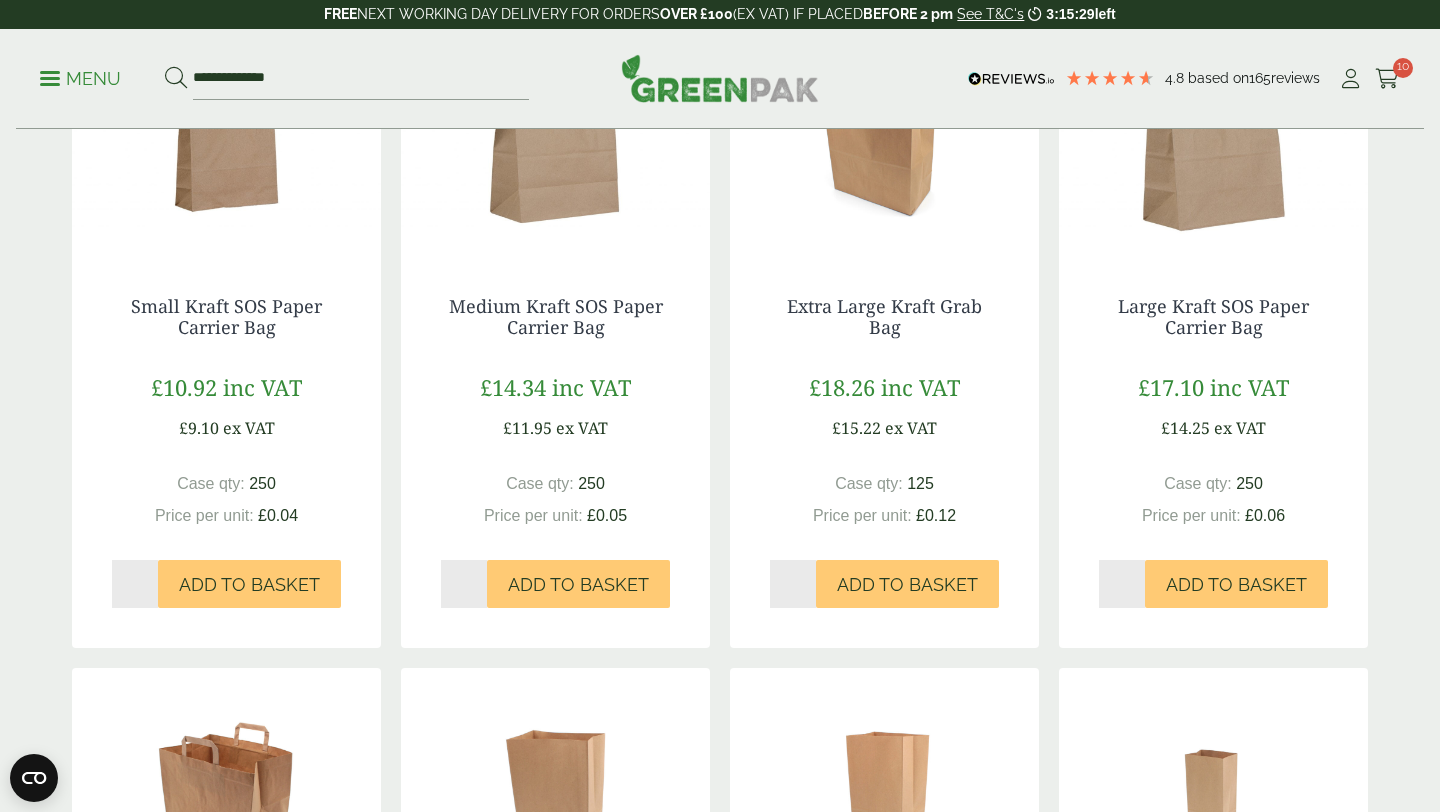 click on "*" at bounding box center [135, 584] 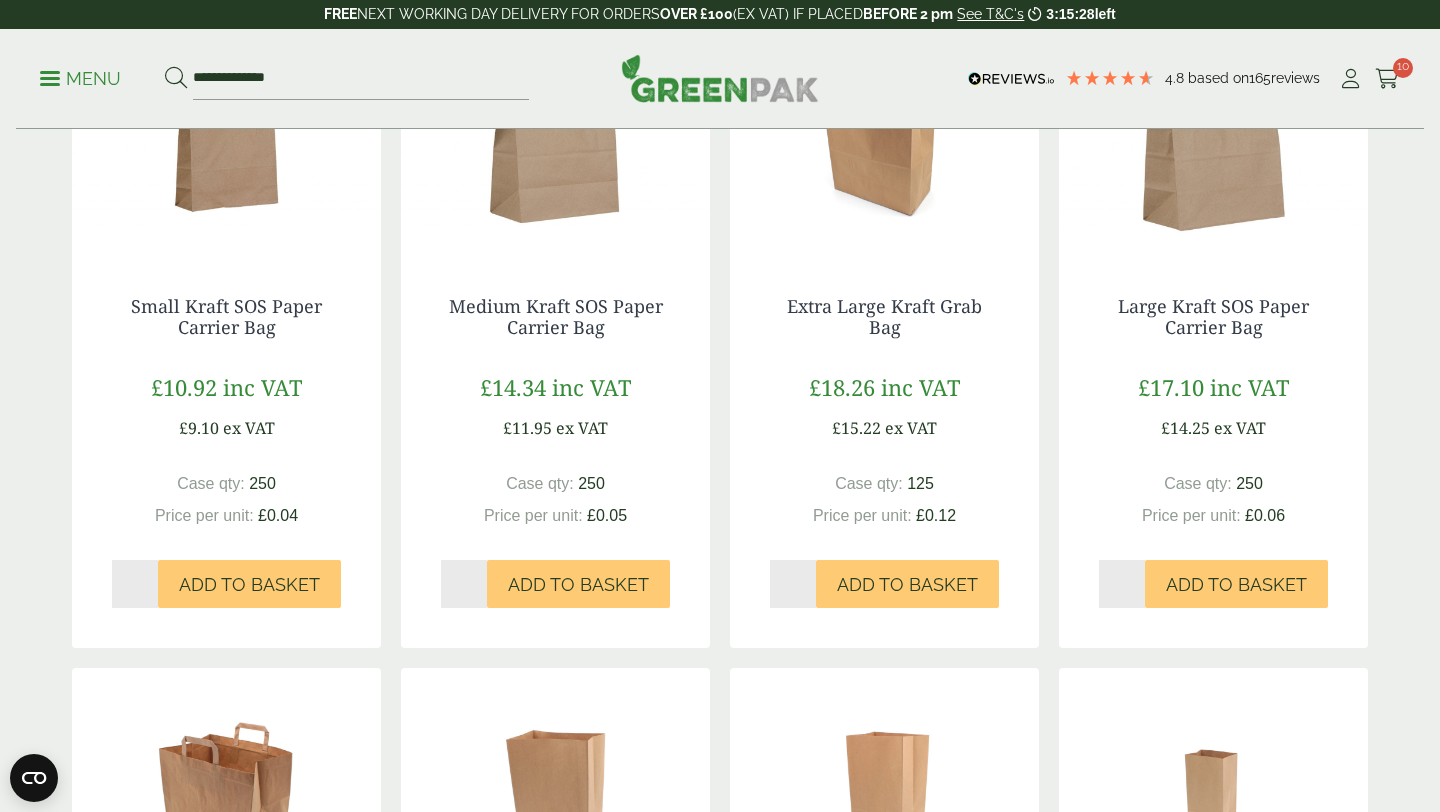 click on "*" at bounding box center [135, 584] 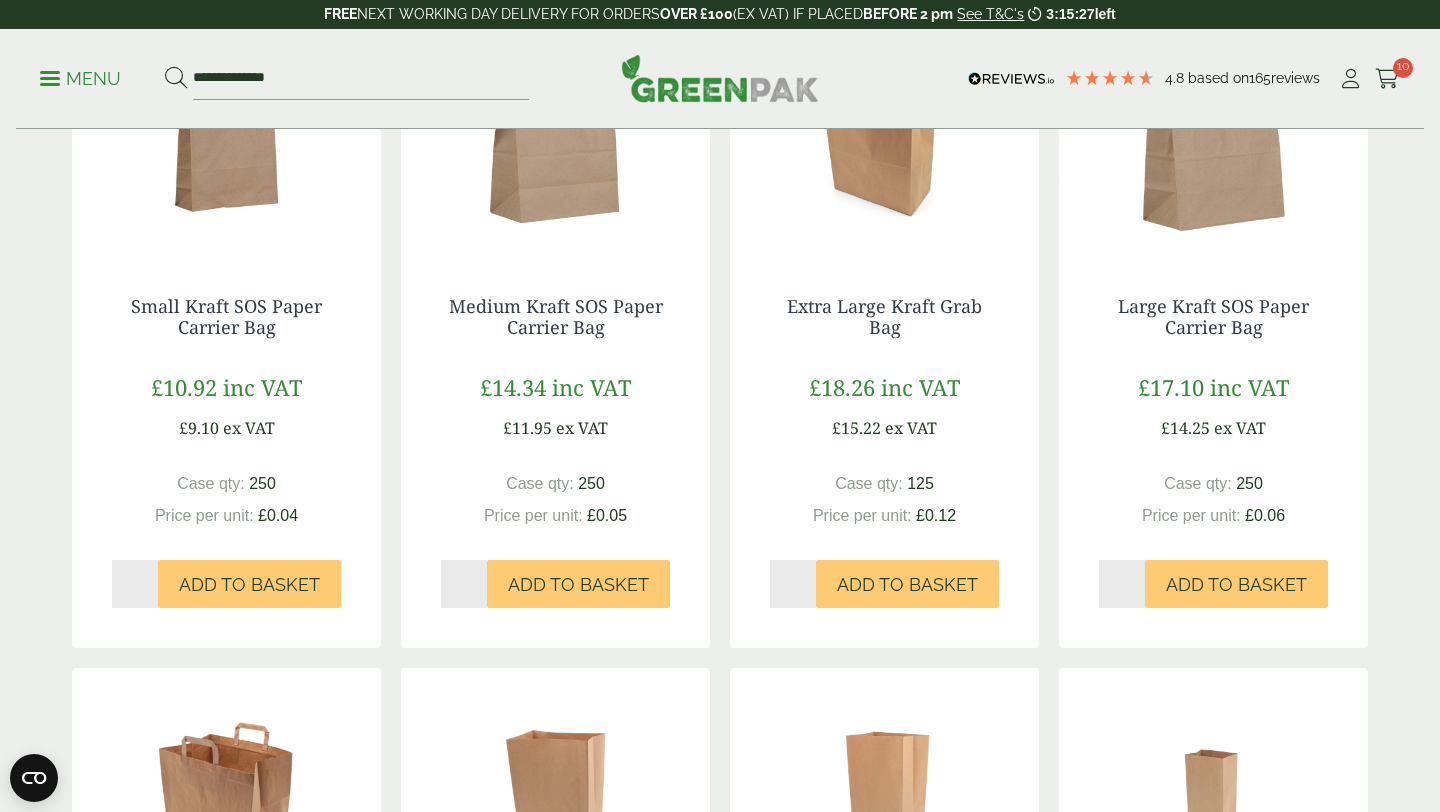 click on "*" at bounding box center [135, 584] 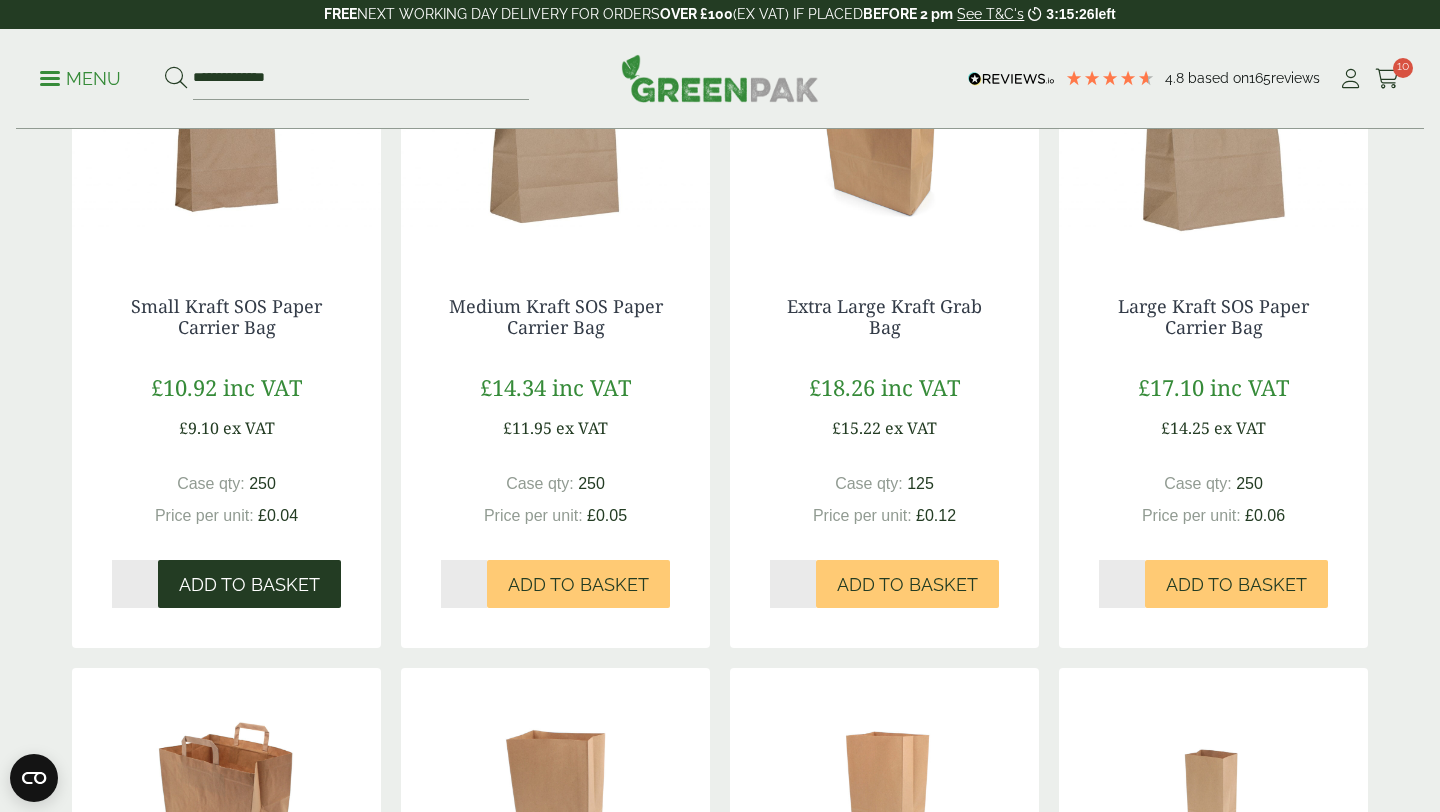 click on "Add to Basket" at bounding box center [249, 585] 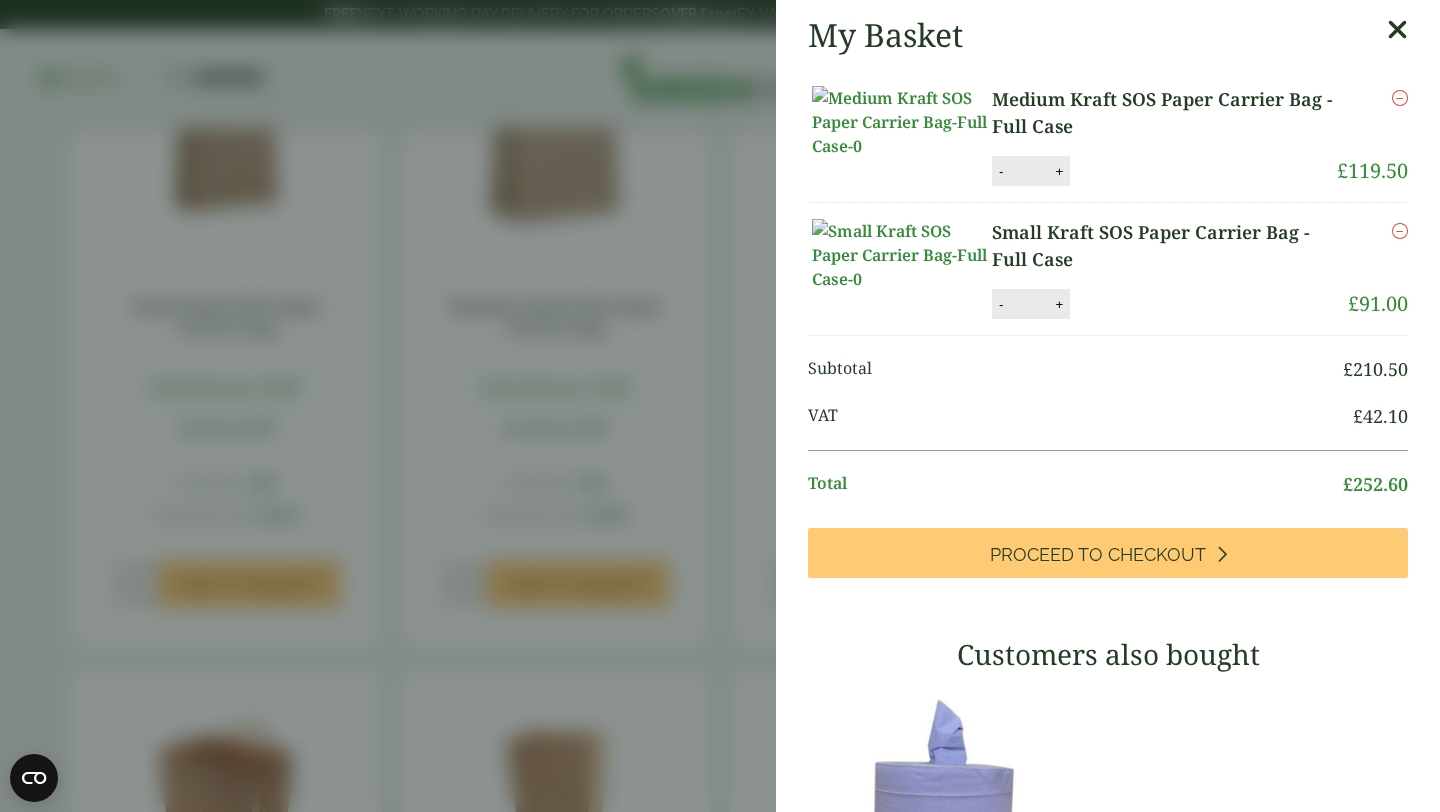click on "My Basket
Medium Kraft SOS Paper Carrier Bag - Full Case
Medium Kraft SOS Paper Carrier Bag - Full Case quantity
- ** +
Update
Remove
£" at bounding box center (720, 406) 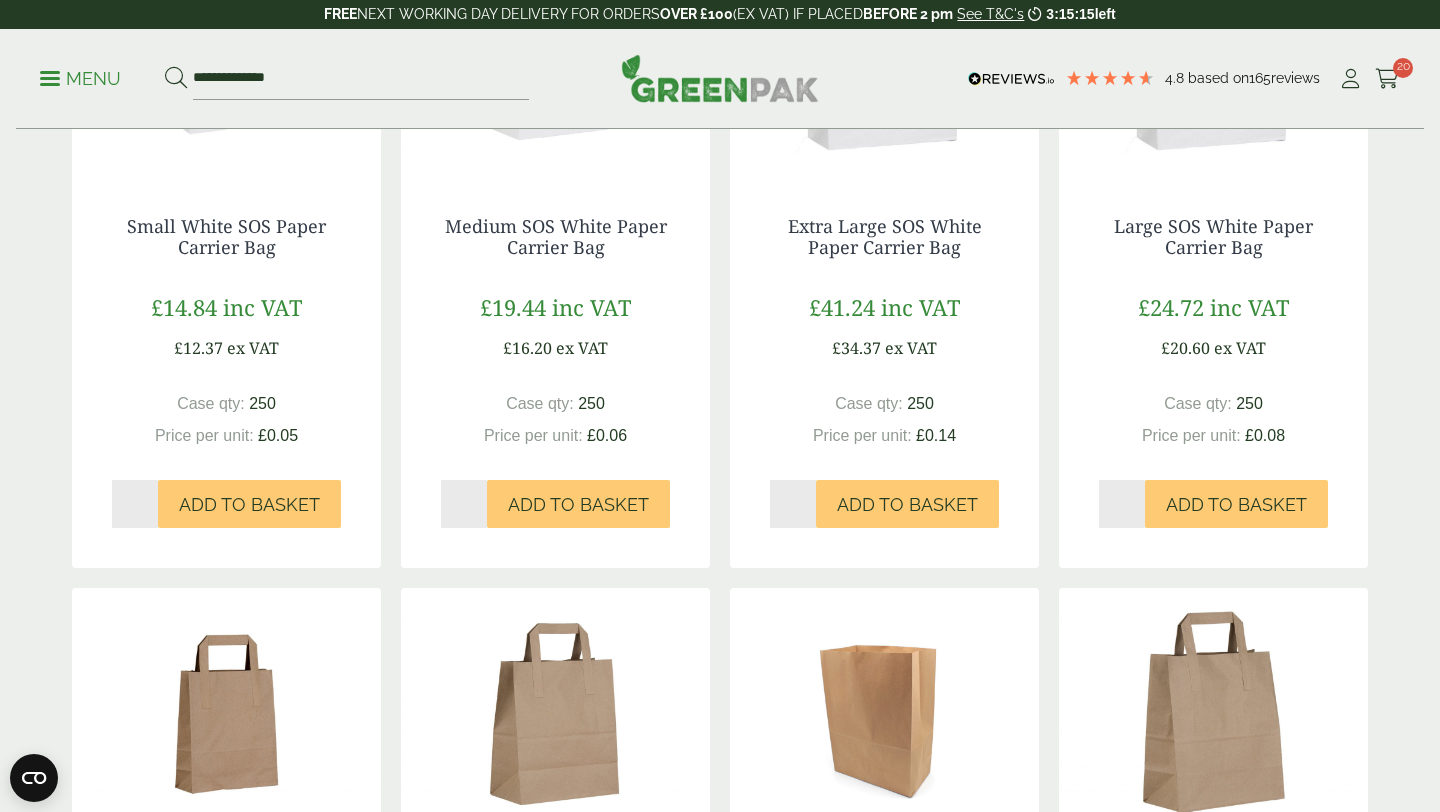 scroll, scrollTop: 0, scrollLeft: 0, axis: both 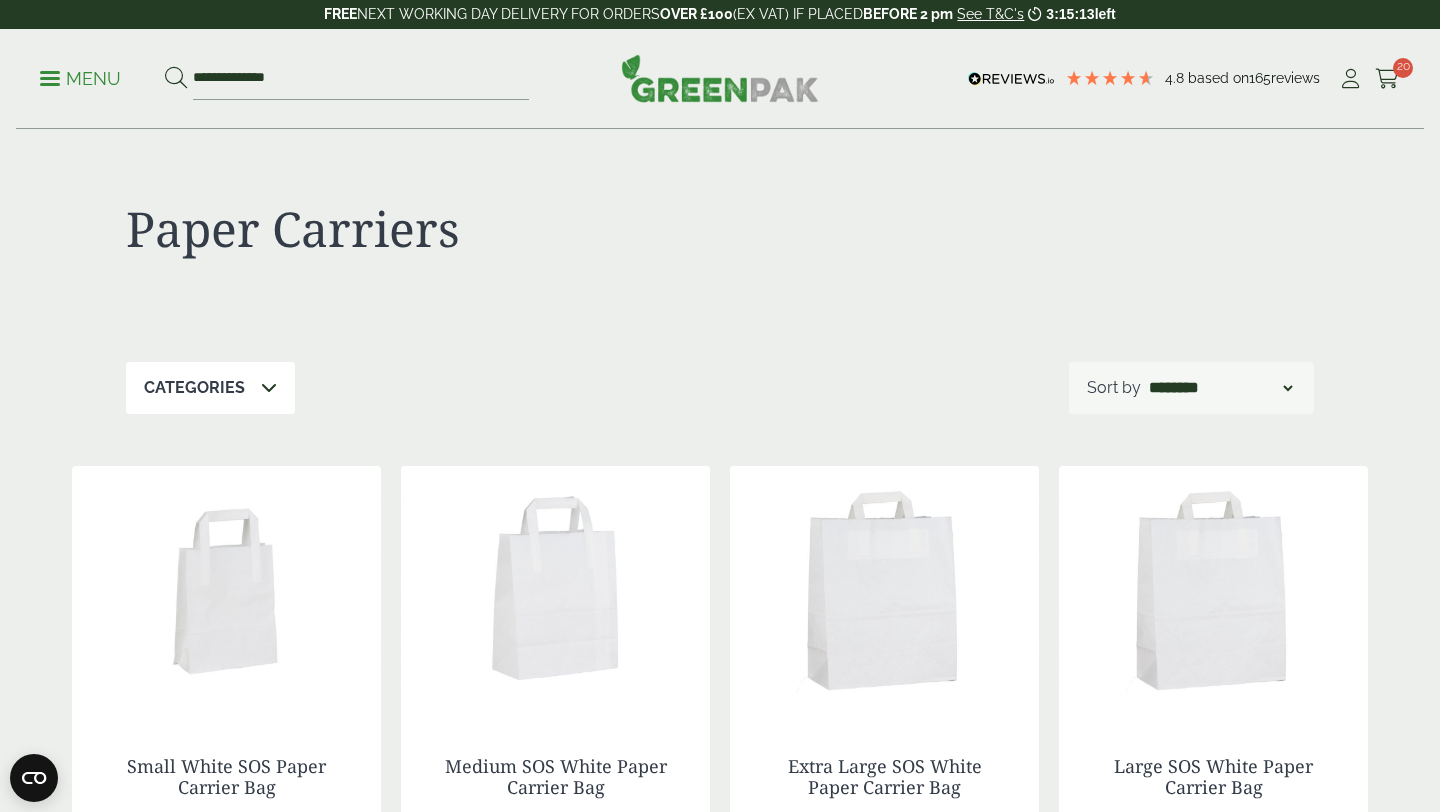 click at bounding box center [50, 78] 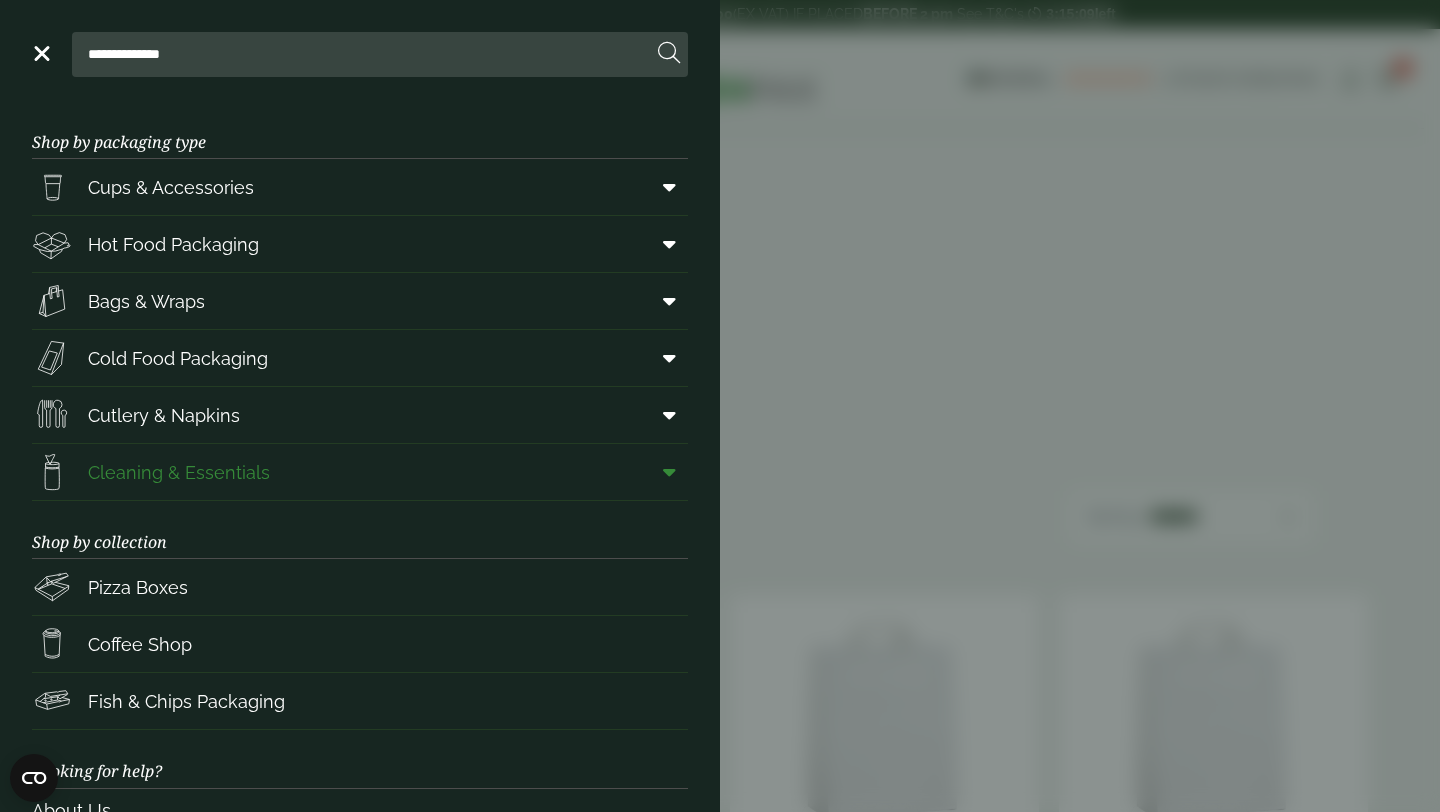 click at bounding box center [669, 472] 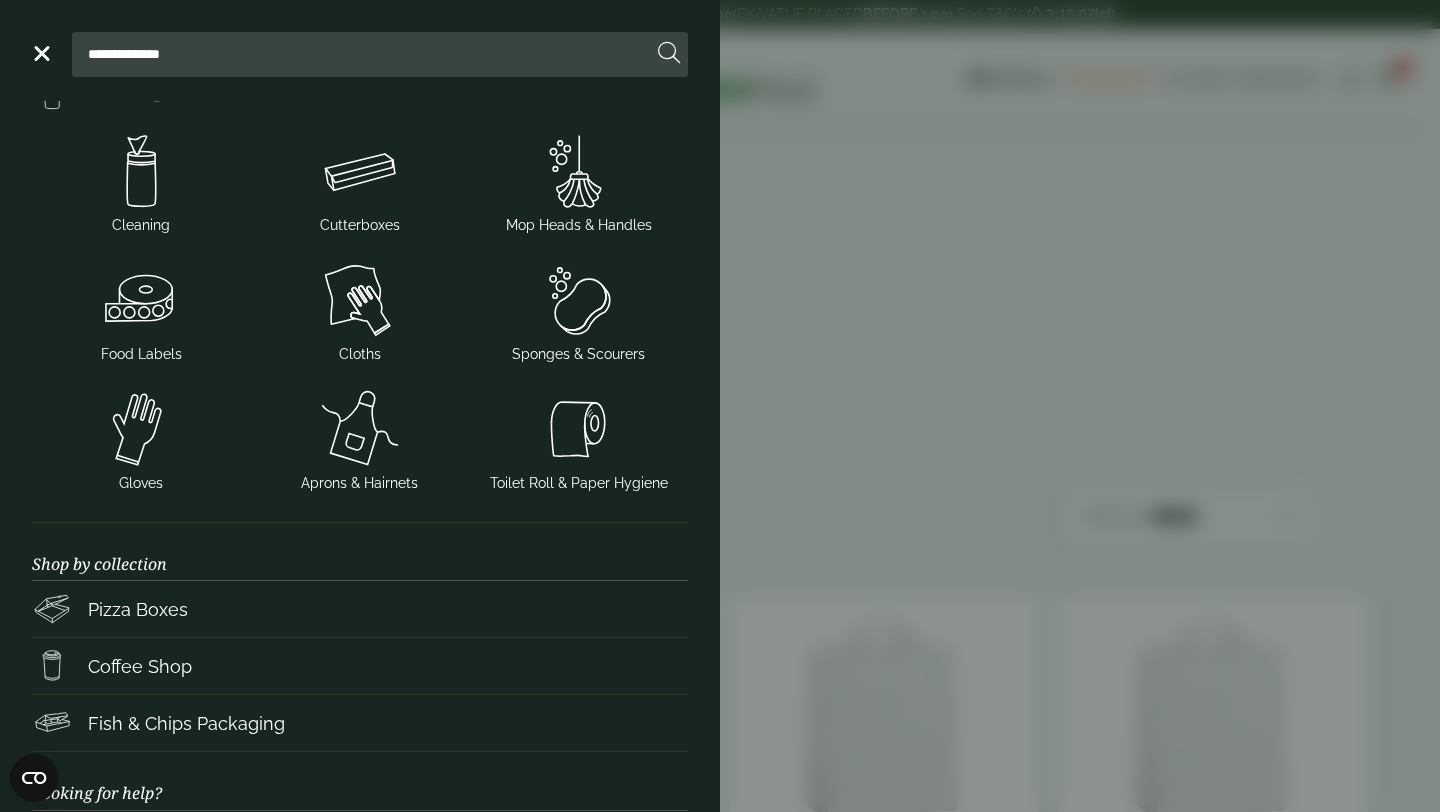 scroll, scrollTop: 399, scrollLeft: 0, axis: vertical 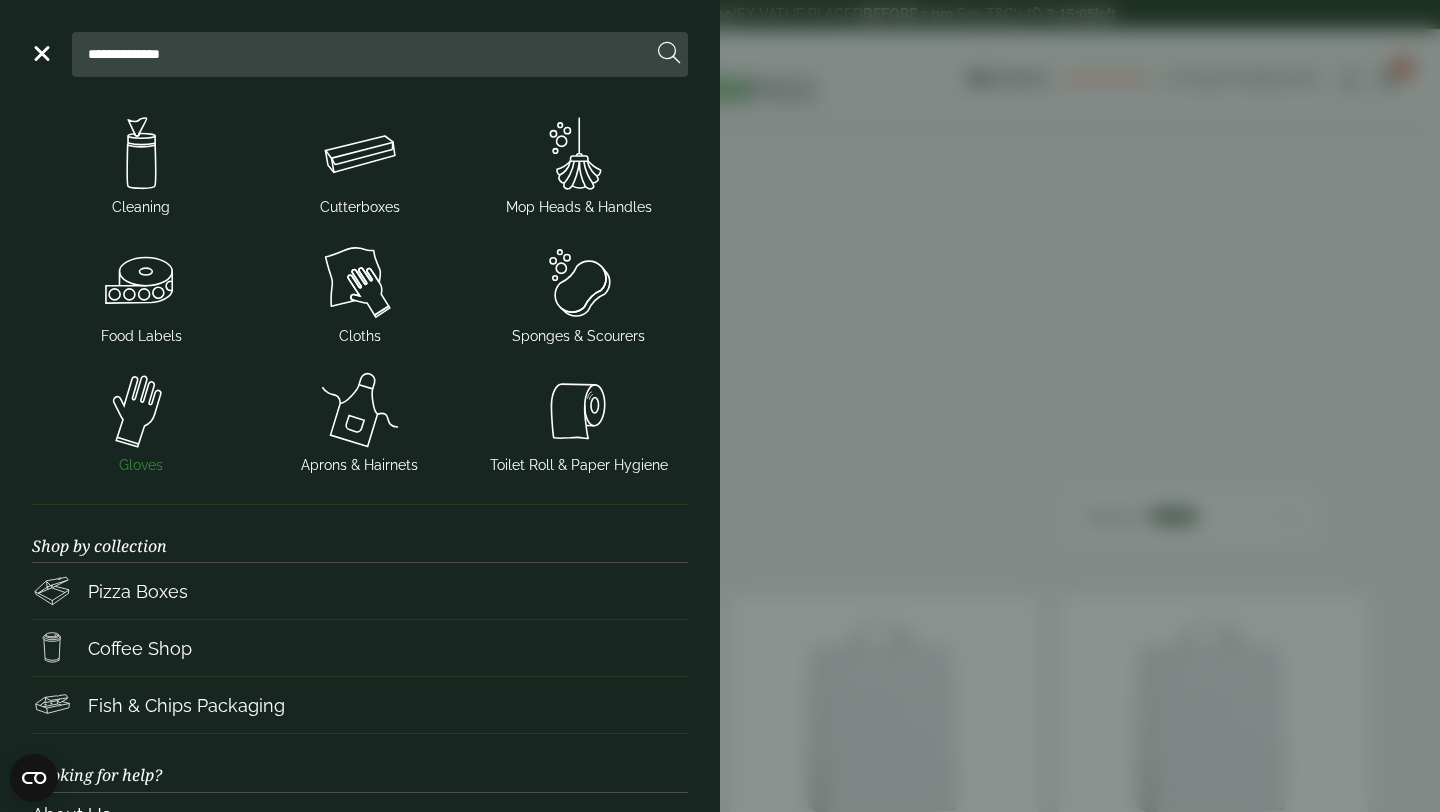 click at bounding box center [141, 411] 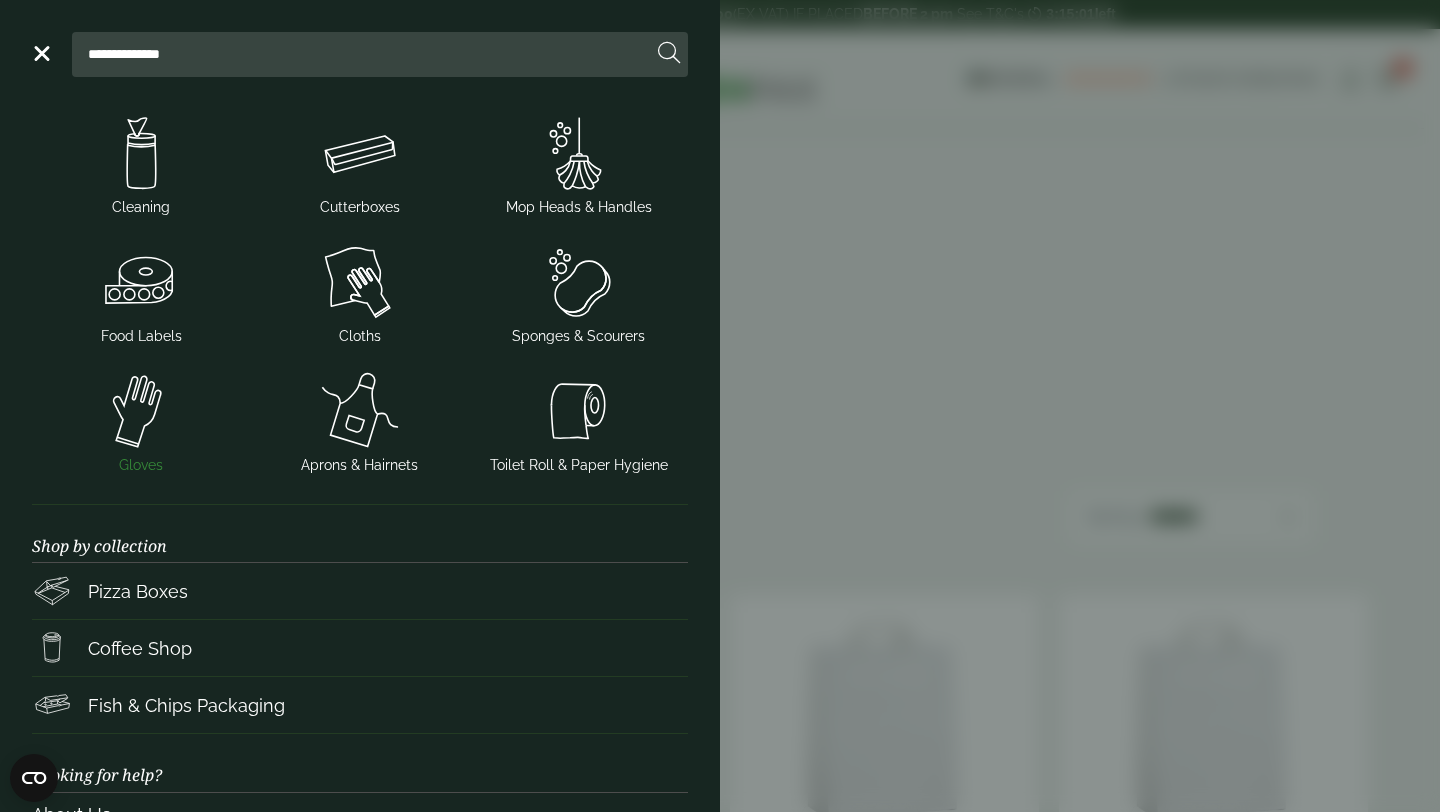 click at bounding box center [141, 411] 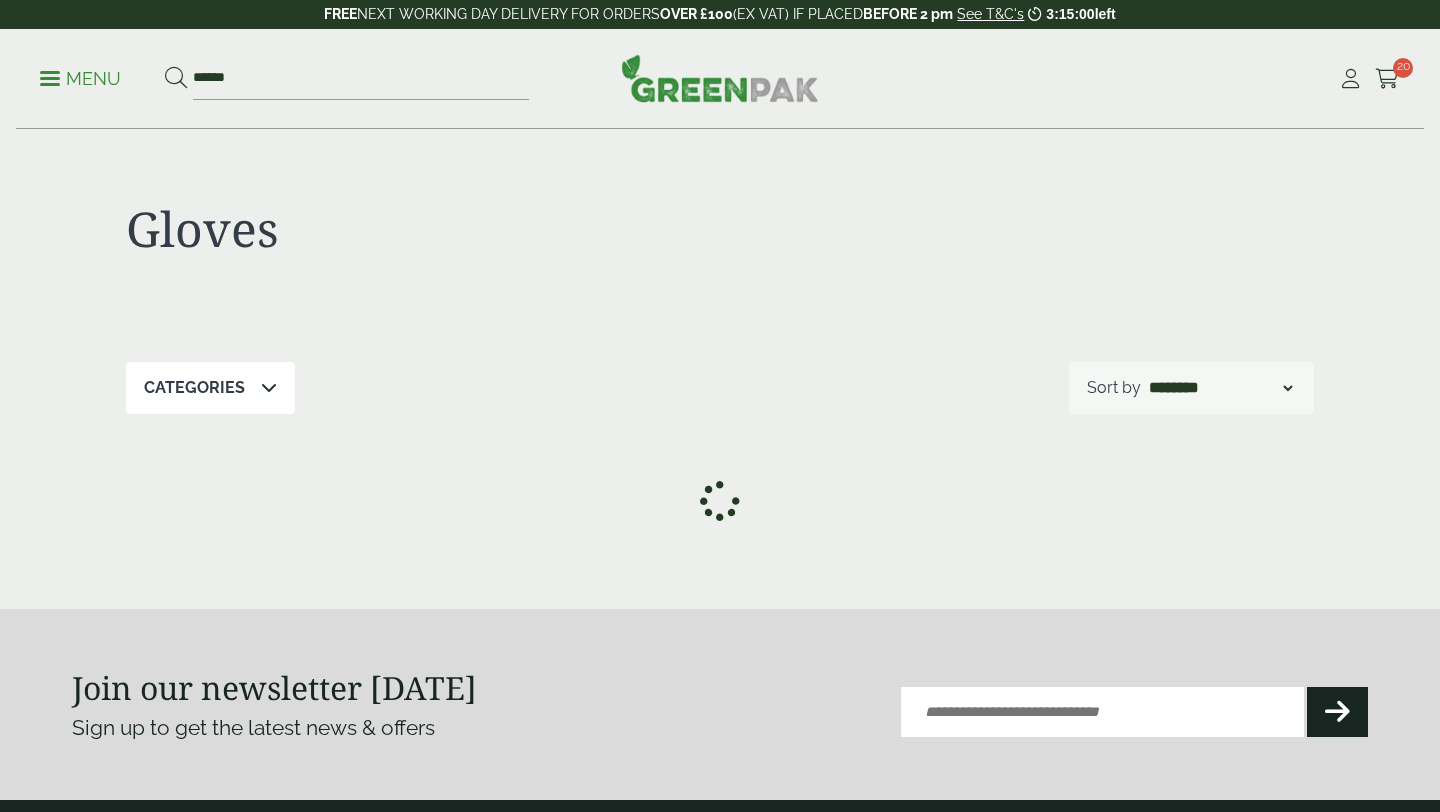 scroll, scrollTop: 0, scrollLeft: 0, axis: both 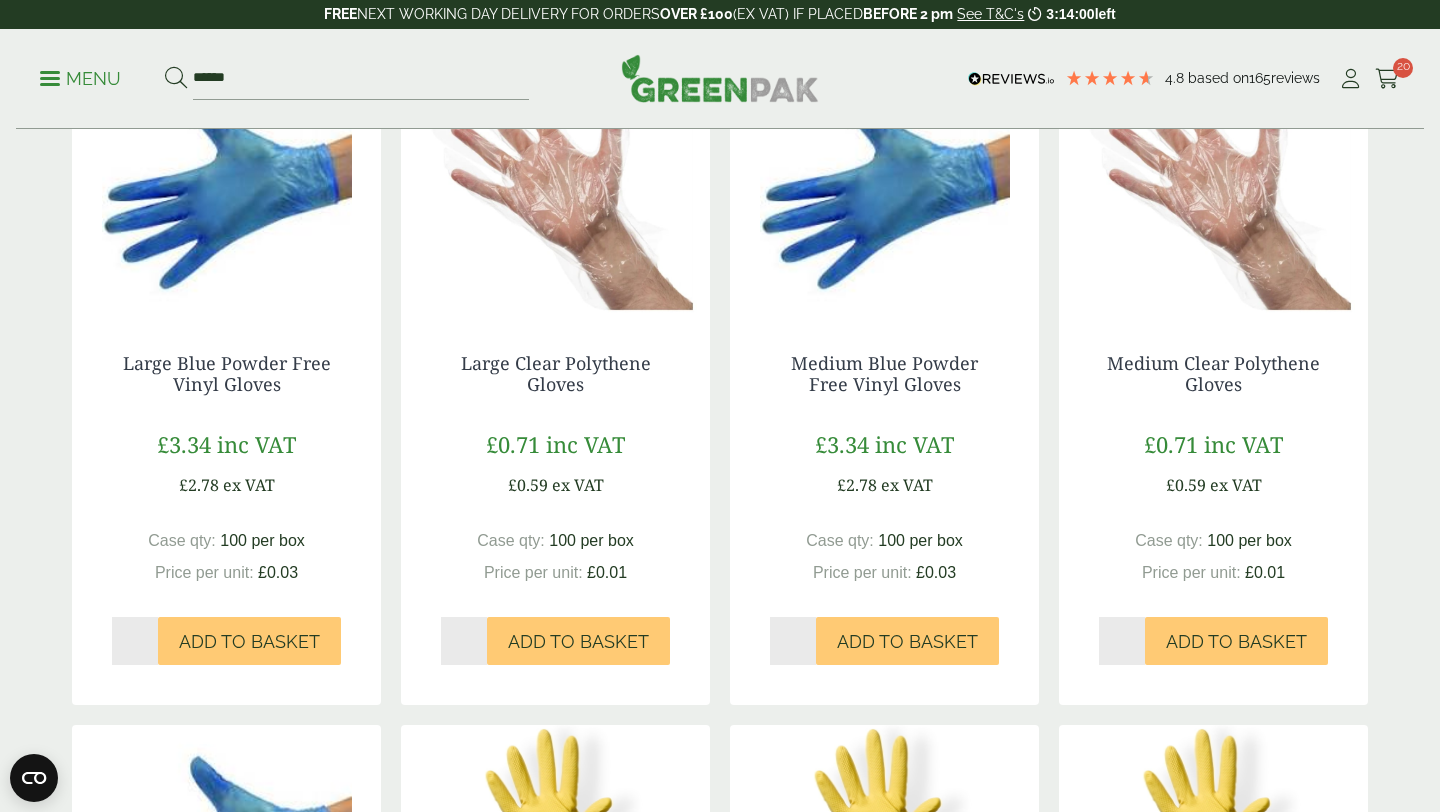 click on "*" at bounding box center [793, 641] 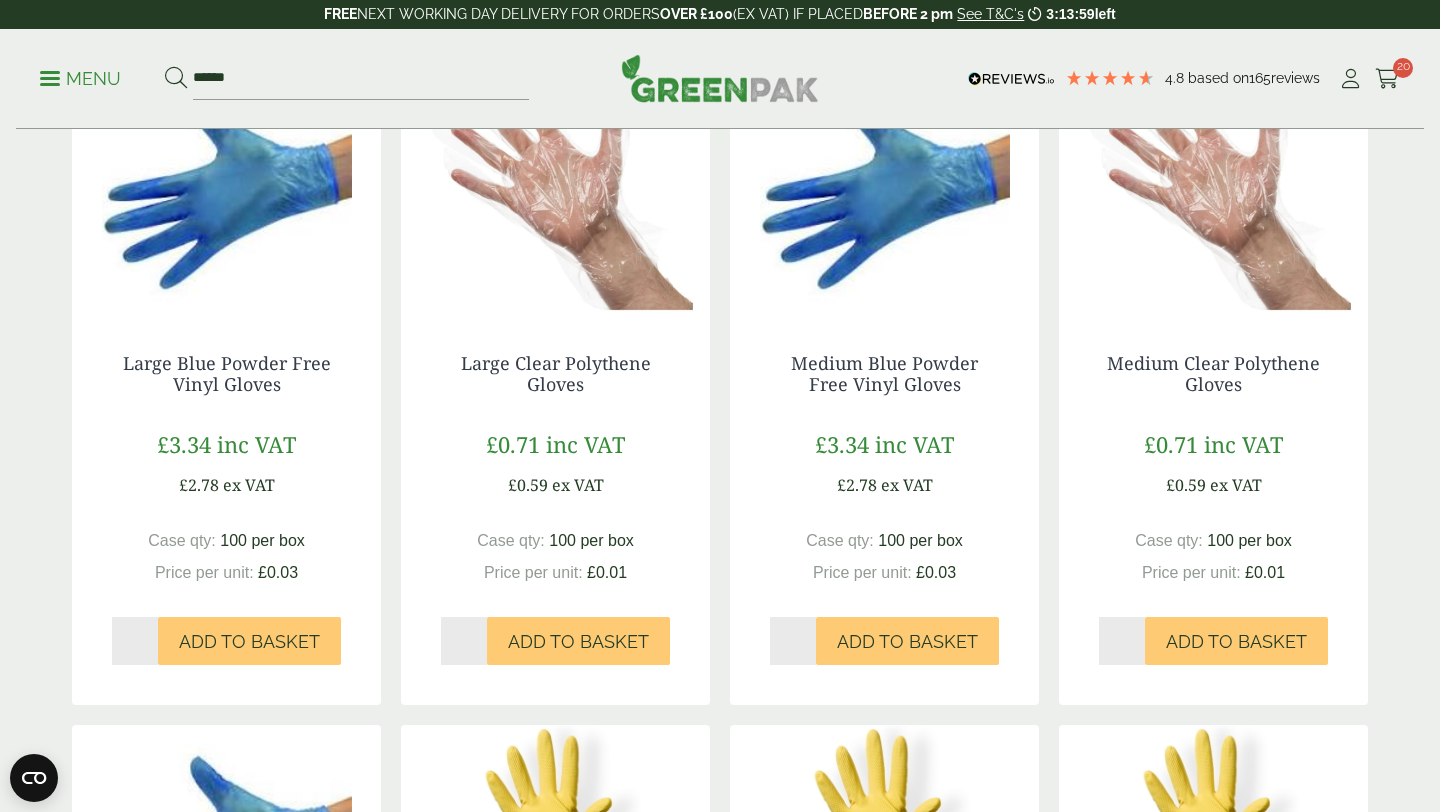 click on "*" at bounding box center [793, 641] 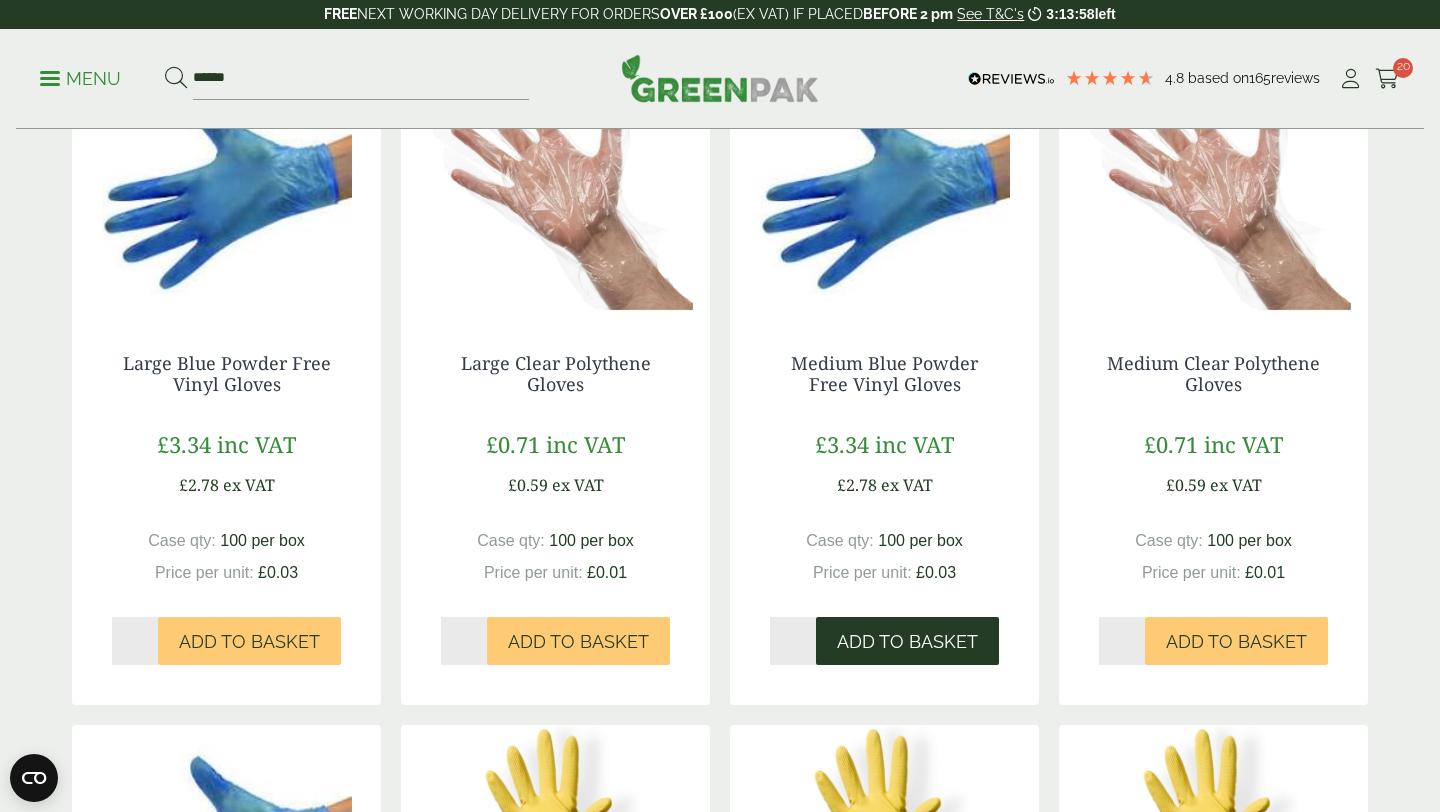 click on "Add to Basket" at bounding box center [907, 642] 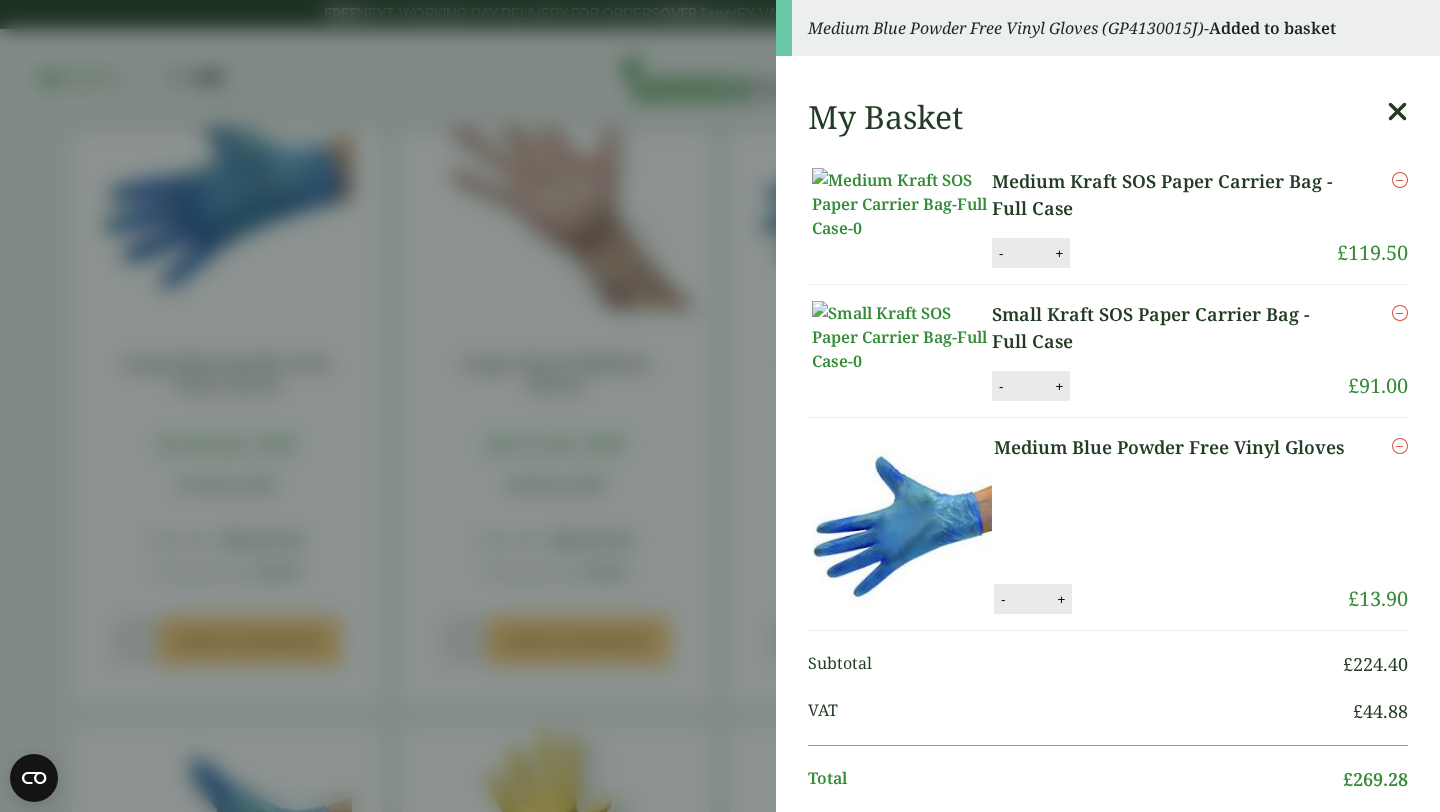 click on "Medium Blue Powder Free Vinyl Gloves (GP4130015J)  -  Added to basket
My Basket
Medium Kraft SOS Paper Carrier Bag - Full Case
Medium Kraft SOS Paper Carrier Bag - Full Case quantity
- ** +
Update
Remove
£" at bounding box center (720, 406) 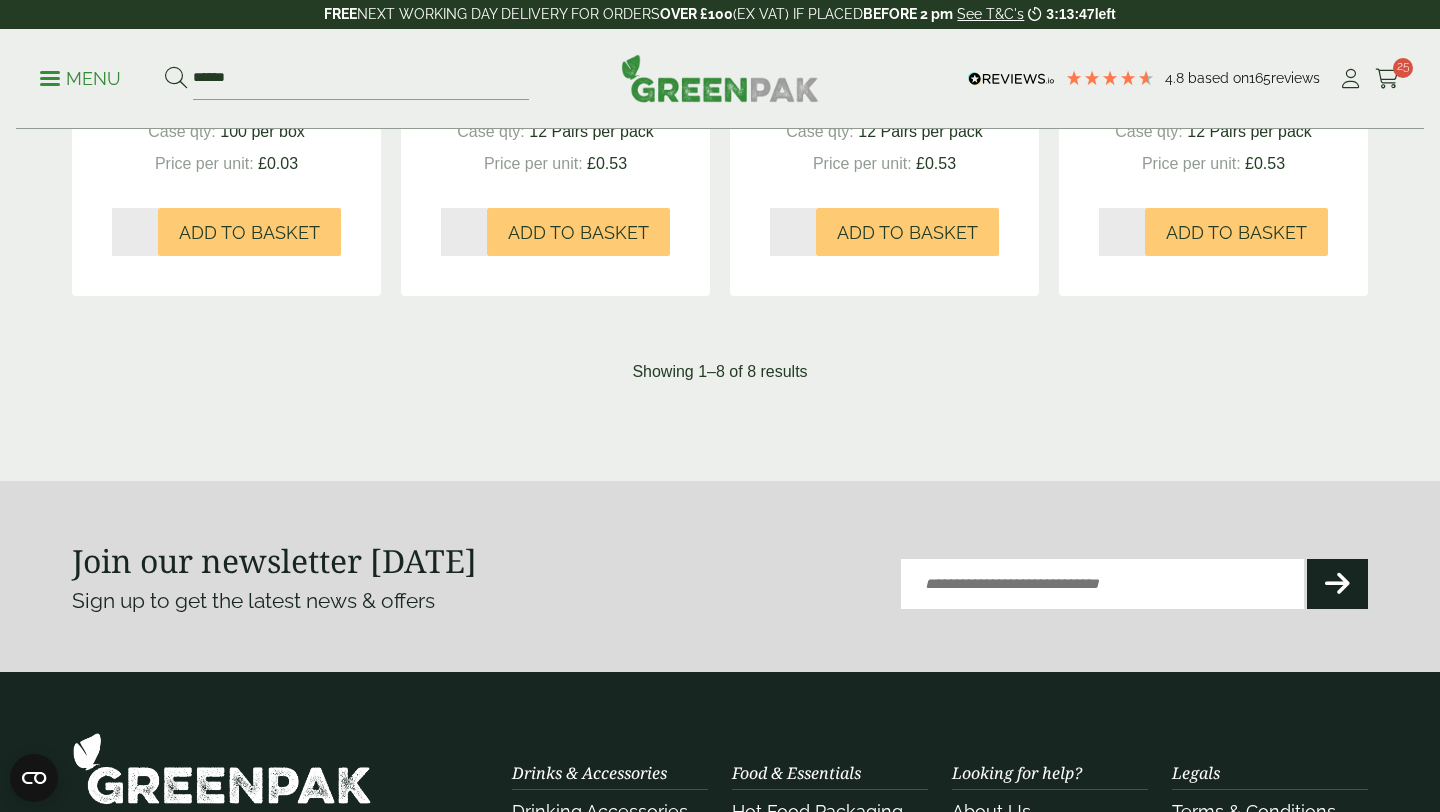 scroll, scrollTop: 0, scrollLeft: 0, axis: both 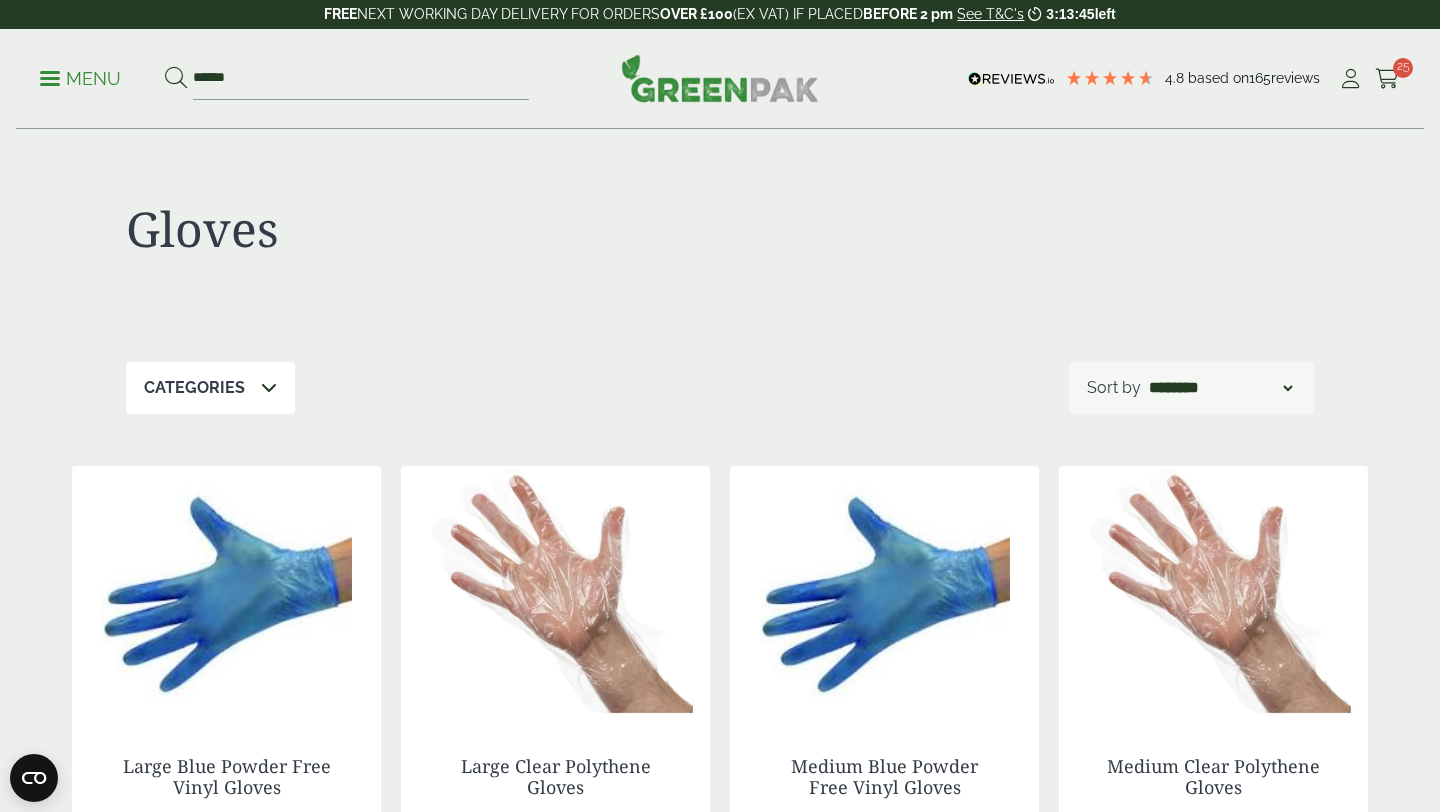 click at bounding box center (269, 387) 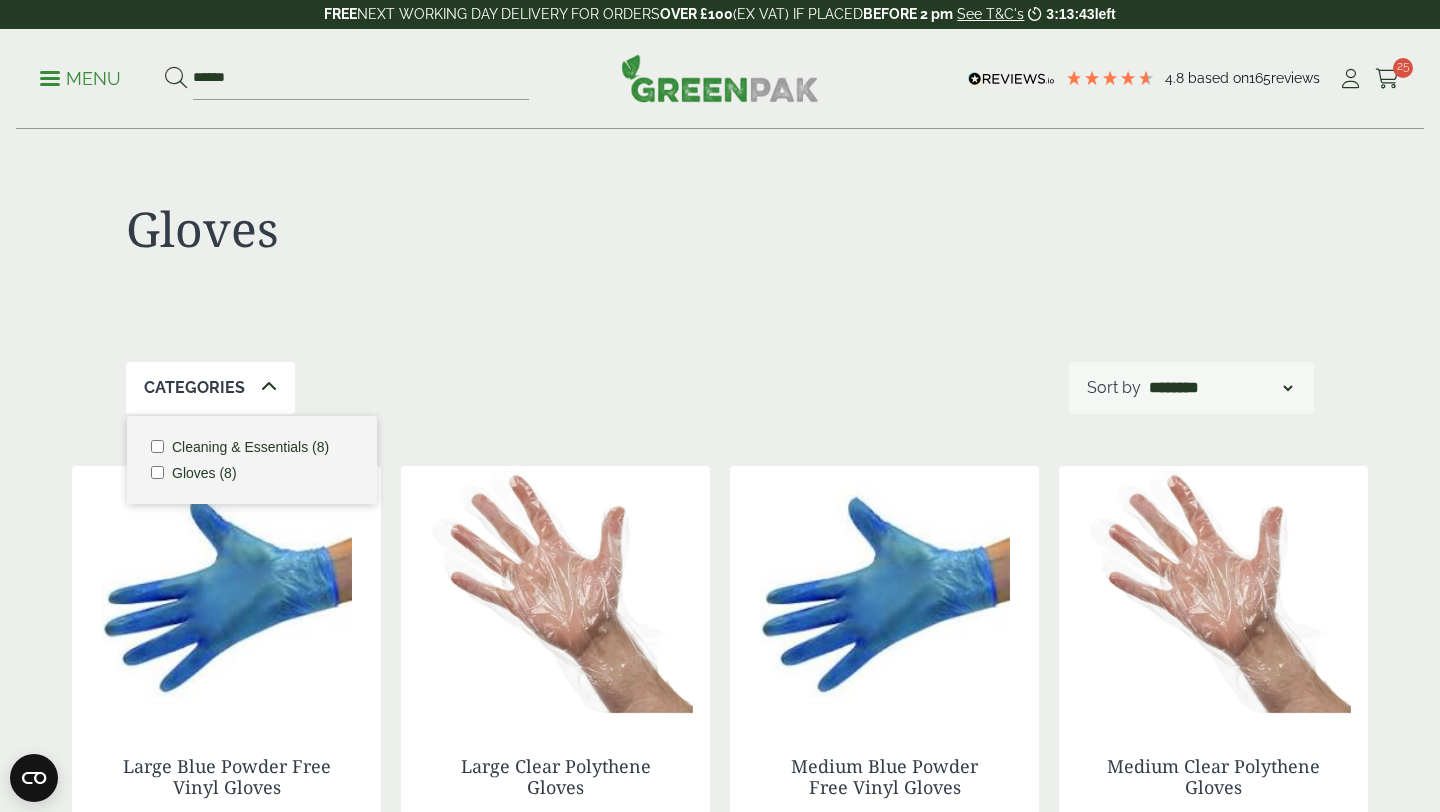 click on "Gloves" at bounding box center (720, 246) 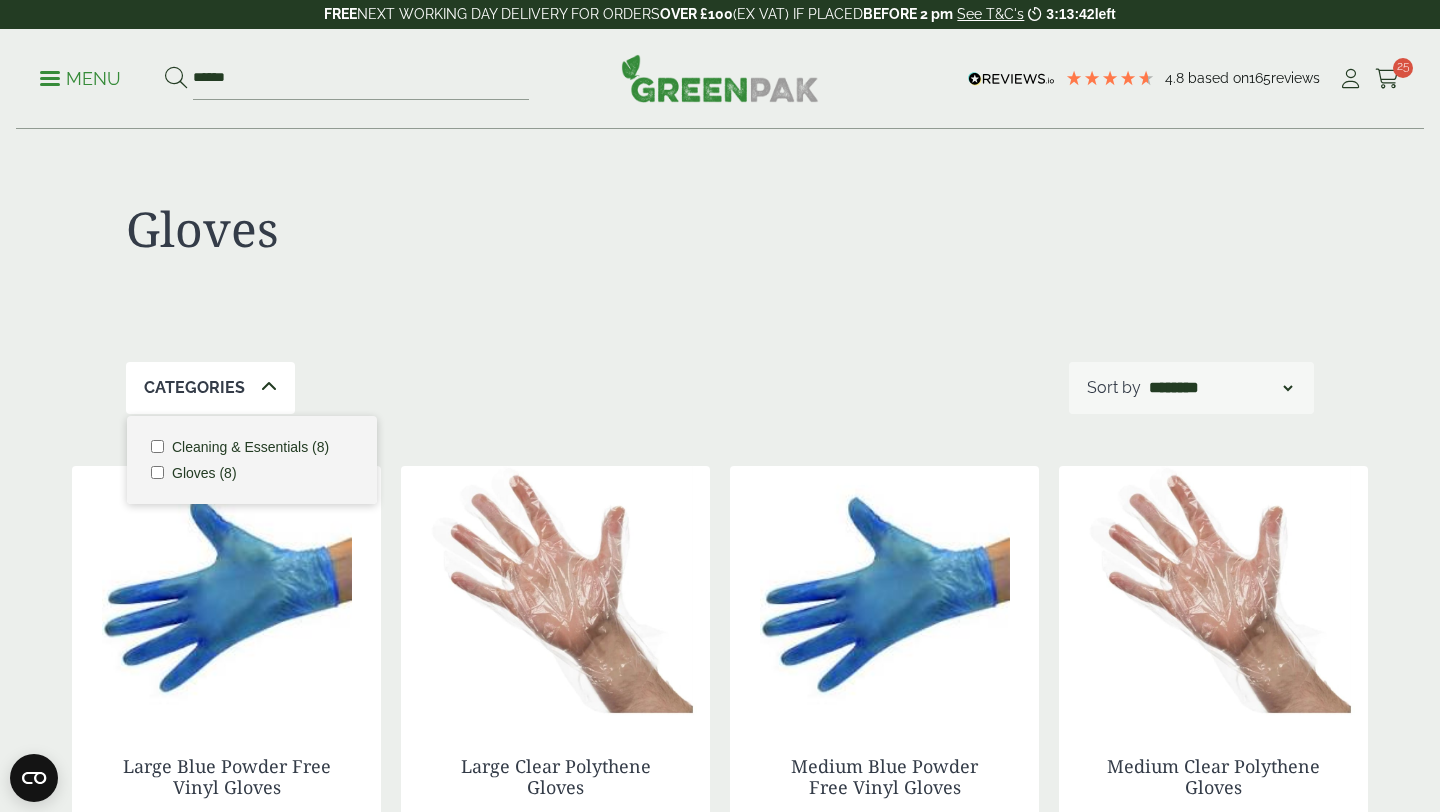click on "**********" at bounding box center (1221, 388) 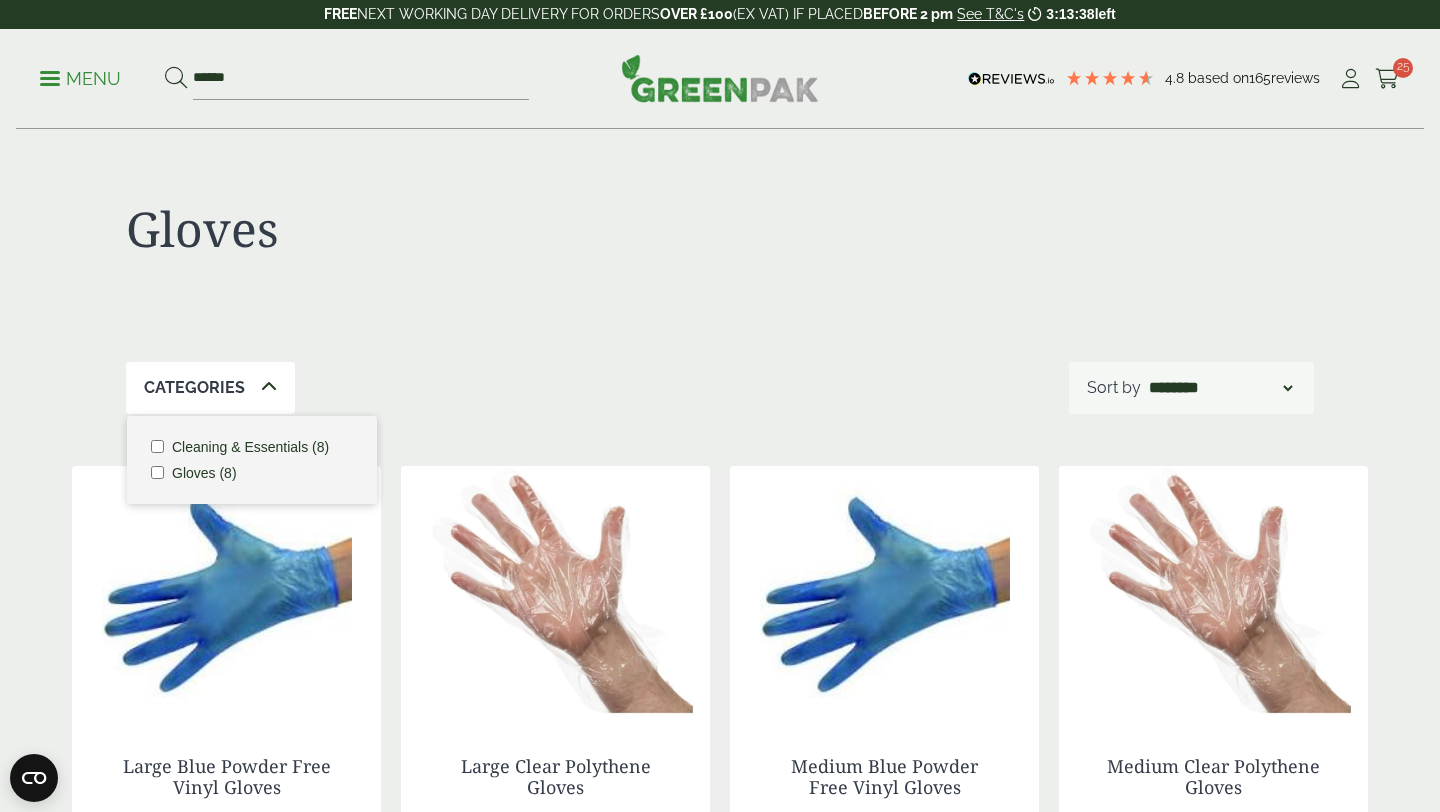 click at bounding box center [50, 78] 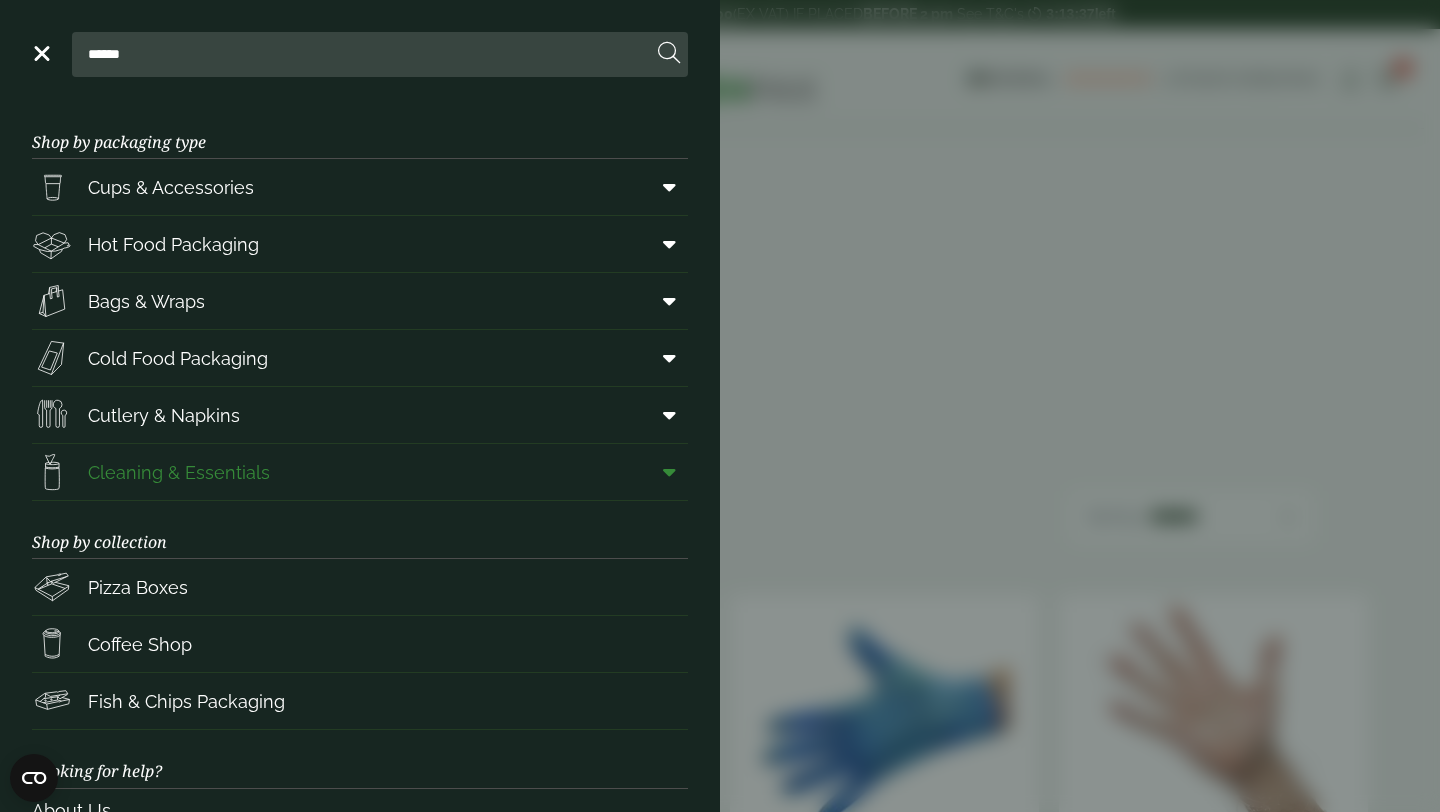 click on "Cleaning & Essentials" at bounding box center (179, 472) 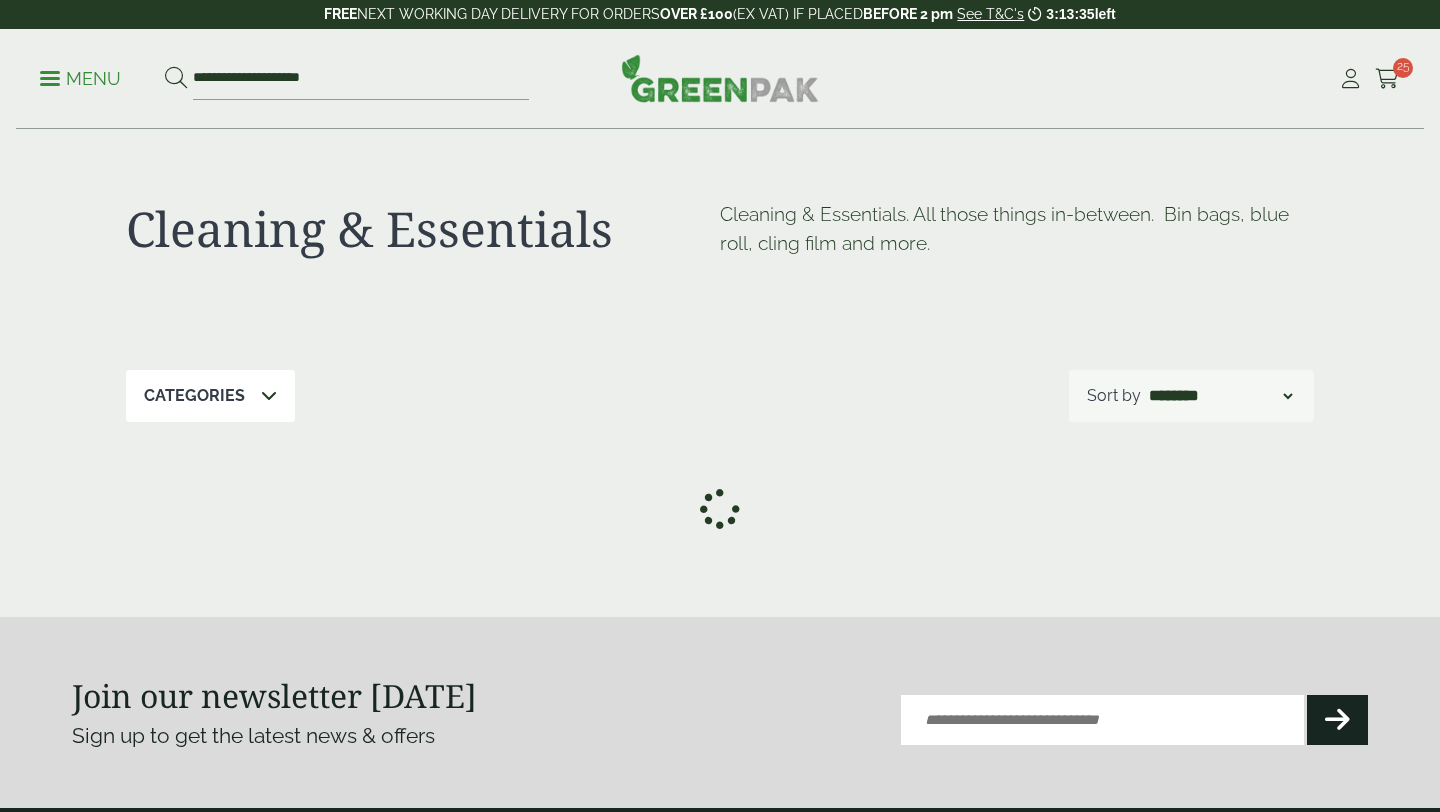 scroll, scrollTop: 0, scrollLeft: 0, axis: both 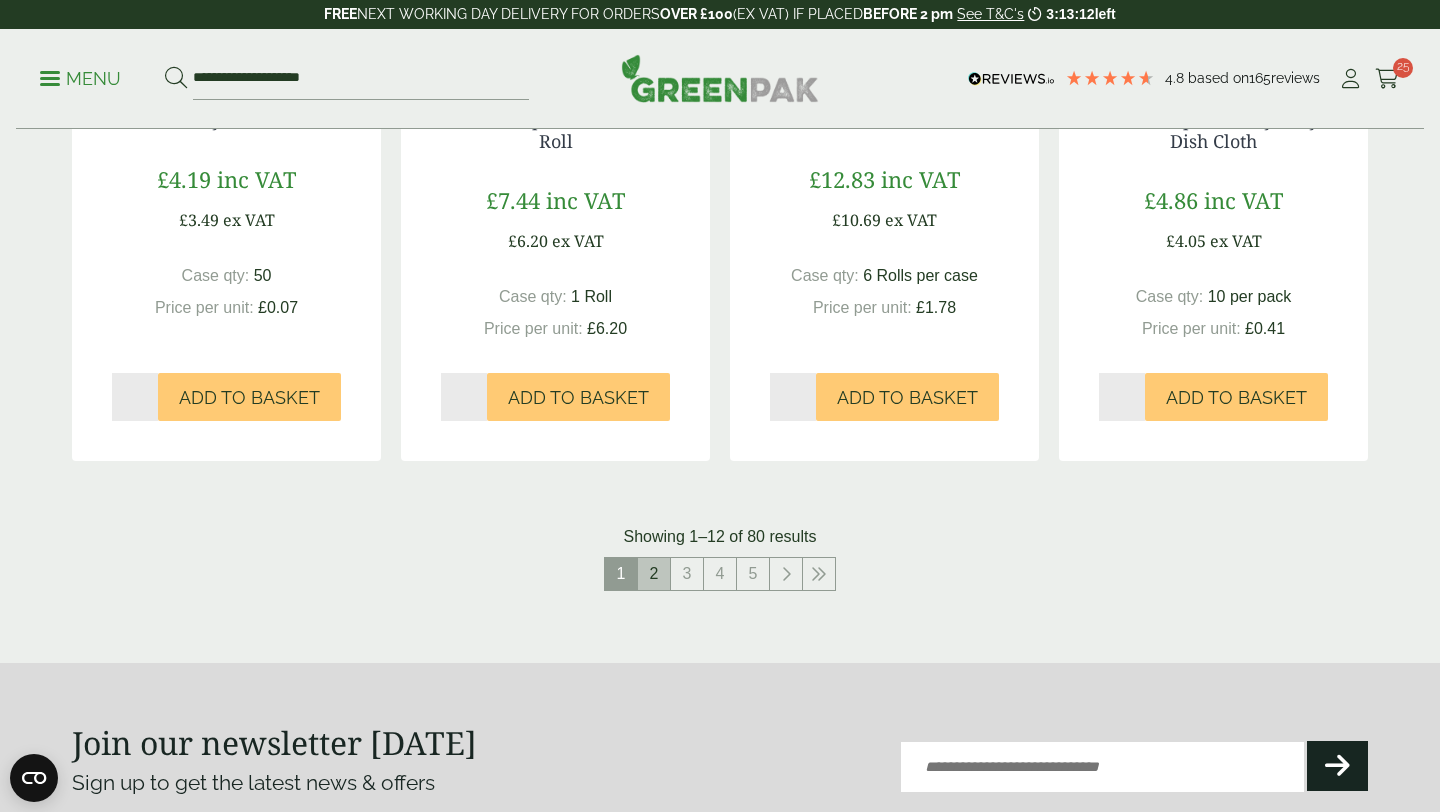 click on "2" at bounding box center [654, 574] 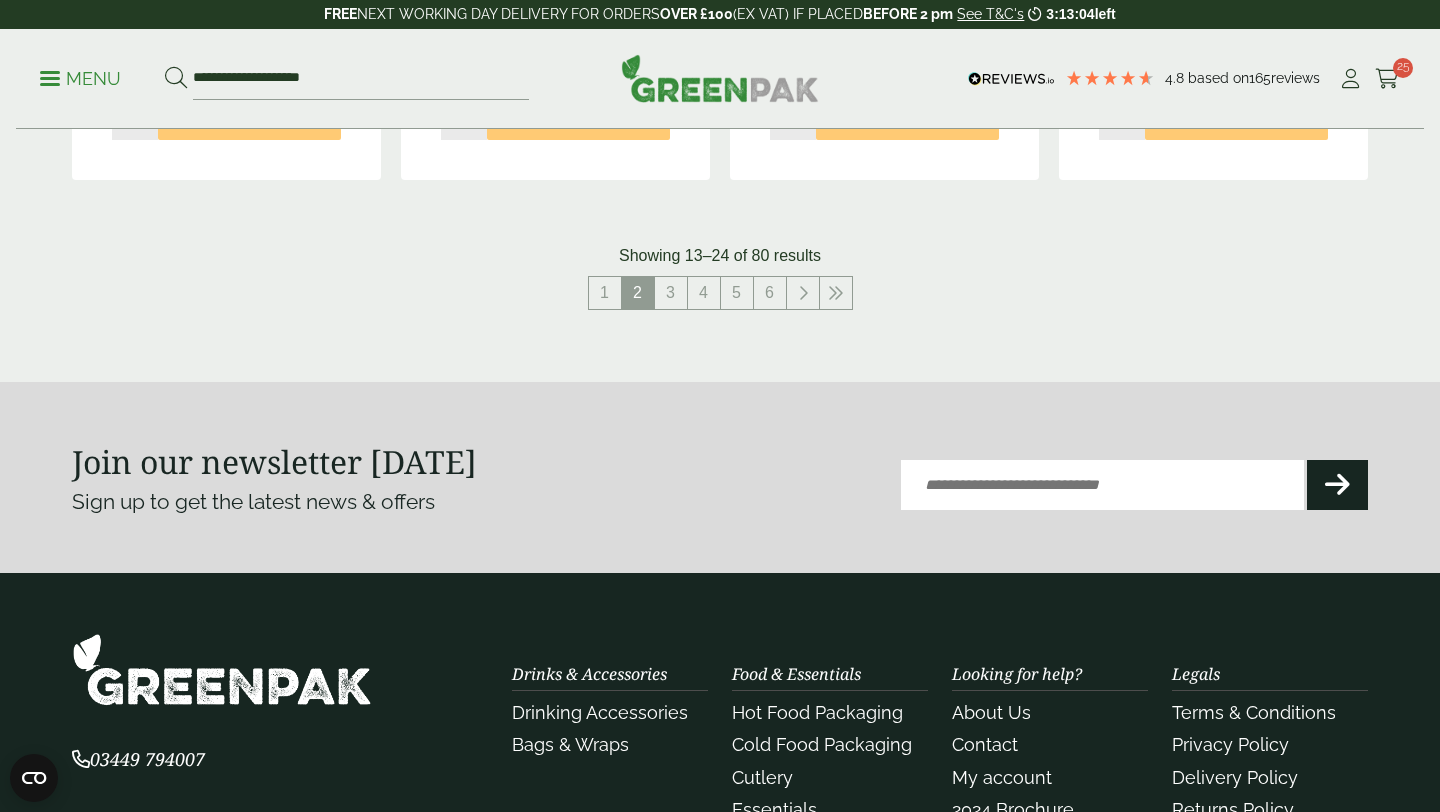 scroll, scrollTop: 2095, scrollLeft: 0, axis: vertical 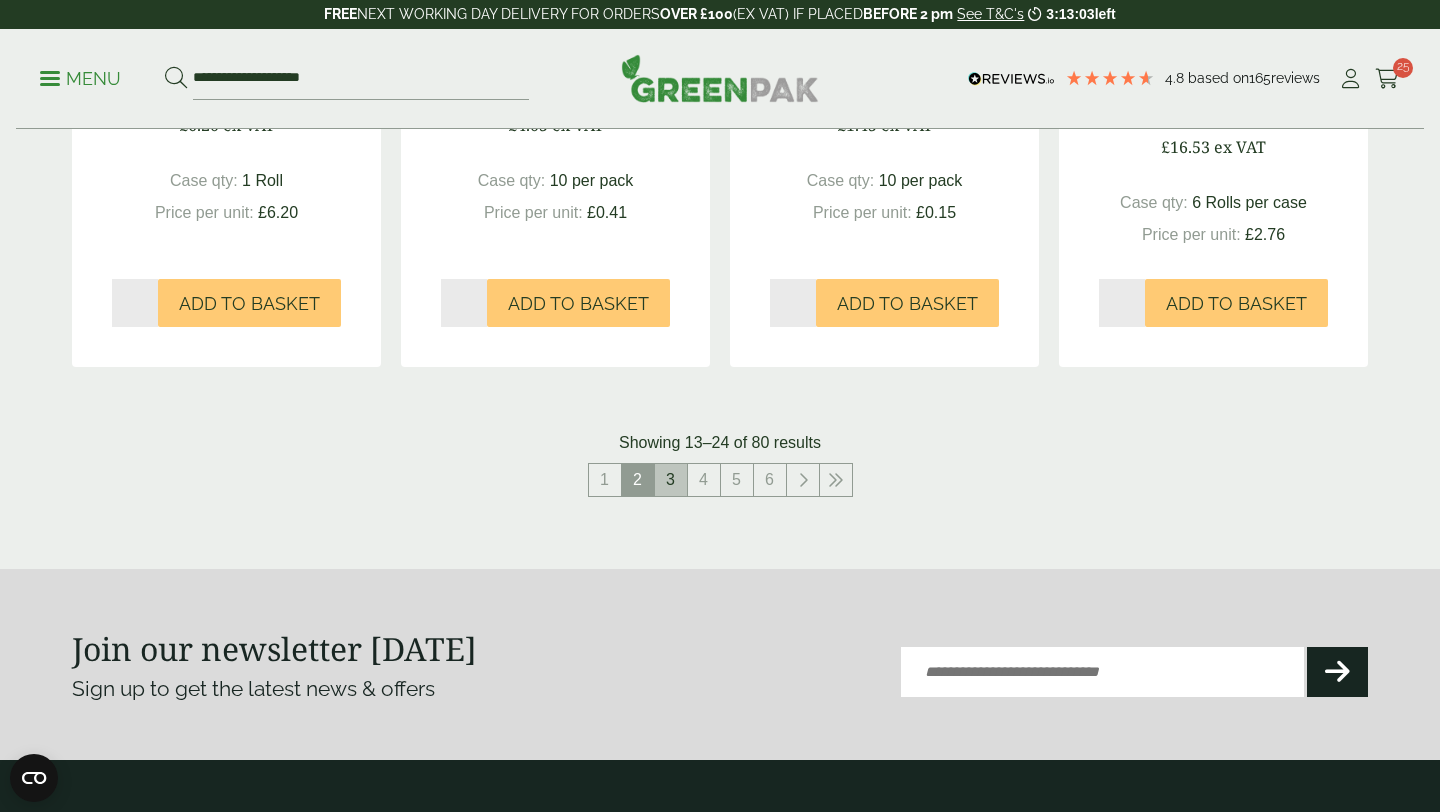 click on "3" at bounding box center (671, 480) 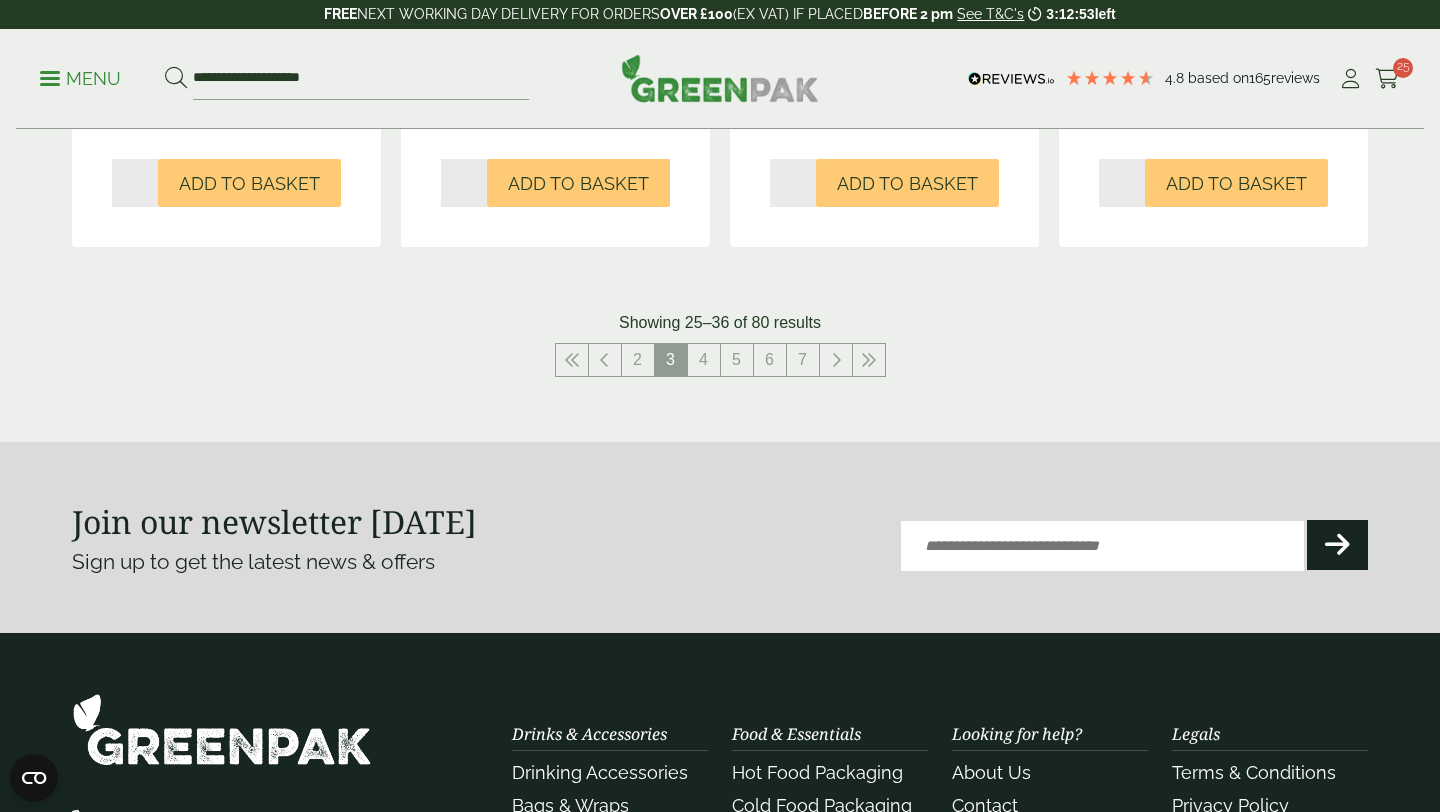 scroll, scrollTop: 2275, scrollLeft: 0, axis: vertical 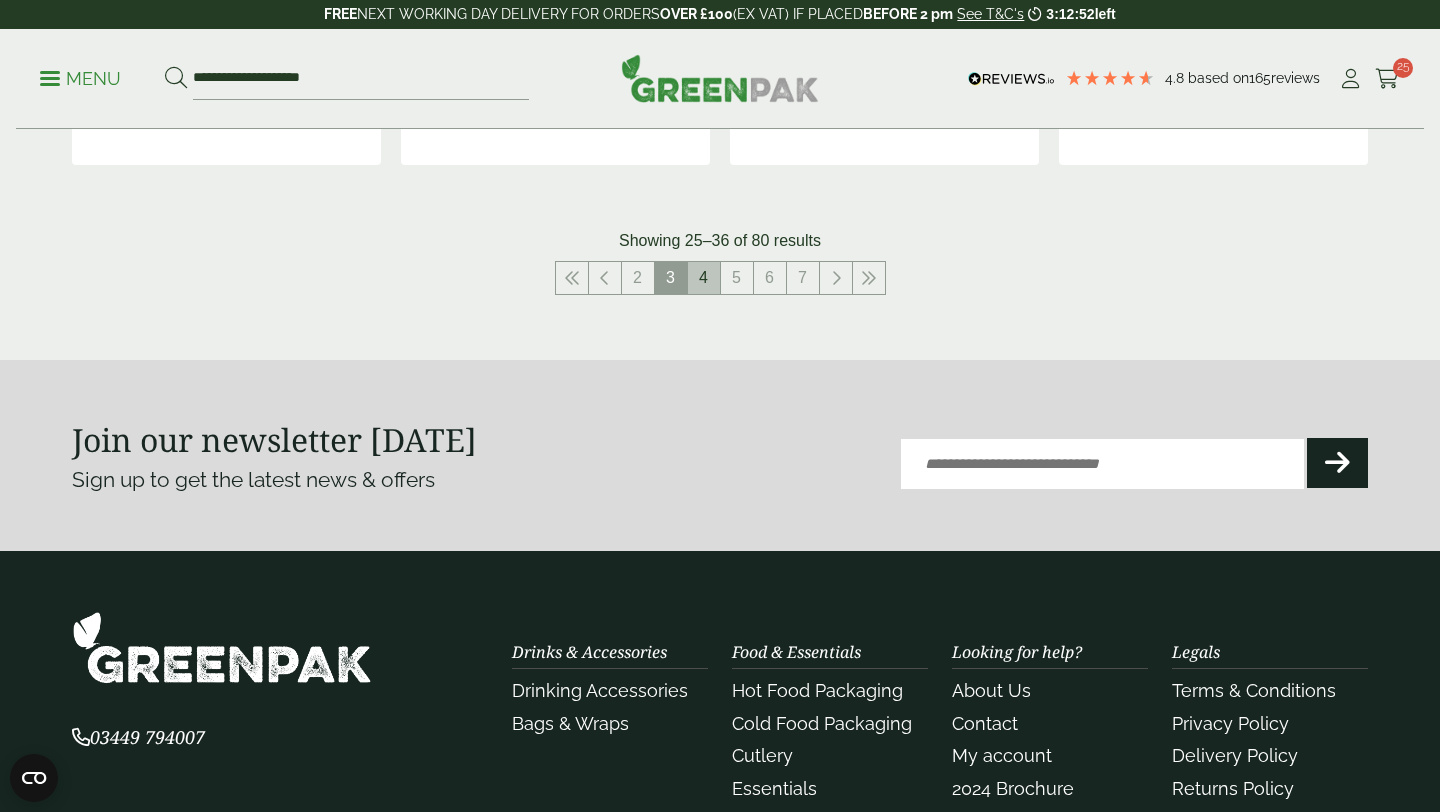 click on "4" at bounding box center (704, 278) 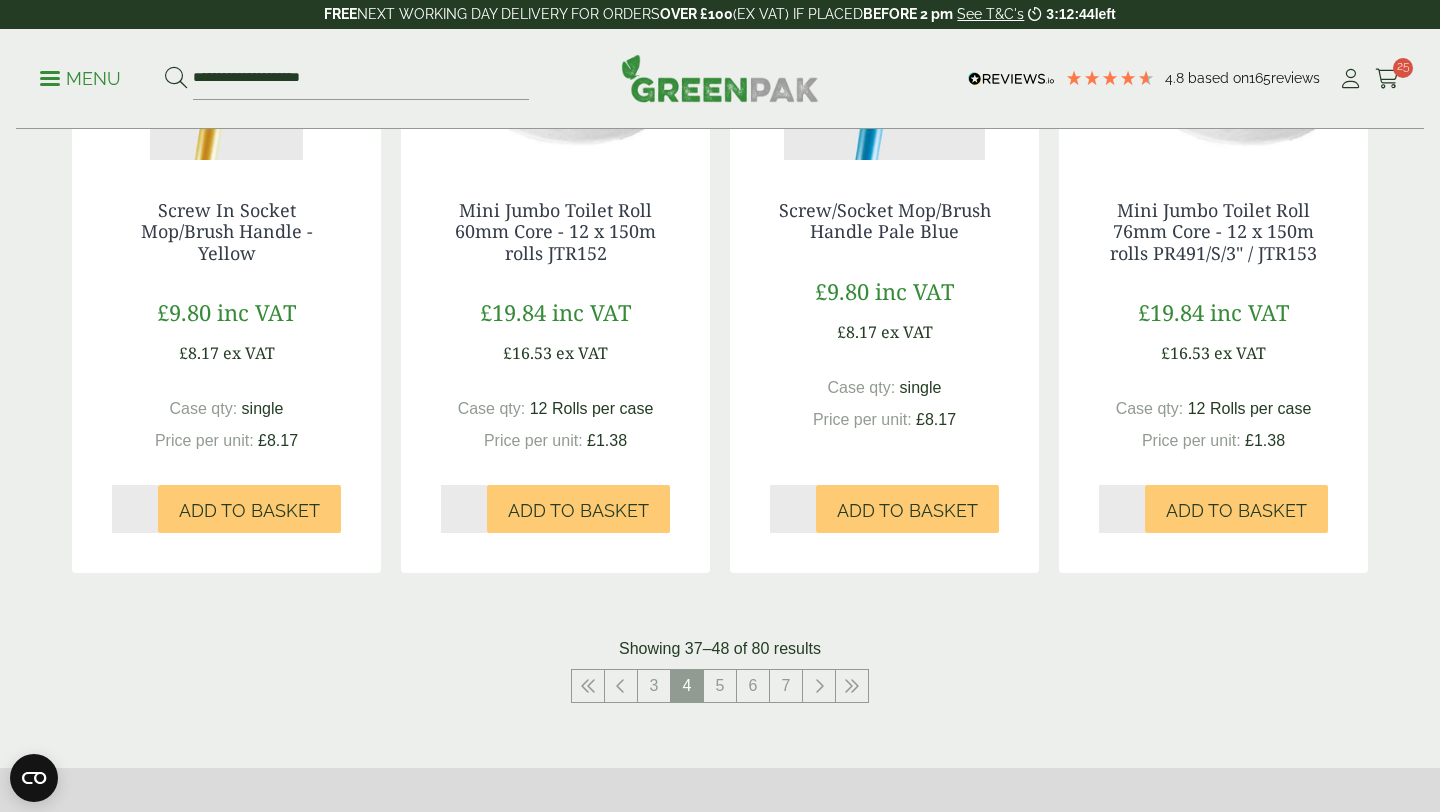 scroll, scrollTop: 1972, scrollLeft: 0, axis: vertical 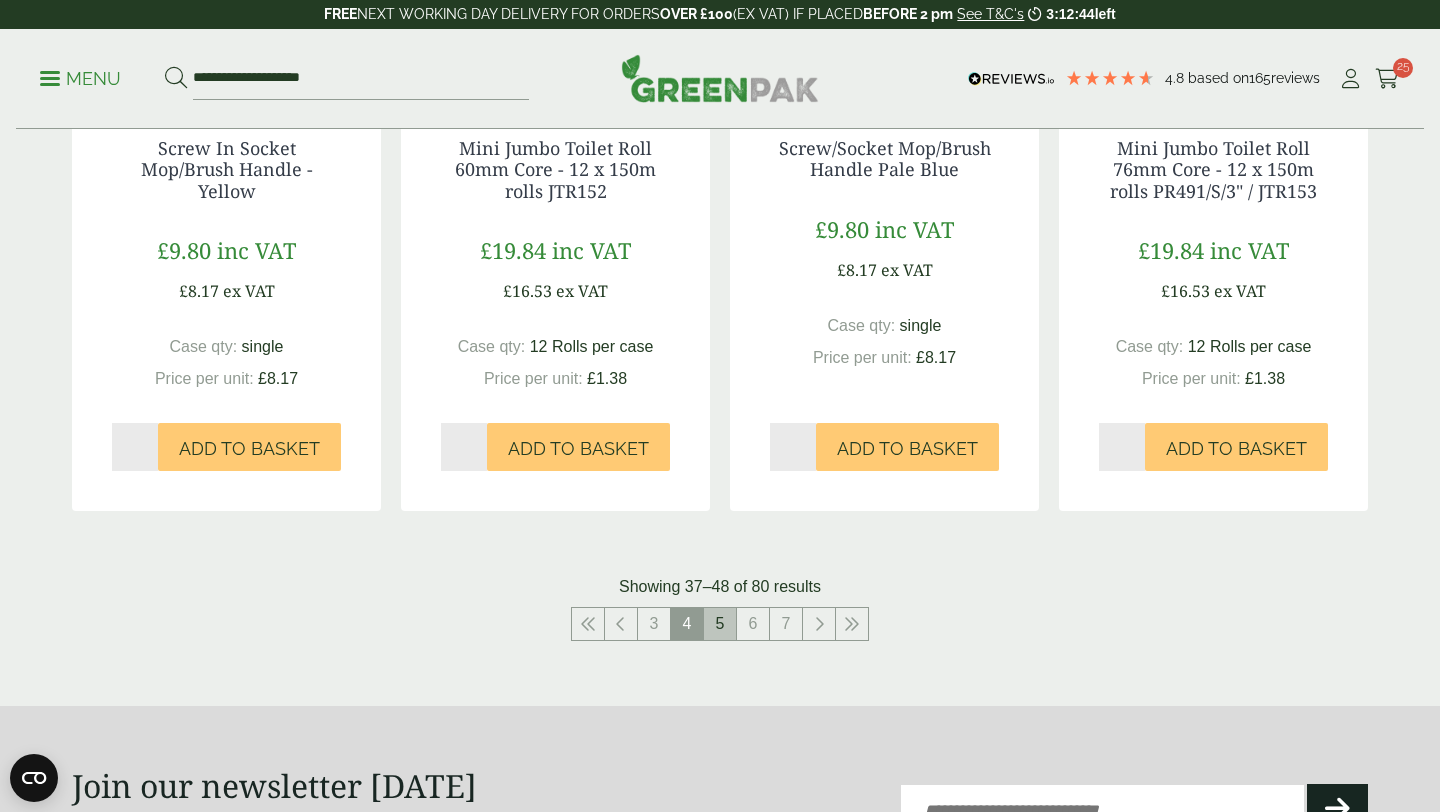 click on "5" at bounding box center [720, 624] 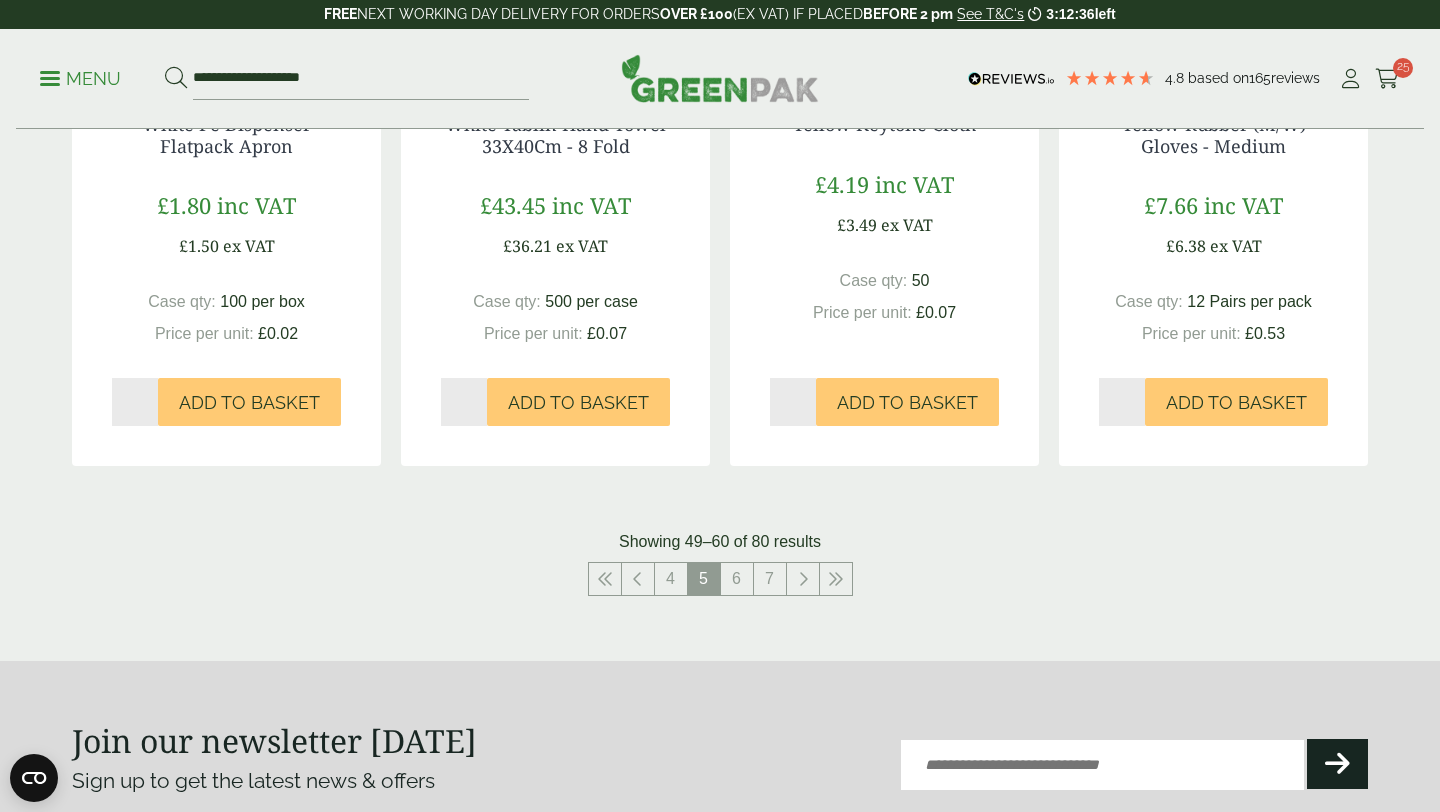 scroll, scrollTop: 2025, scrollLeft: 0, axis: vertical 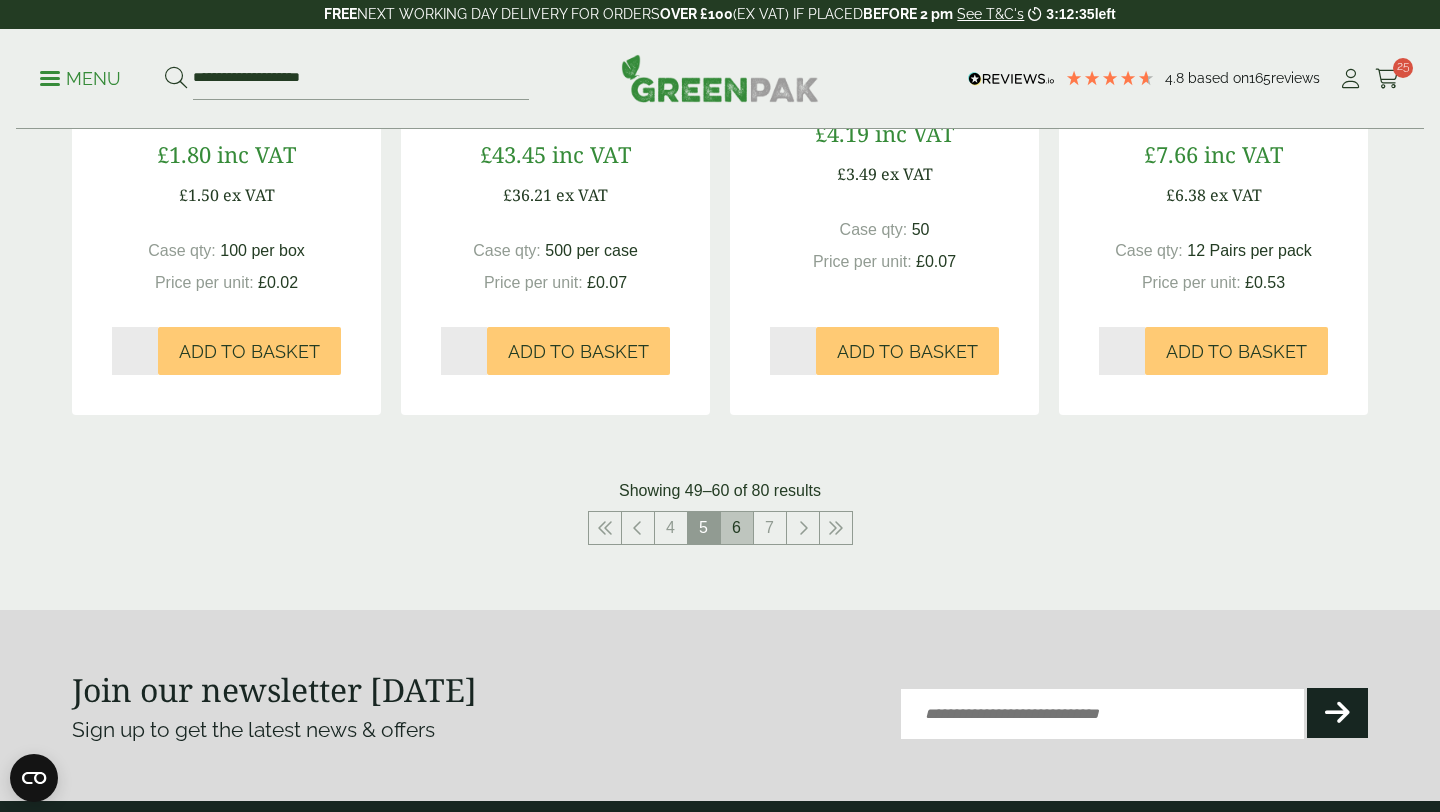 click on "6" at bounding box center [737, 528] 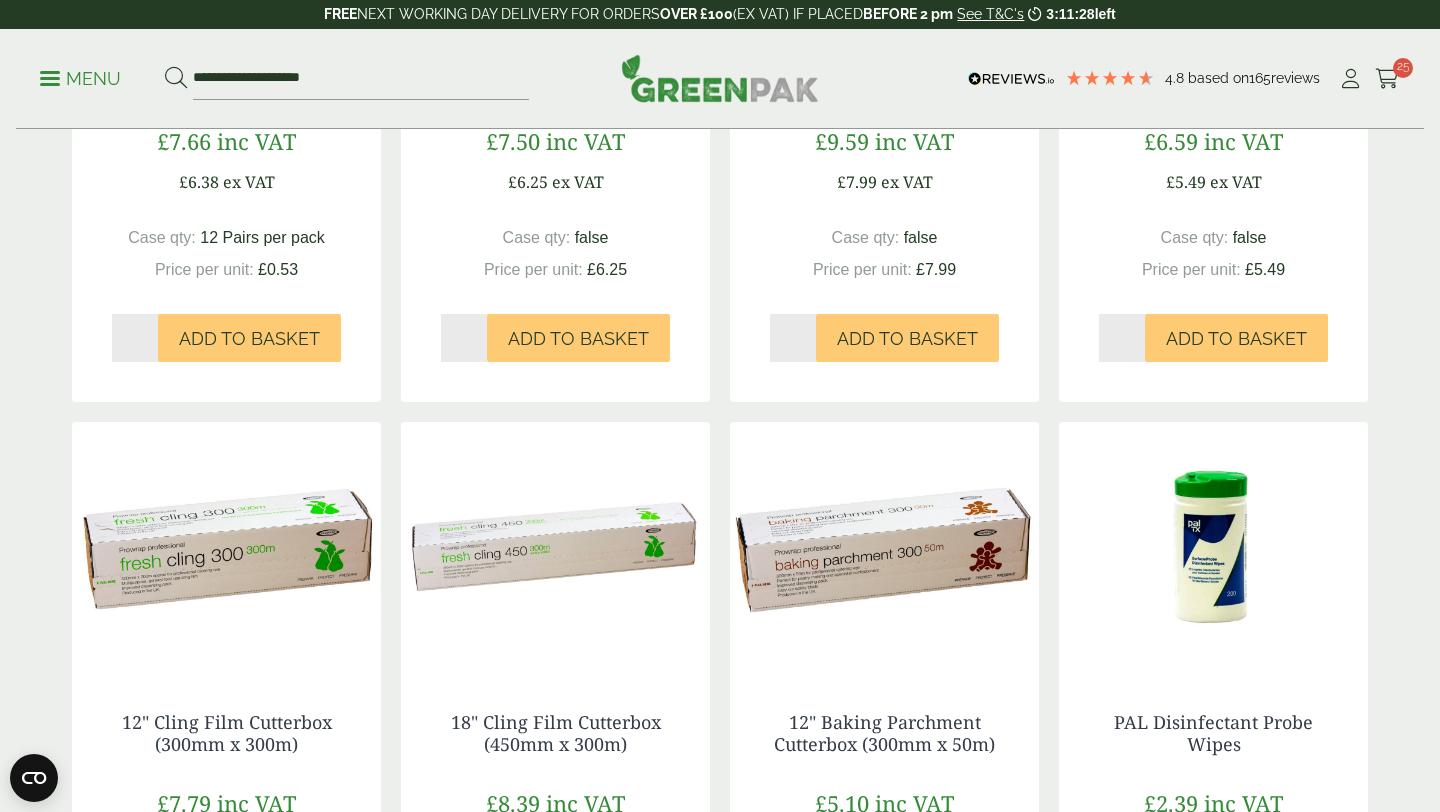 scroll, scrollTop: 1190, scrollLeft: 0, axis: vertical 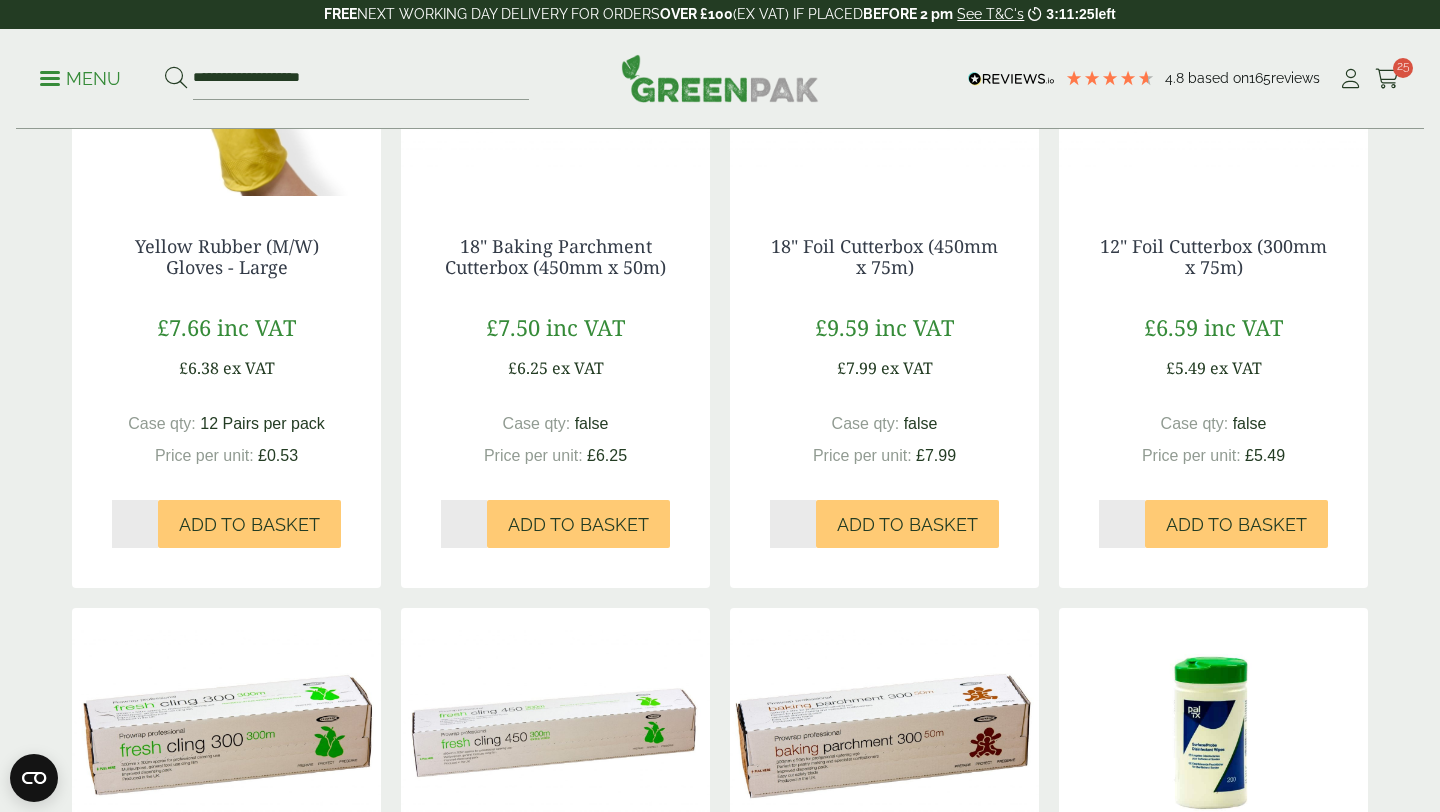 click on "*" at bounding box center (464, 524) 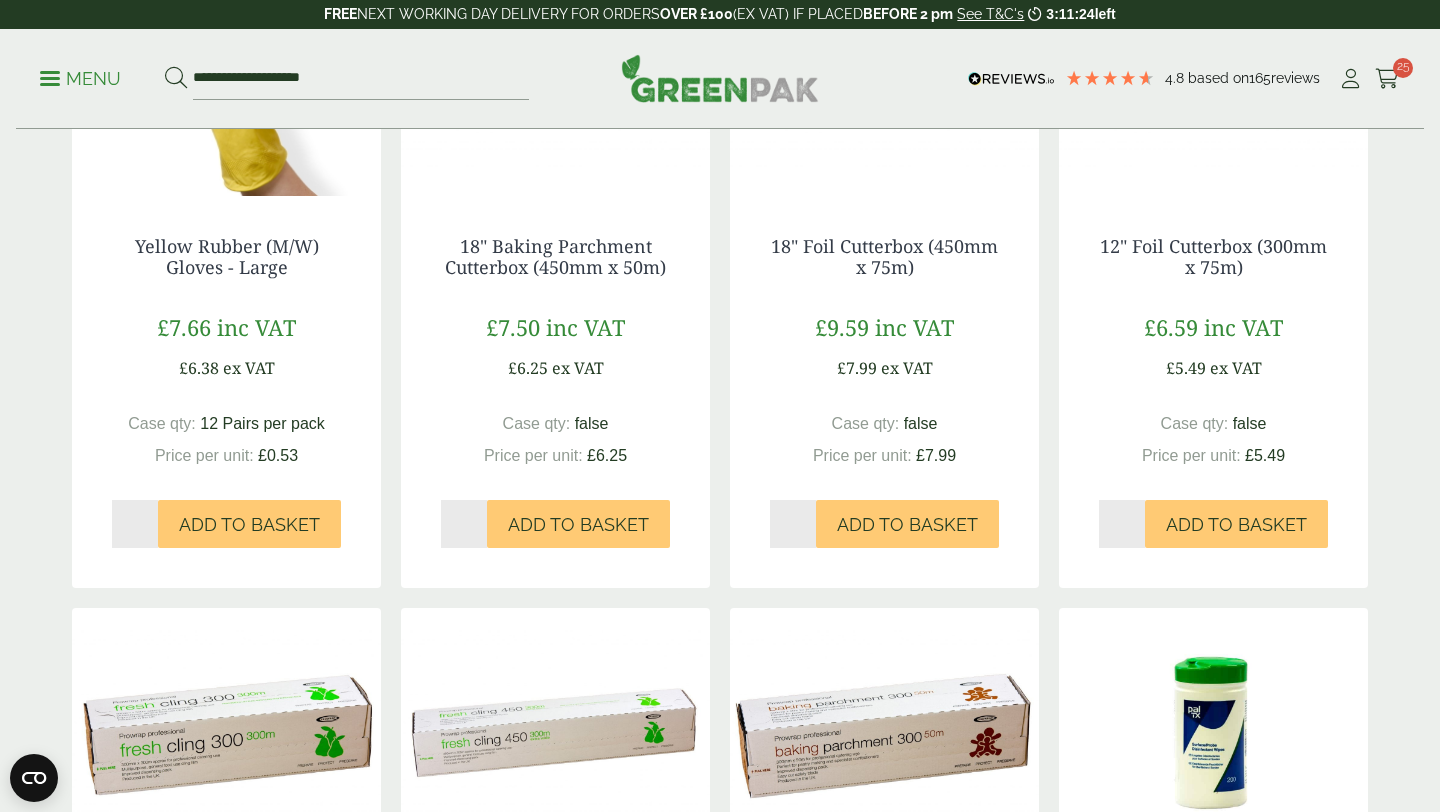 type on "*" 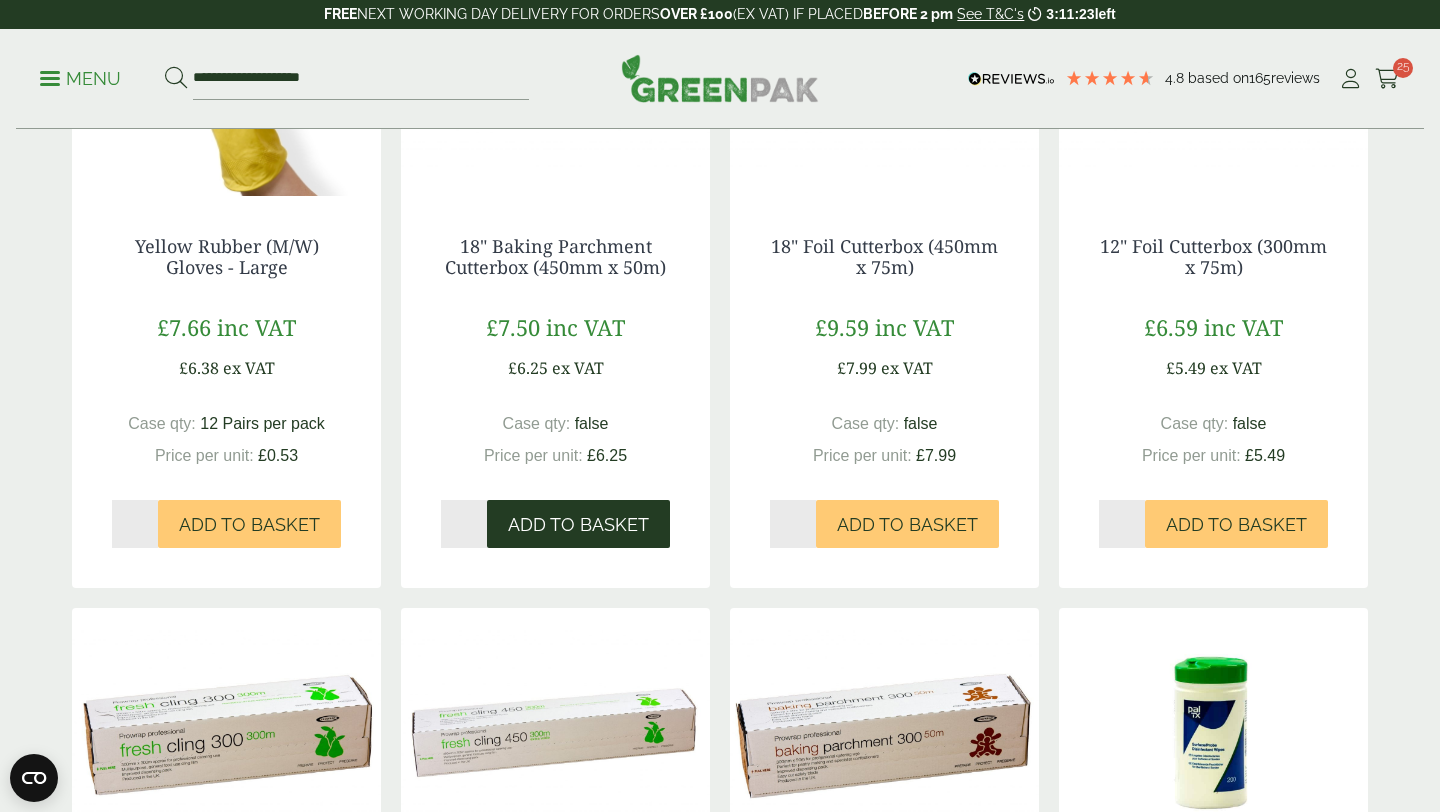 click on "Add to Basket" at bounding box center [578, 525] 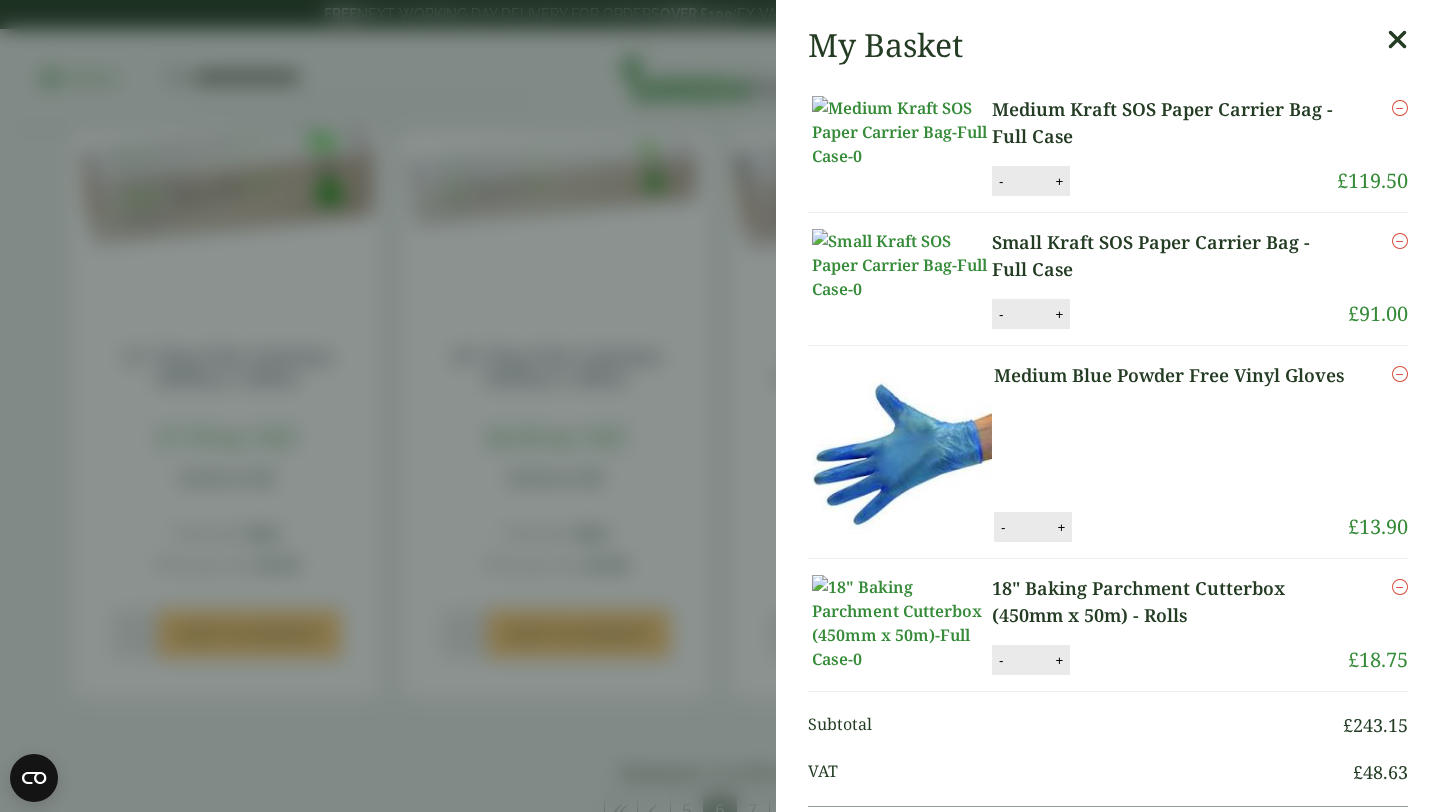 scroll, scrollTop: 1889, scrollLeft: 0, axis: vertical 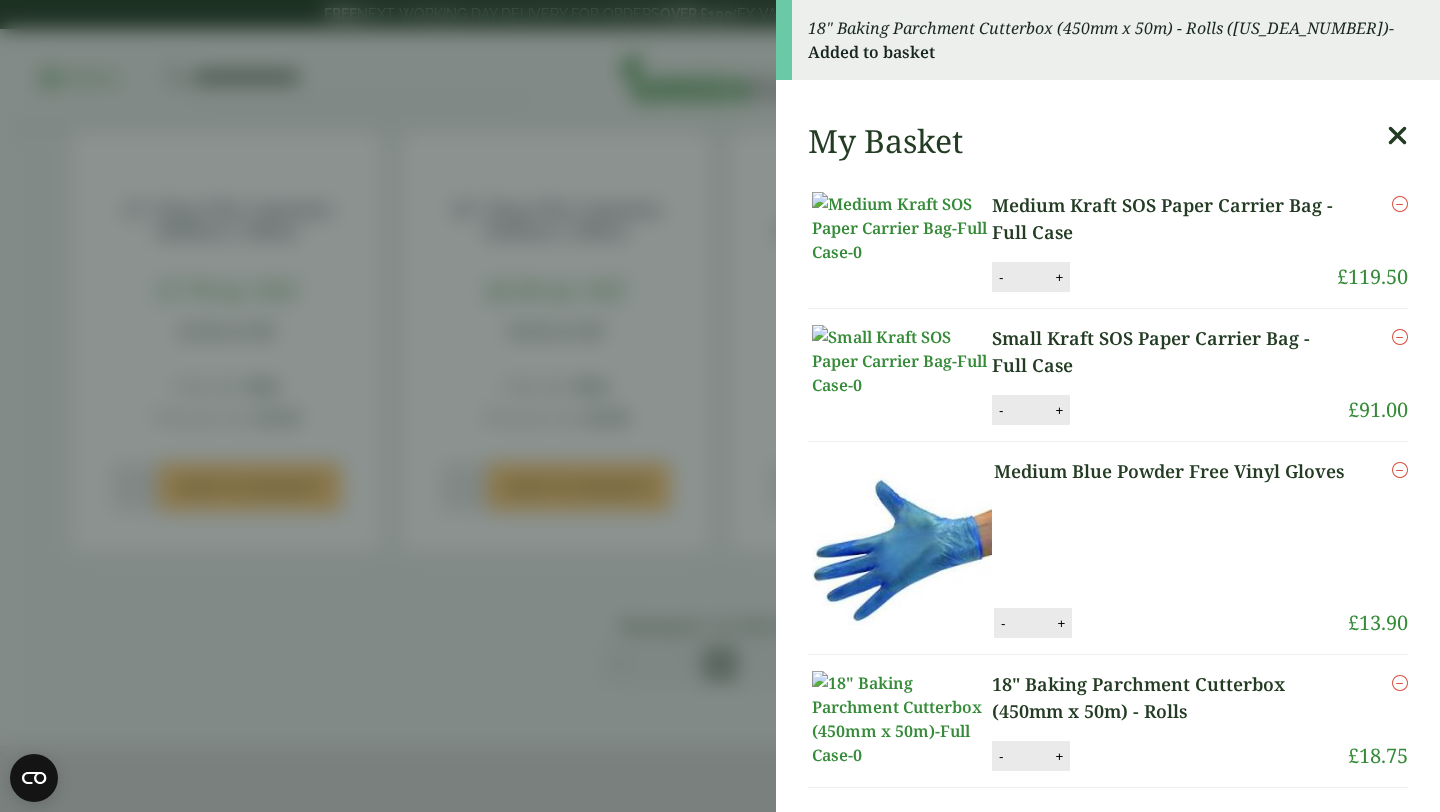 click on "18" Baking Parchment Cutterbox (450mm x 50m) - Rolls (GP3830014)  -  Added to basket
My Basket
Medium Kraft SOS Paper Carrier Bag - Full Case
Medium Kraft SOS Paper Carrier Bag - Full Case quantity
- ** +
Update
Remove £ 119.50" at bounding box center [720, 406] 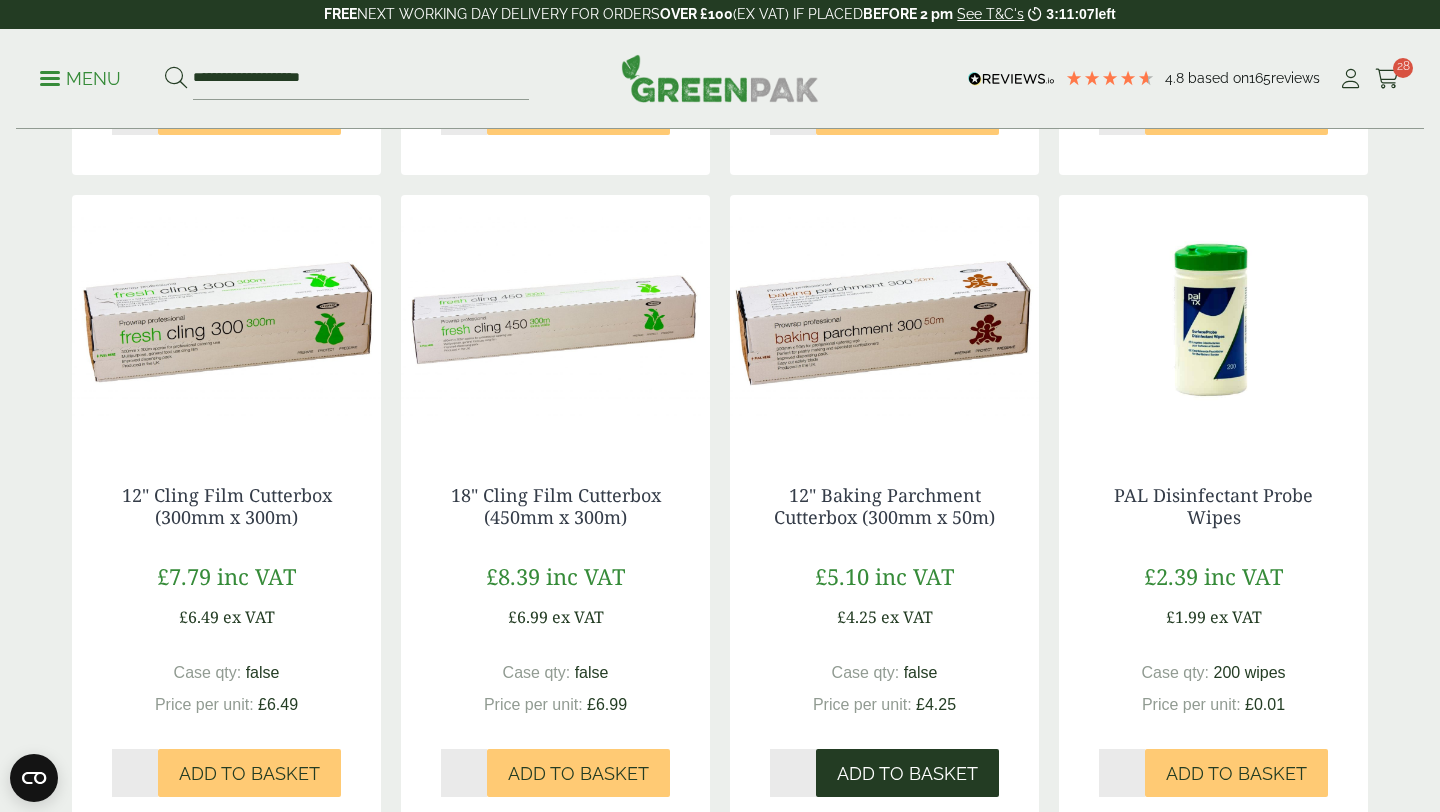 scroll, scrollTop: 1606, scrollLeft: 0, axis: vertical 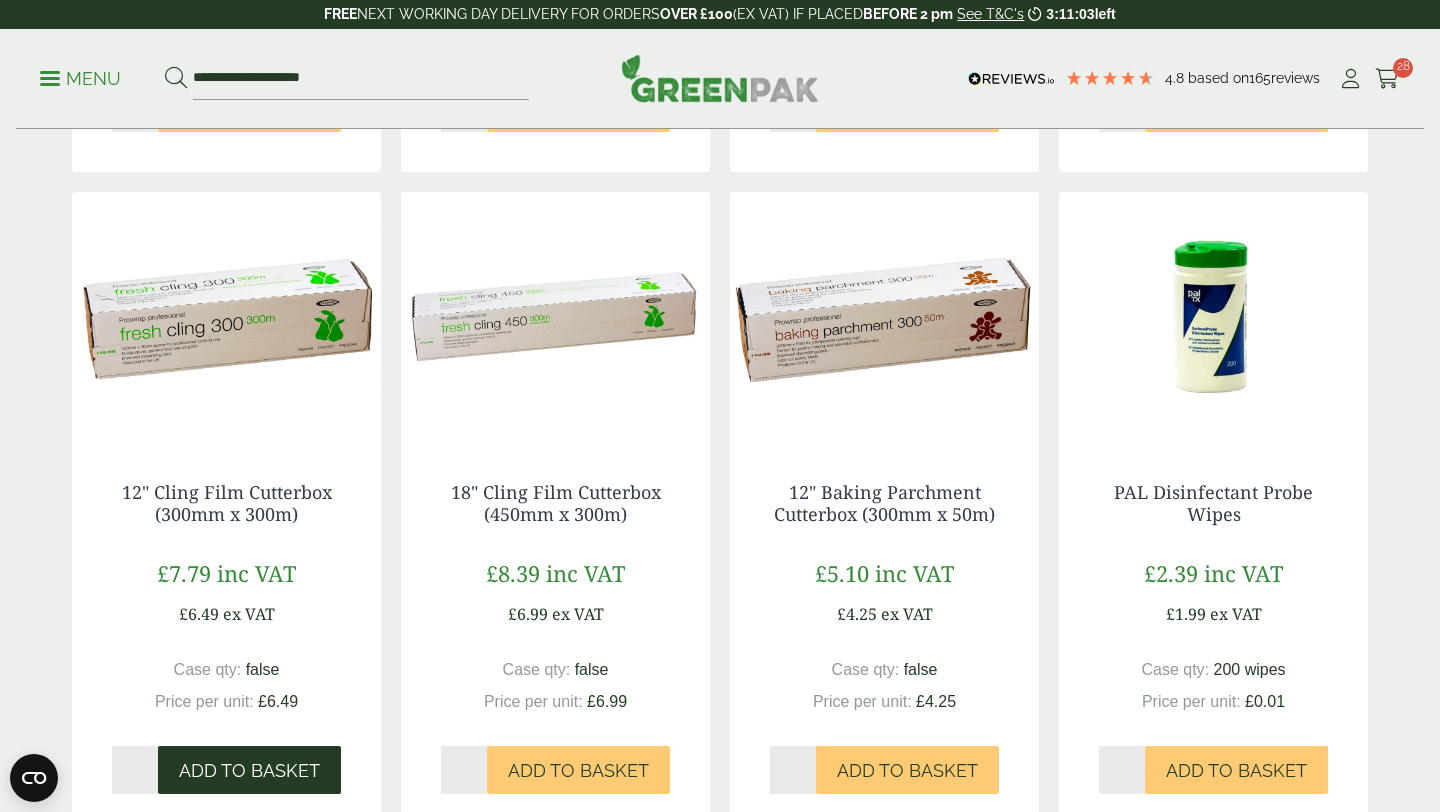 click on "Add to Basket" at bounding box center (249, 771) 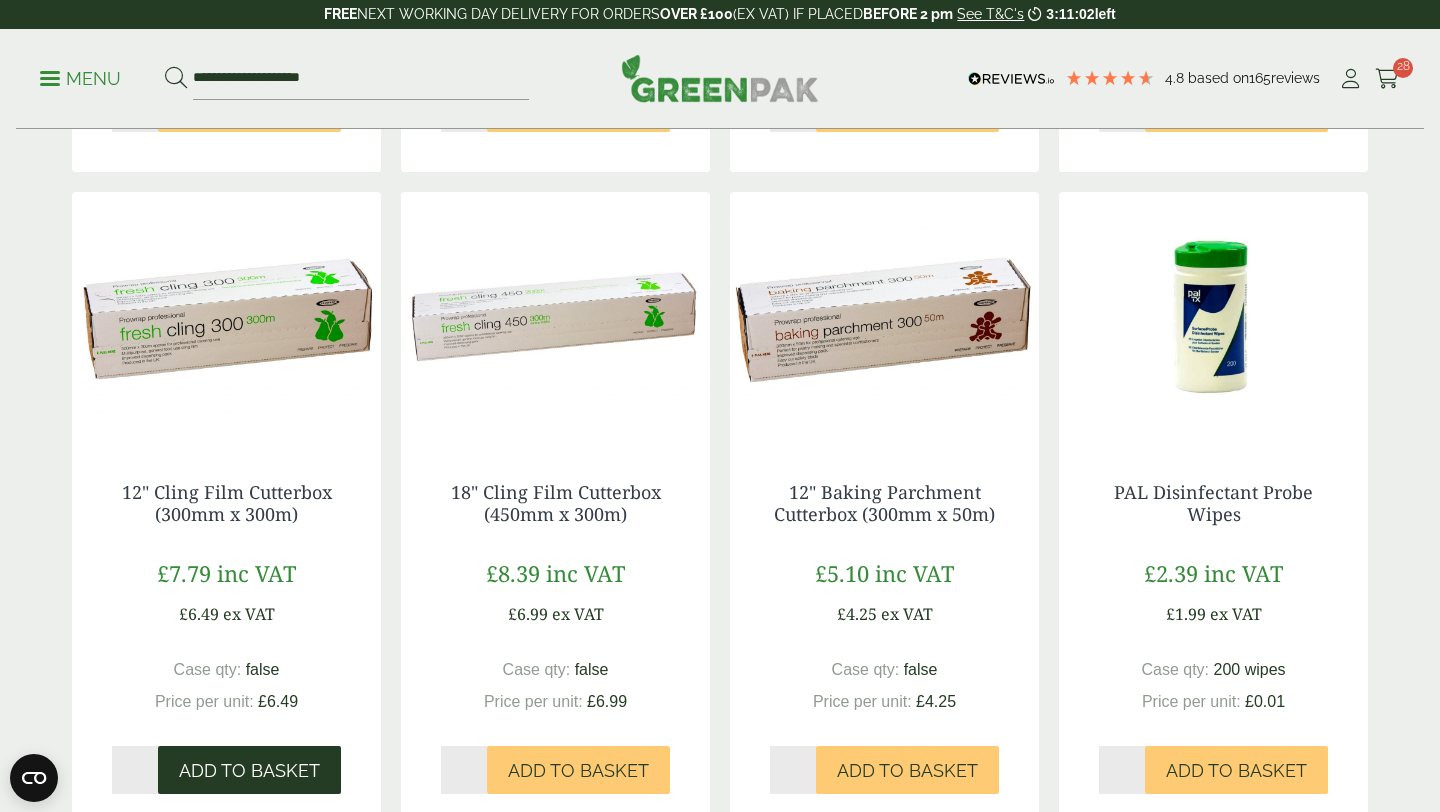 click on "Add to Basket" at bounding box center (249, 771) 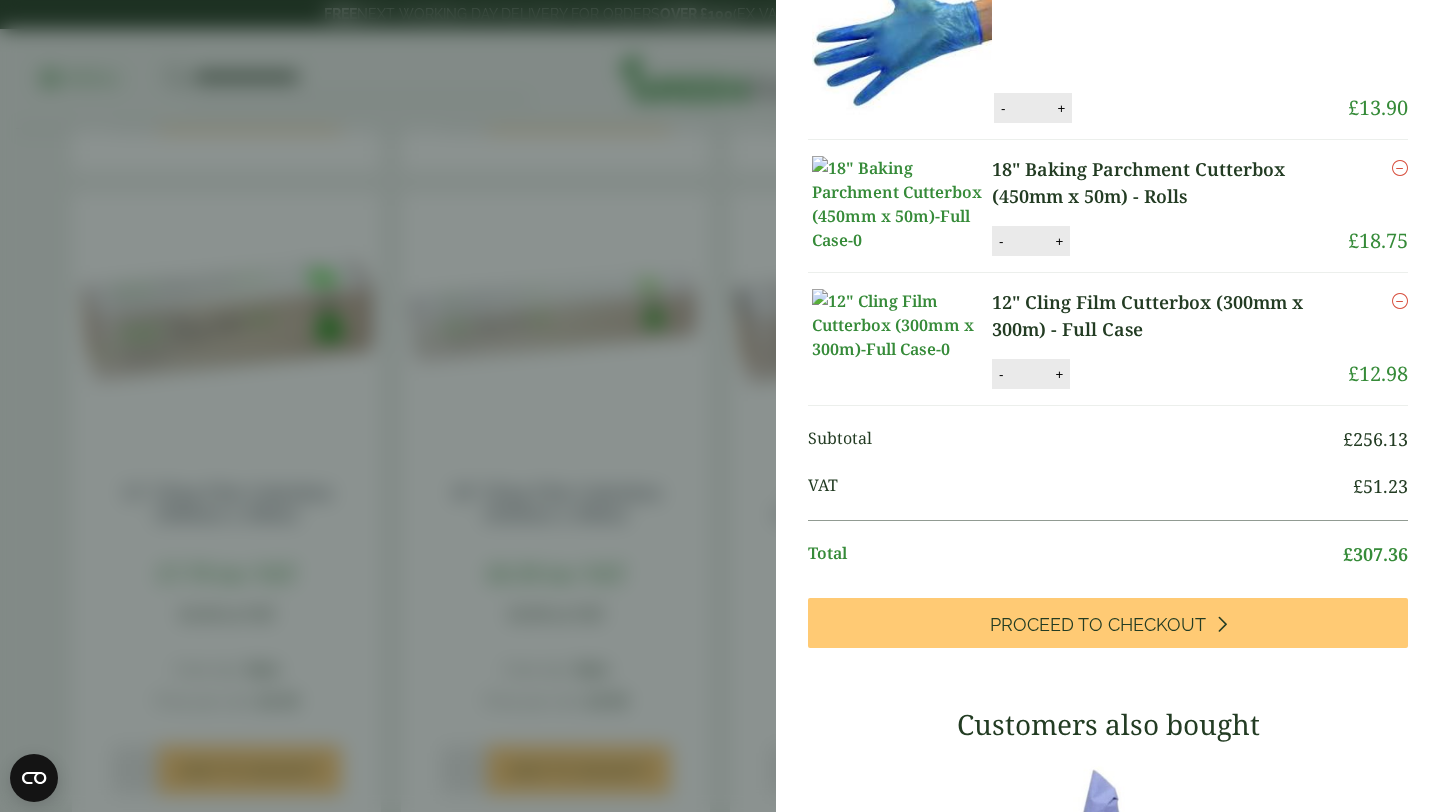 scroll, scrollTop: 602, scrollLeft: 0, axis: vertical 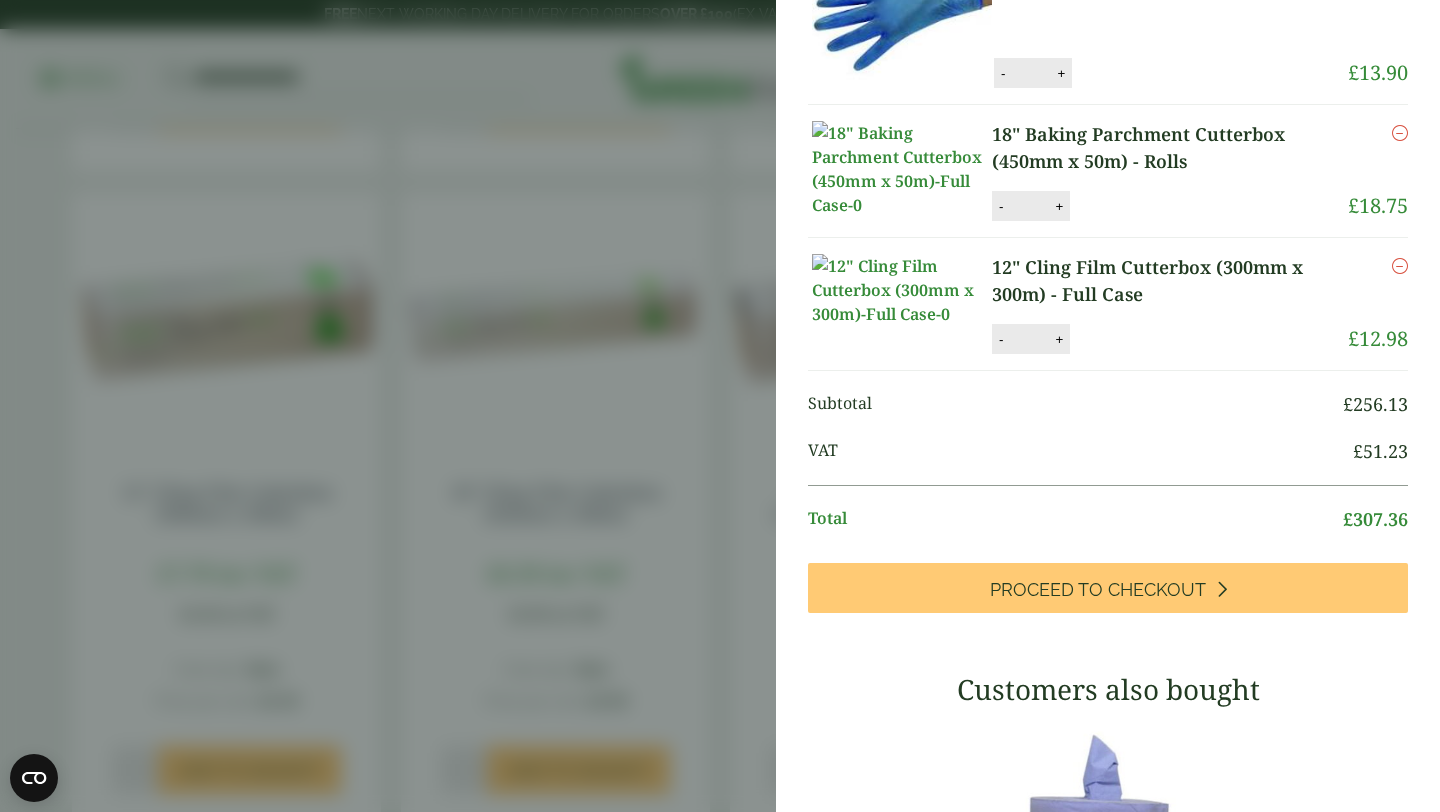 click on "12" Cling Film Cutterbox (300mm x 300m) - Full Case (GP3830004)  -  Added to basket 12" Cling Film Cutterbox (300mm x 300m) - Full Case (GP3830004)  -  Added to basket
My Basket
Medium Kraft SOS Paper Carrier Bag - Full Case
Medium Kraft SOS Paper Carrier Bag - Full Case quantity
- ** +
Update
Remove £ 119.50" at bounding box center [720, 406] 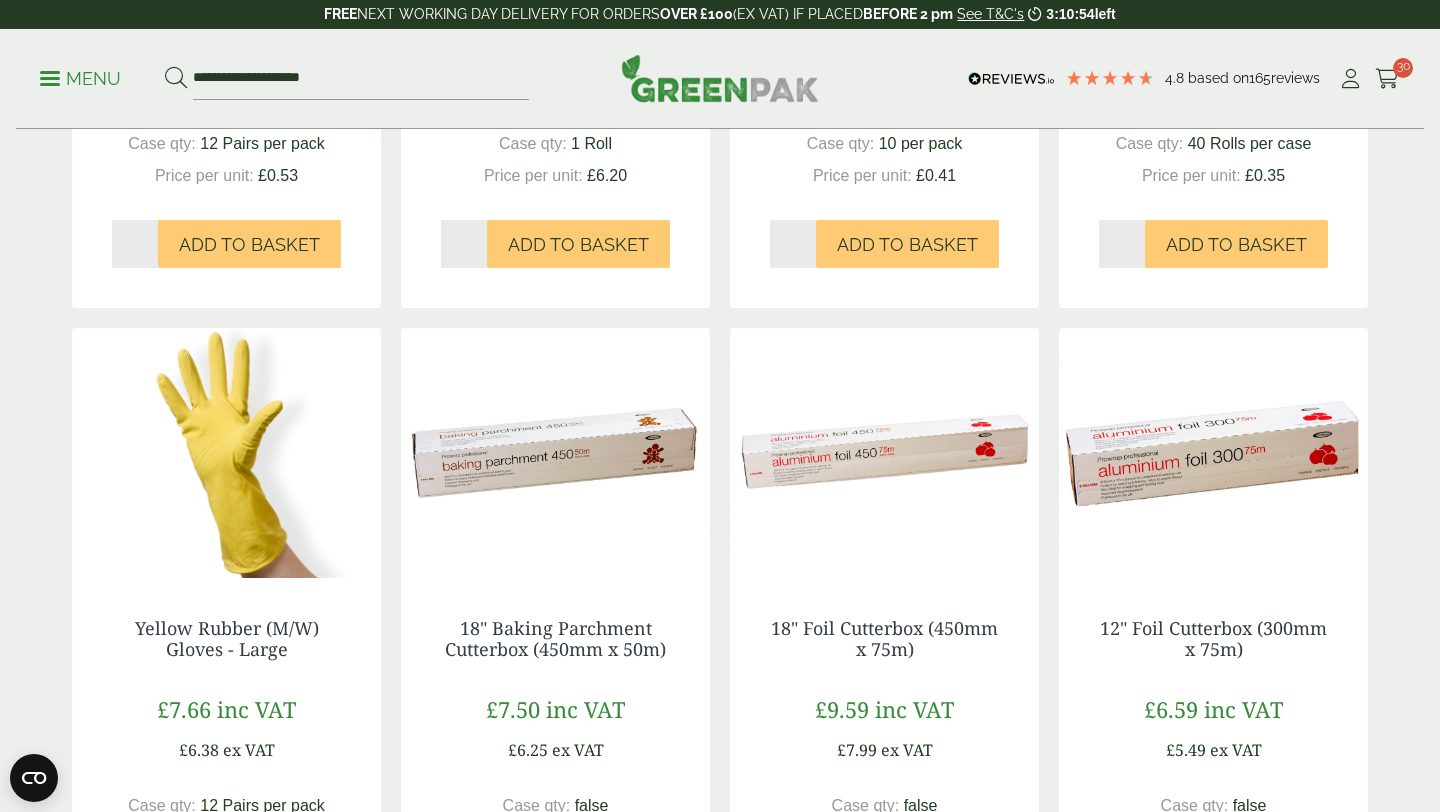 scroll, scrollTop: 793, scrollLeft: 0, axis: vertical 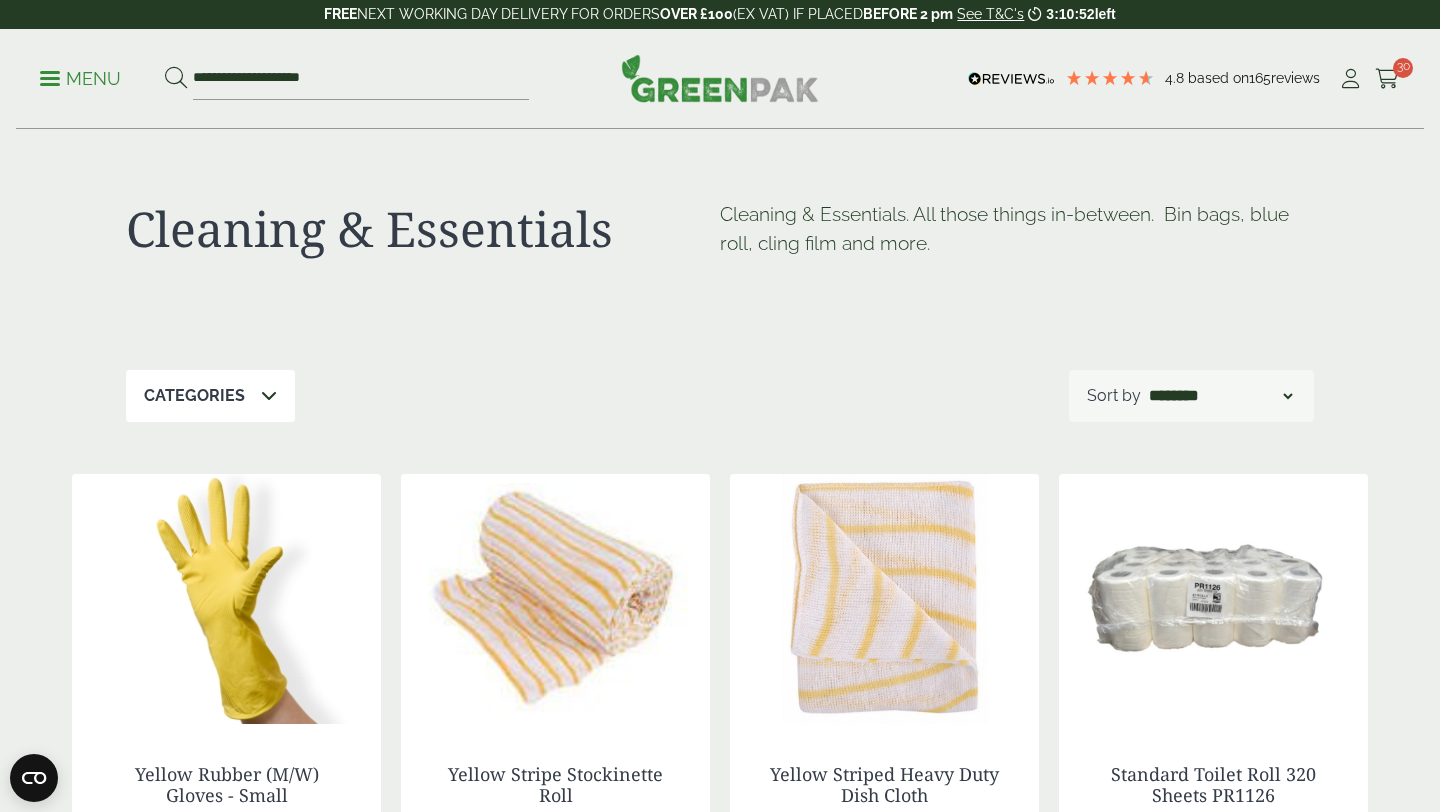 click on "Menu" at bounding box center (80, 77) 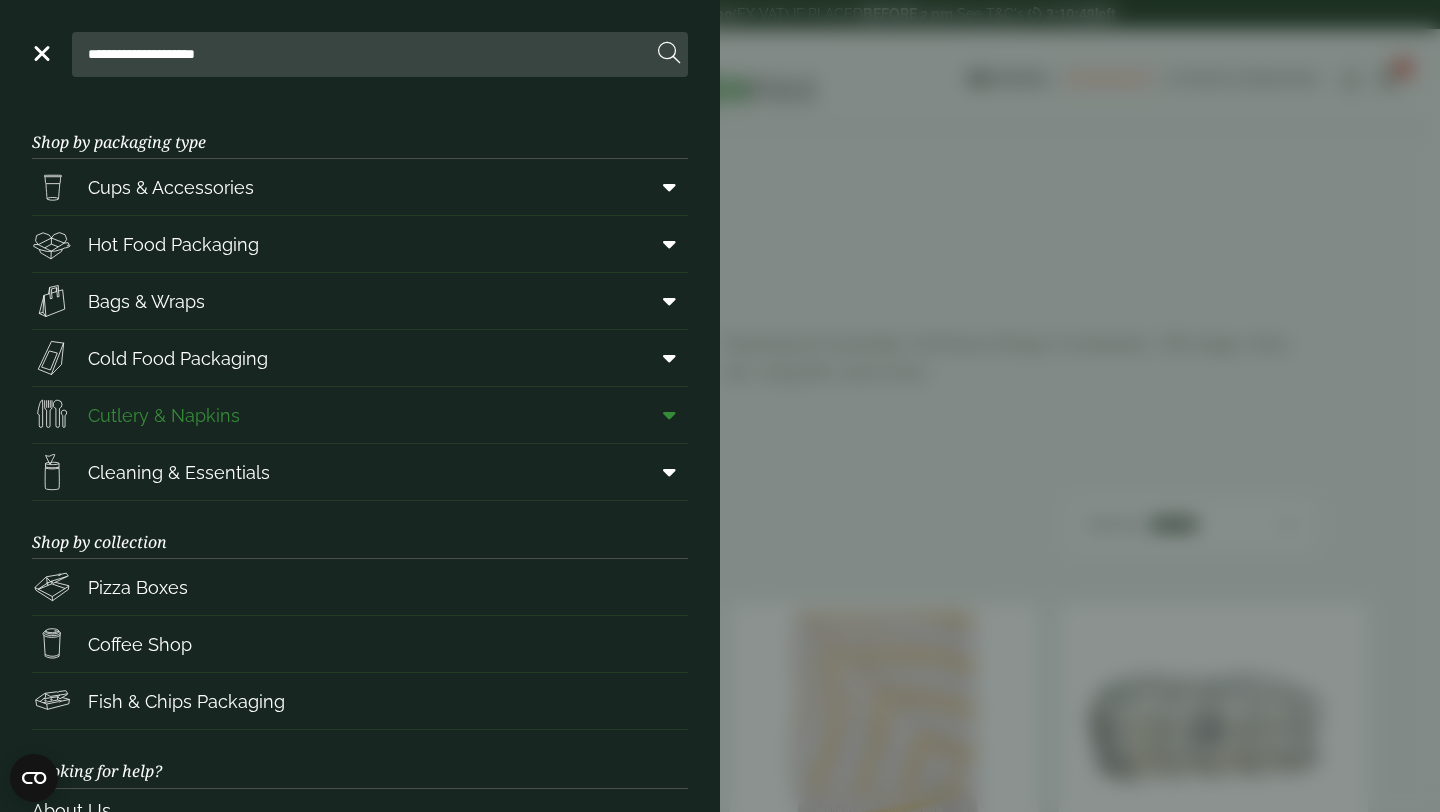 click at bounding box center [669, 415] 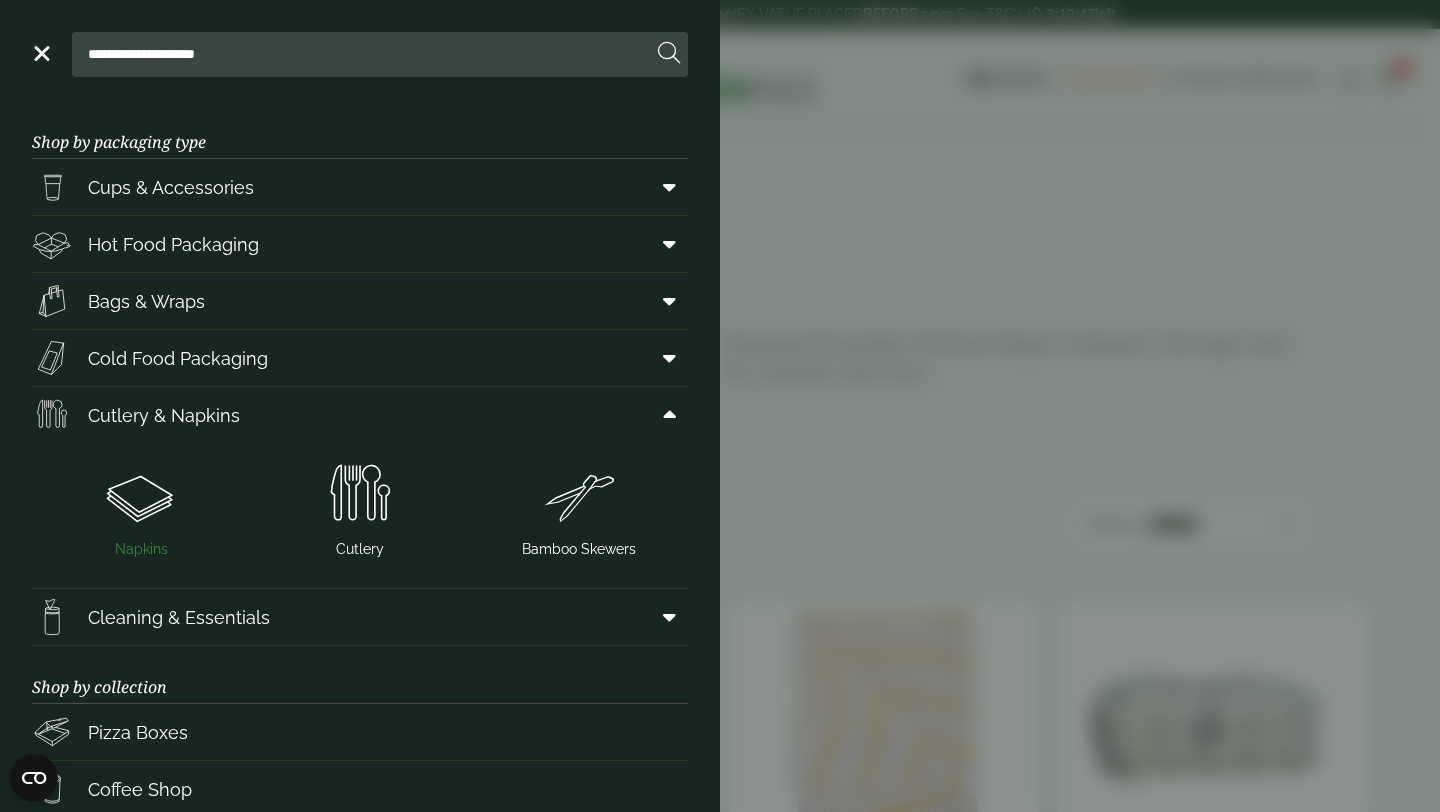 click at bounding box center [141, 495] 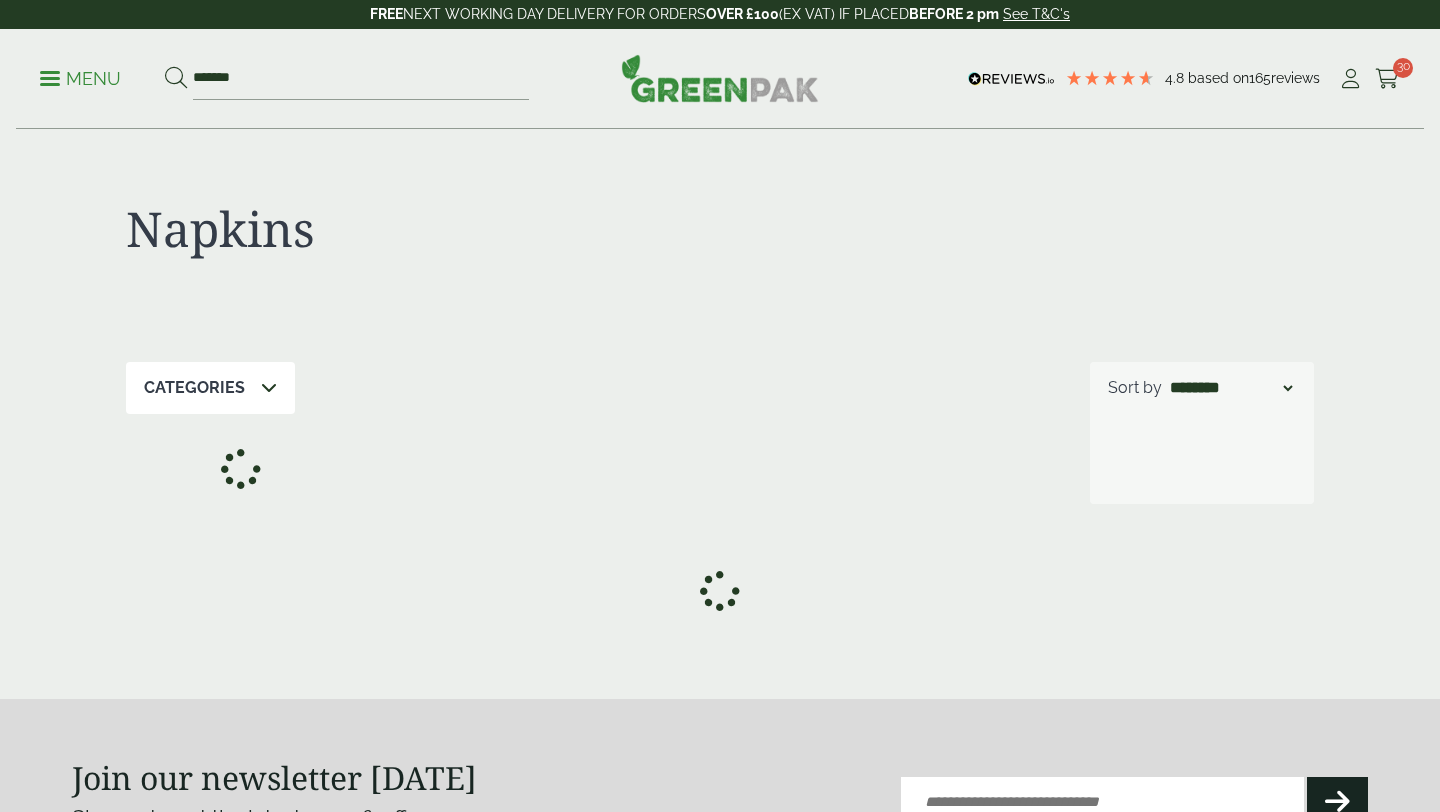 scroll, scrollTop: 0, scrollLeft: 0, axis: both 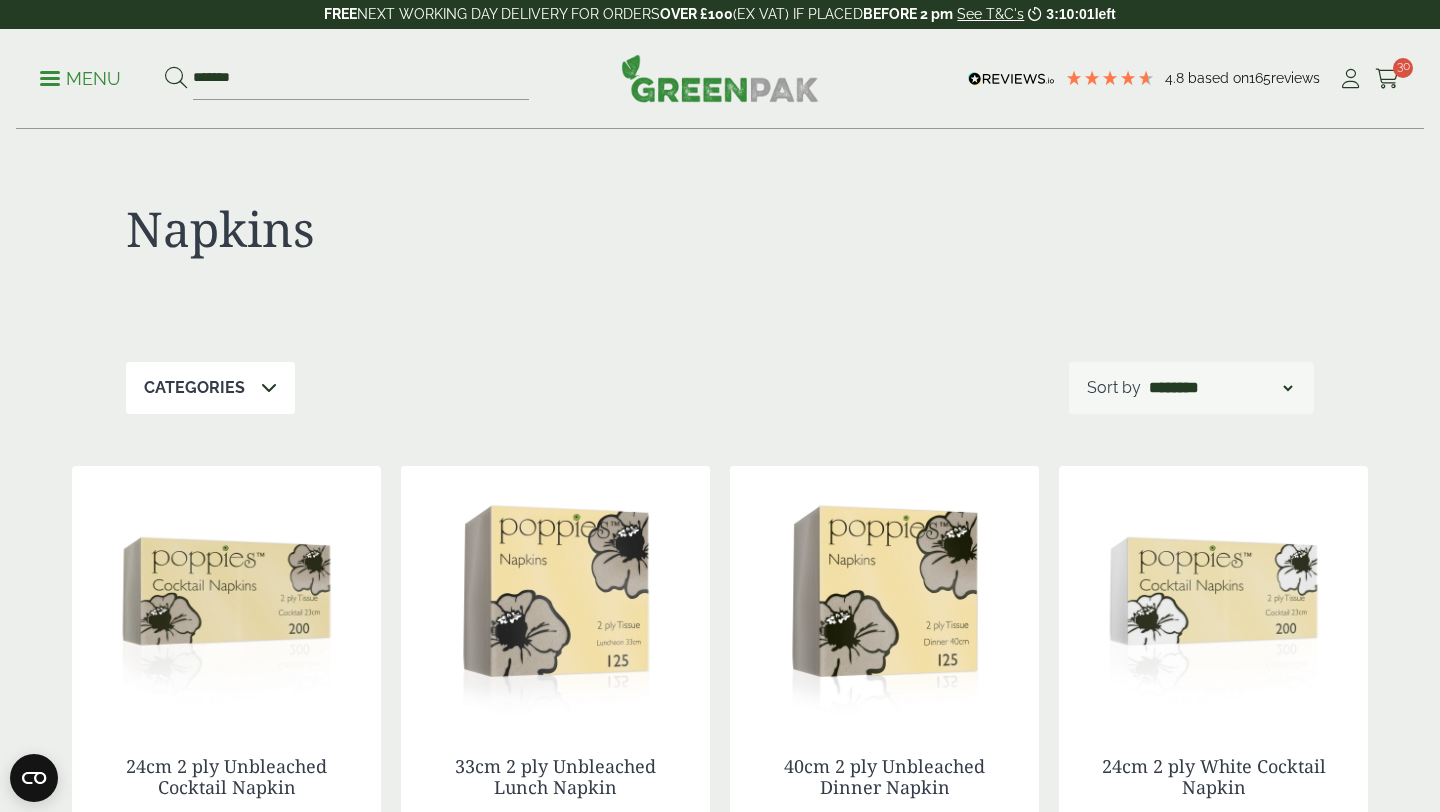 click on "Menu" at bounding box center [80, 79] 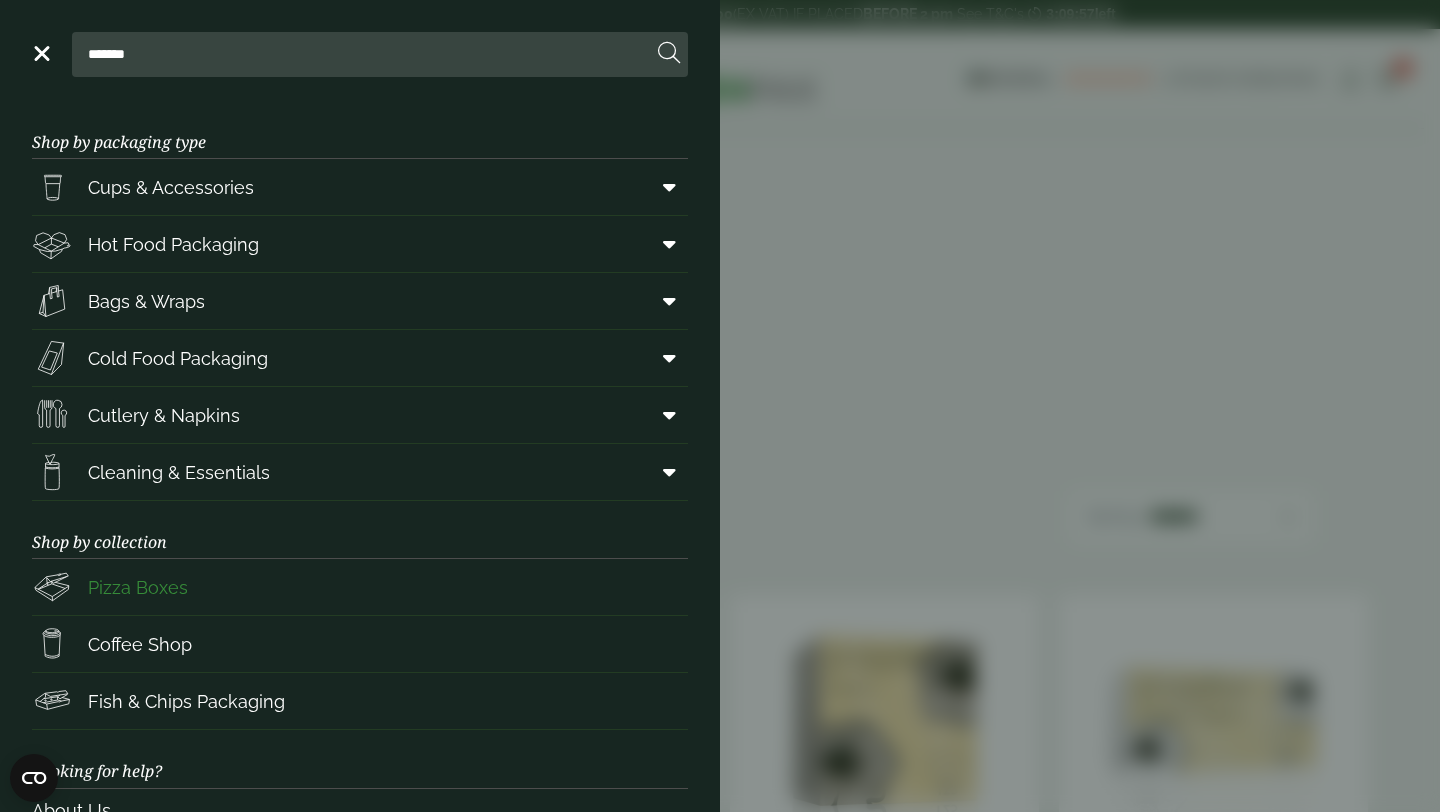 click on "Pizza Boxes" at bounding box center (138, 587) 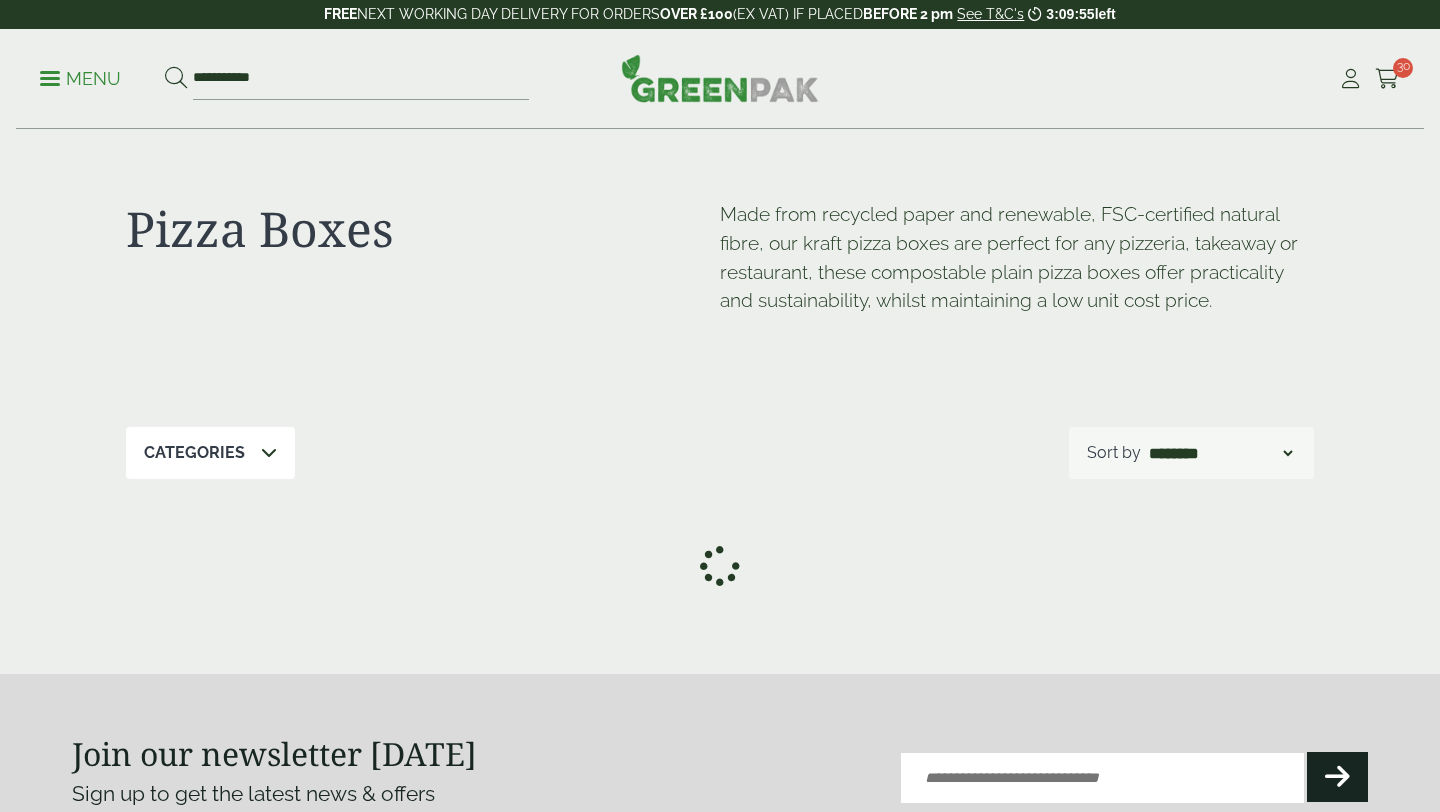 scroll, scrollTop: 0, scrollLeft: 0, axis: both 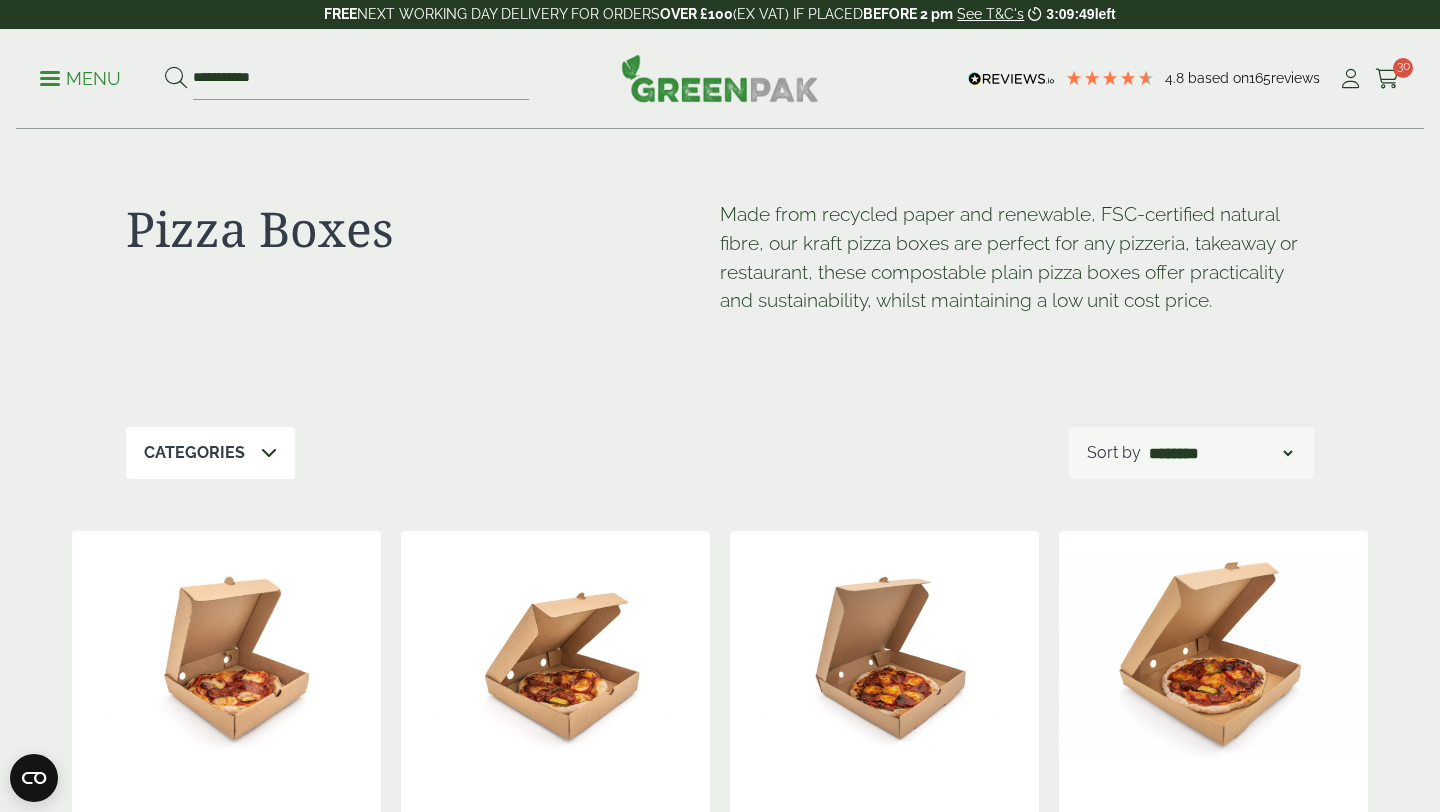 click on "Menu" at bounding box center (80, 79) 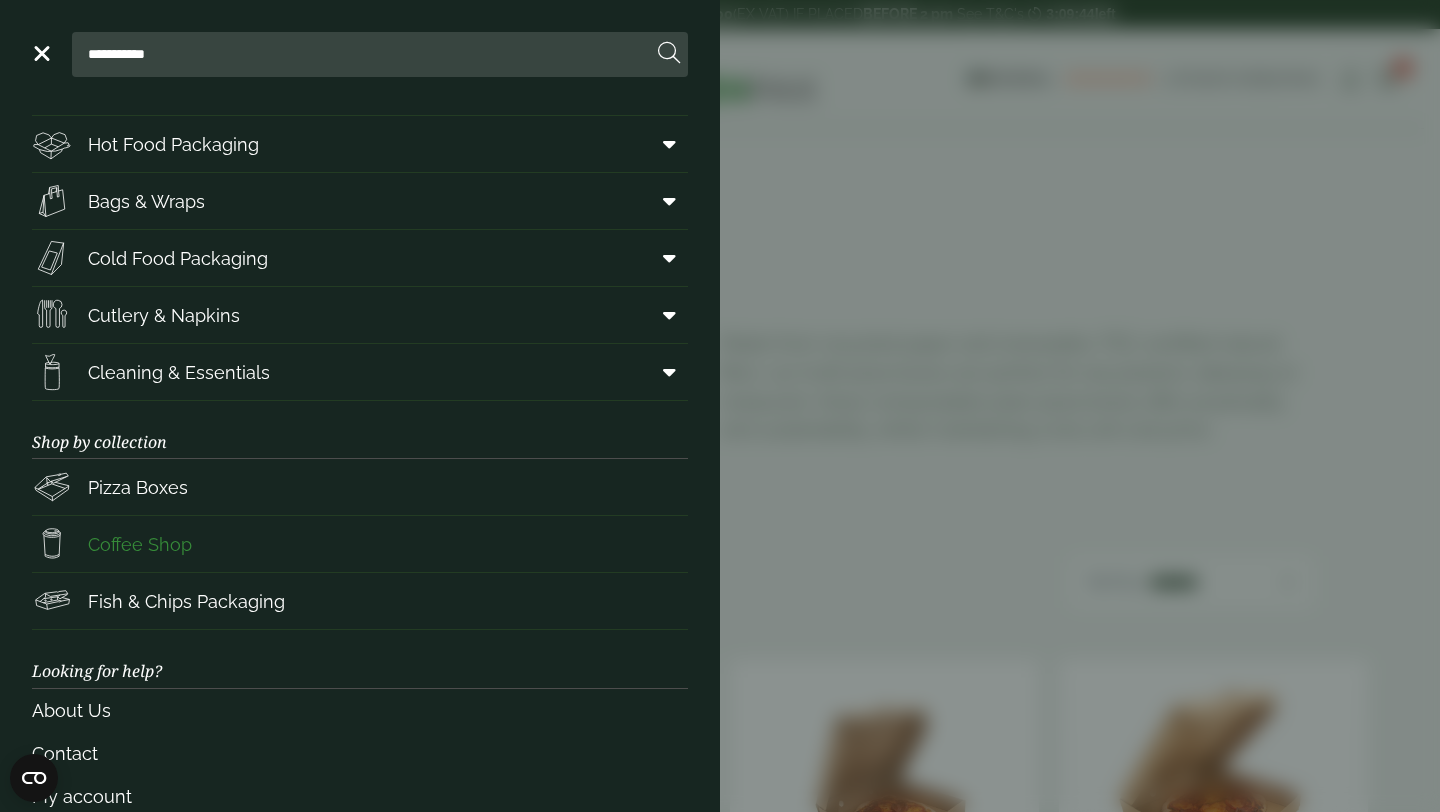 scroll, scrollTop: 0, scrollLeft: 0, axis: both 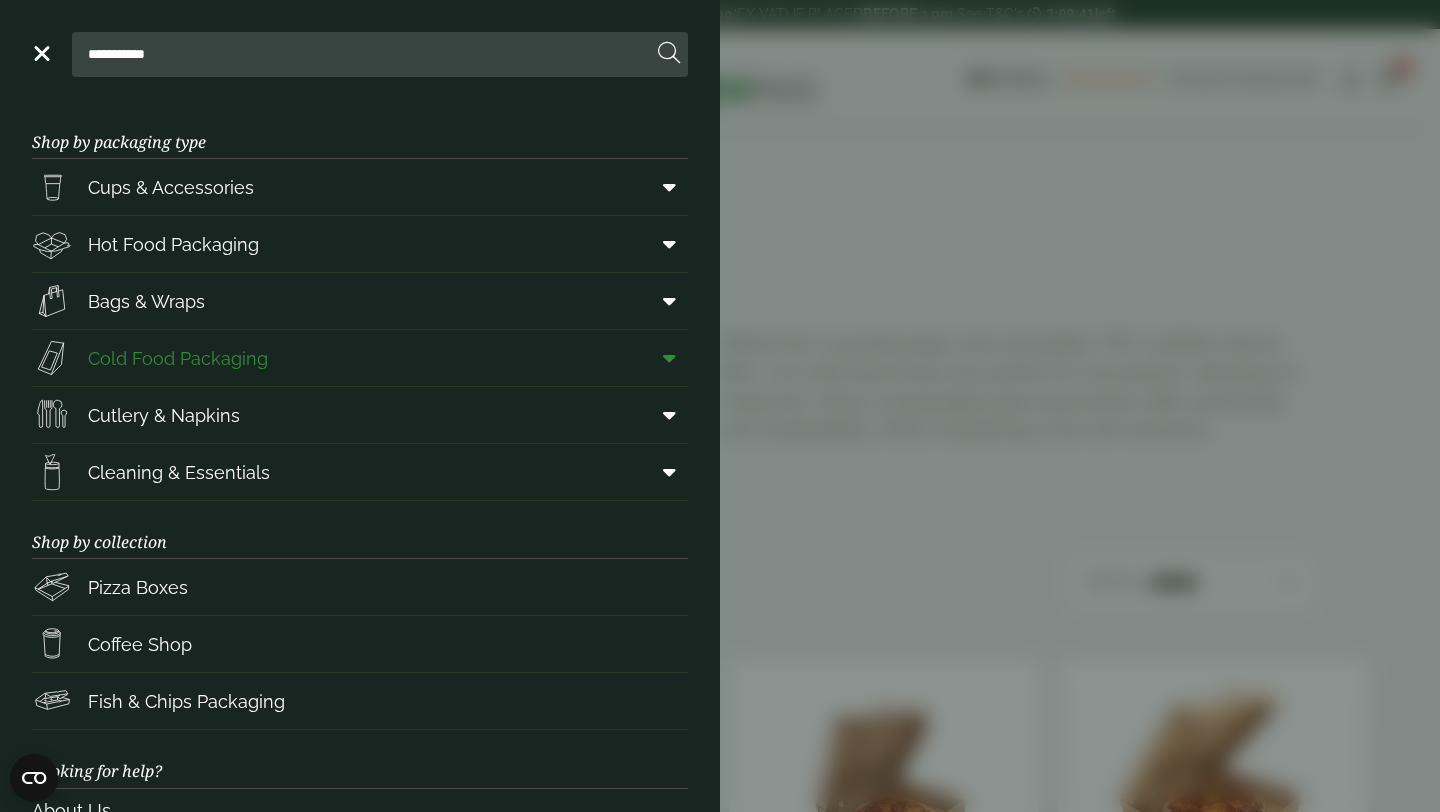 click on "Cold Food Packaging" at bounding box center (178, 358) 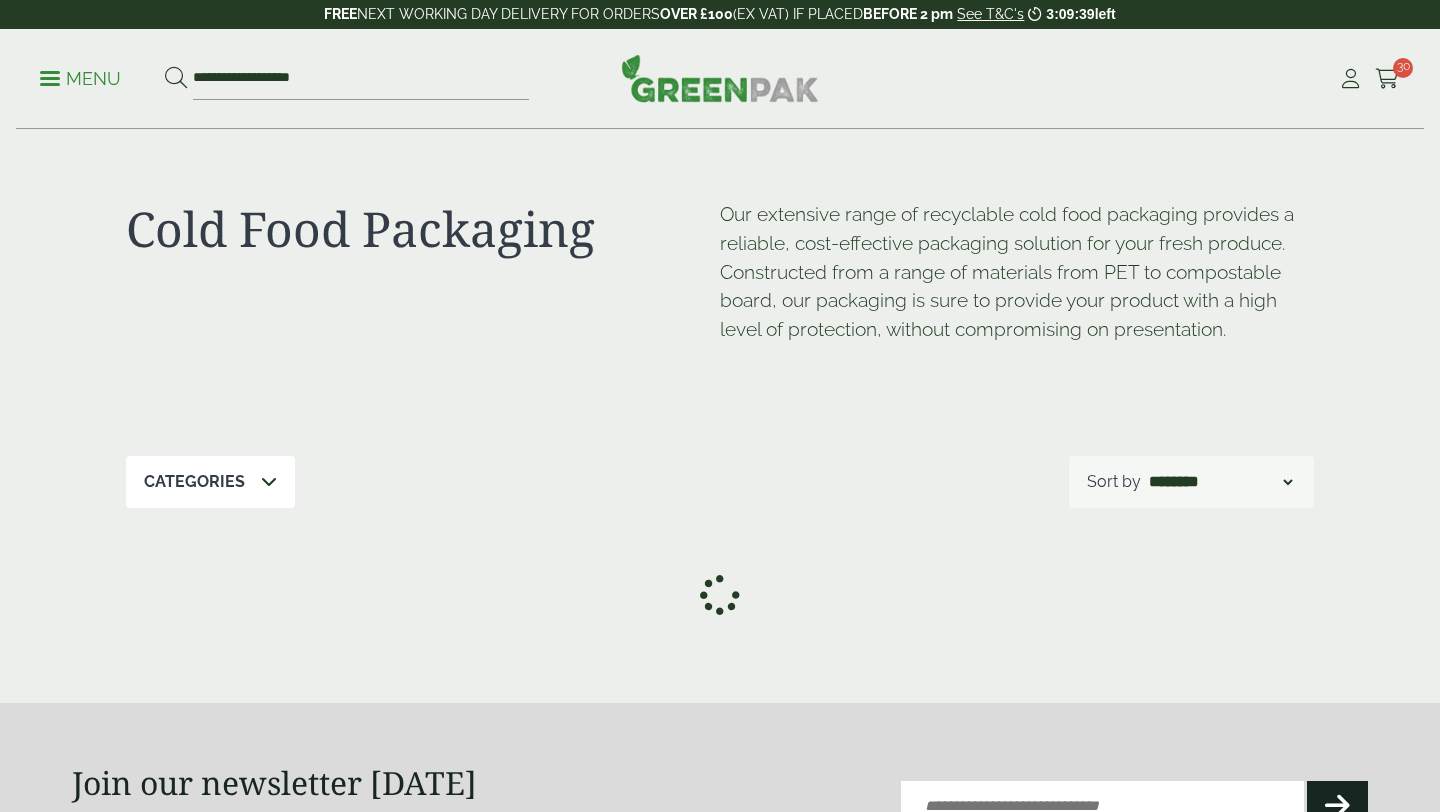 scroll, scrollTop: 0, scrollLeft: 0, axis: both 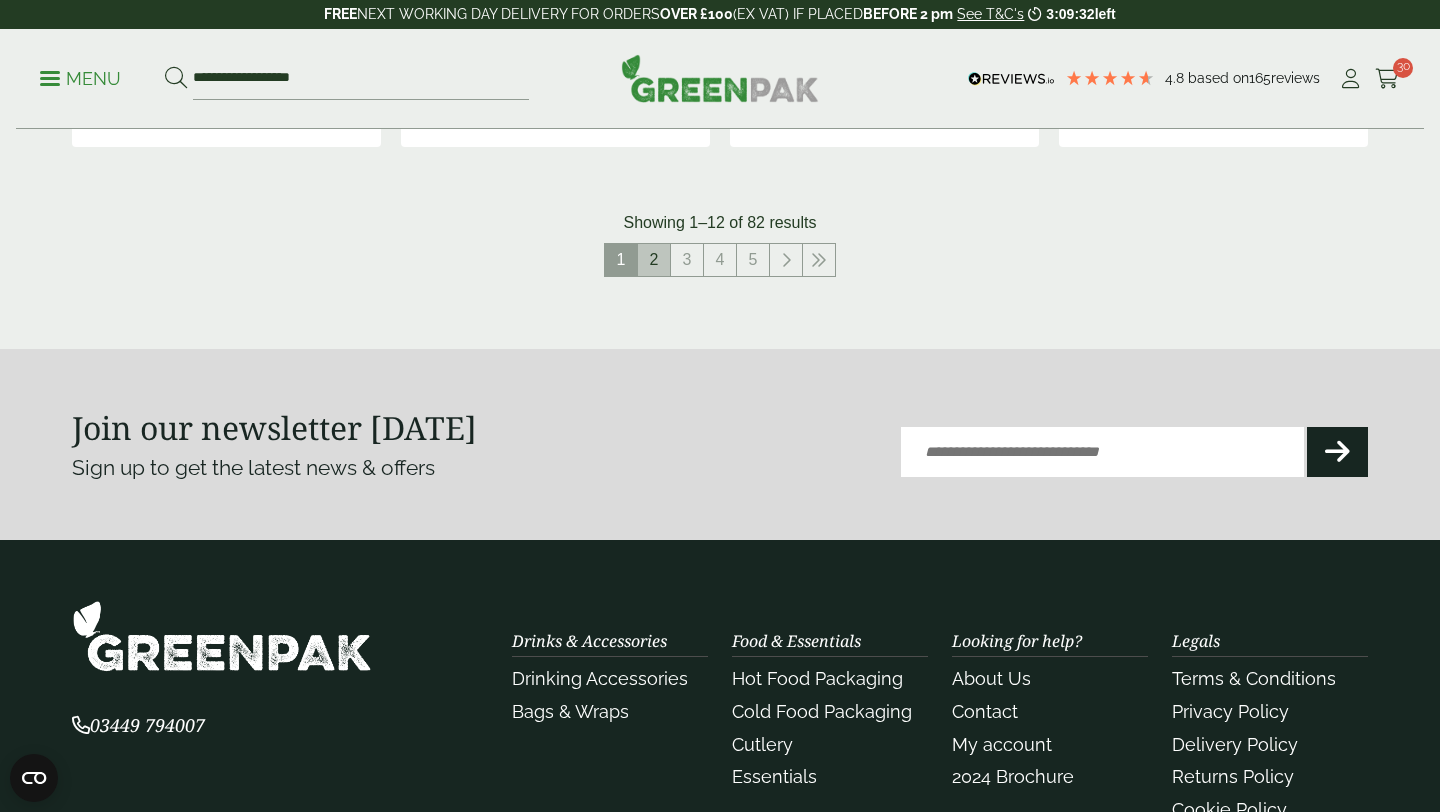 click on "2" at bounding box center [654, 260] 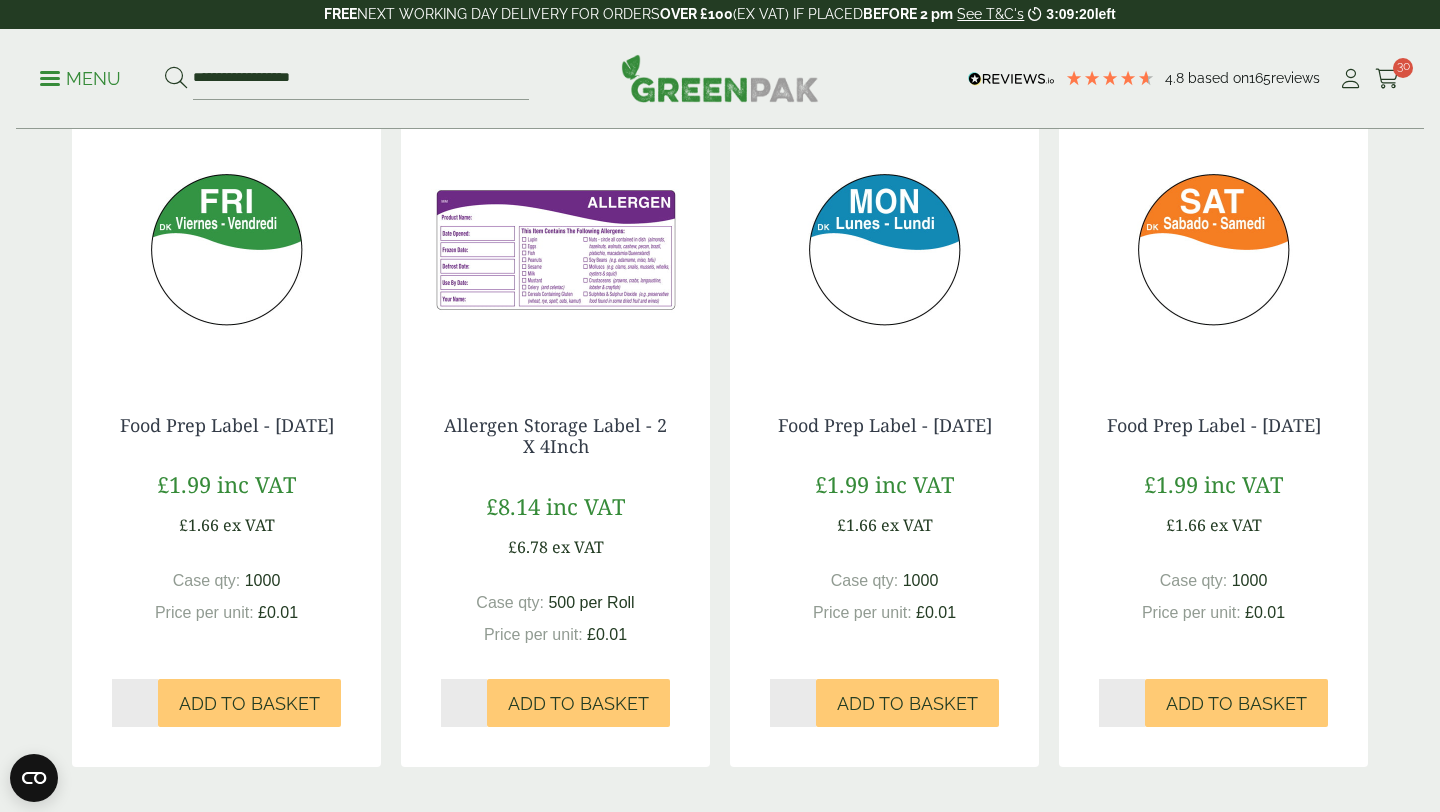 scroll, scrollTop: 1826, scrollLeft: 0, axis: vertical 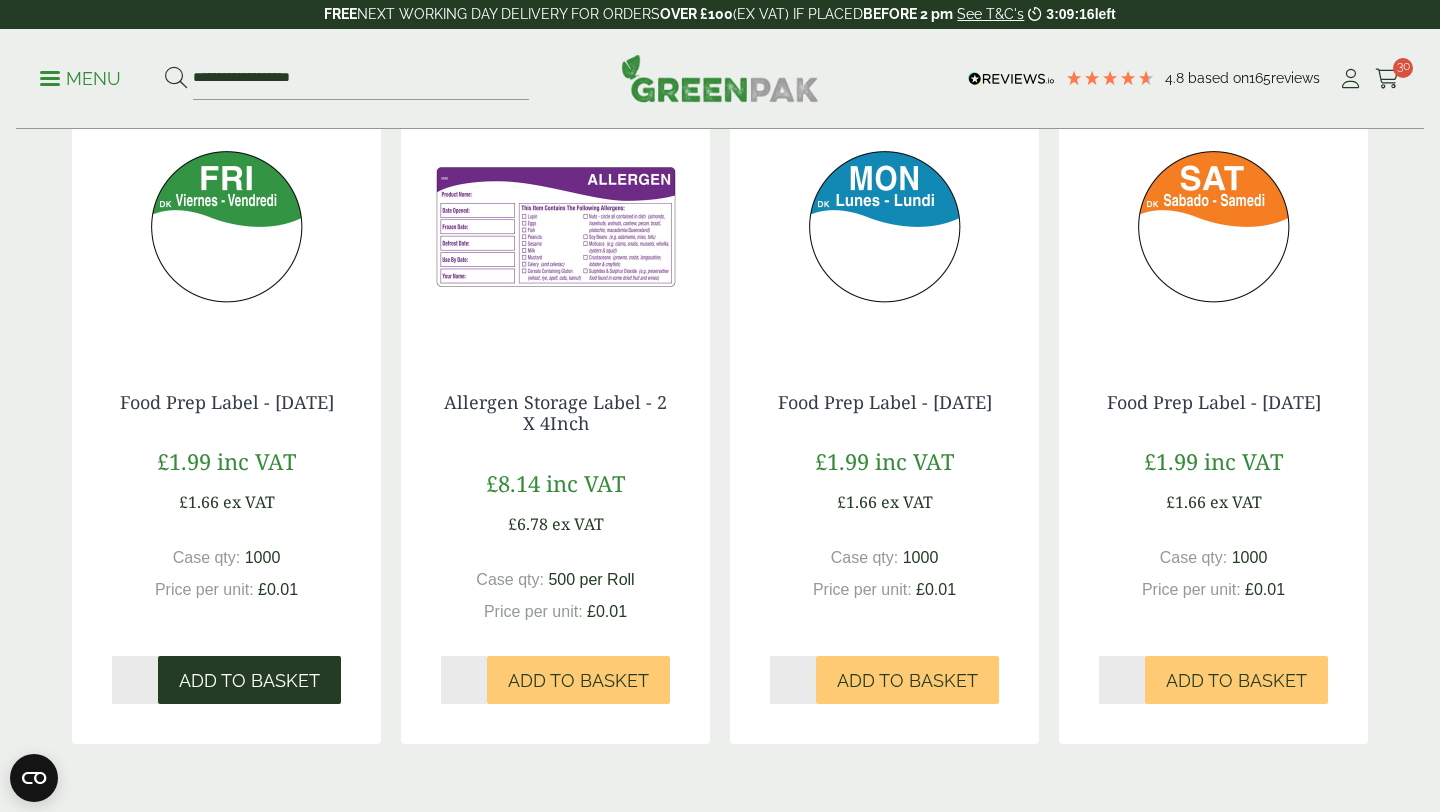 click on "Add to Basket" at bounding box center [249, 681] 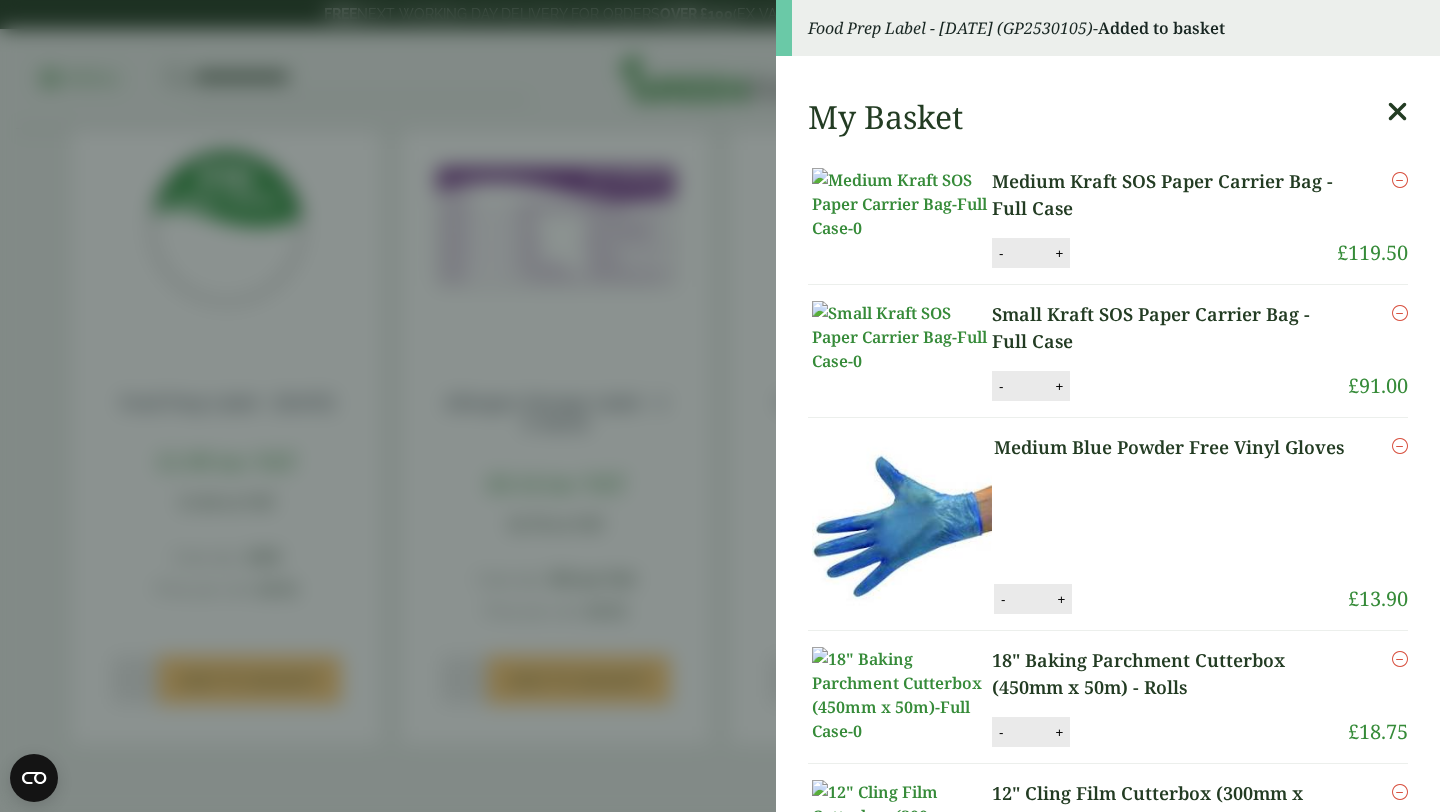 click on "Food Prep Label - Friday (GP2530105)  -  Added to basket
My Basket
Medium Kraft SOS Paper Carrier Bag - Full Case
Medium Kraft SOS Paper Carrier Bag - Full Case quantity
- ** +
Update
Remove
£ 119.50" at bounding box center [720, 406] 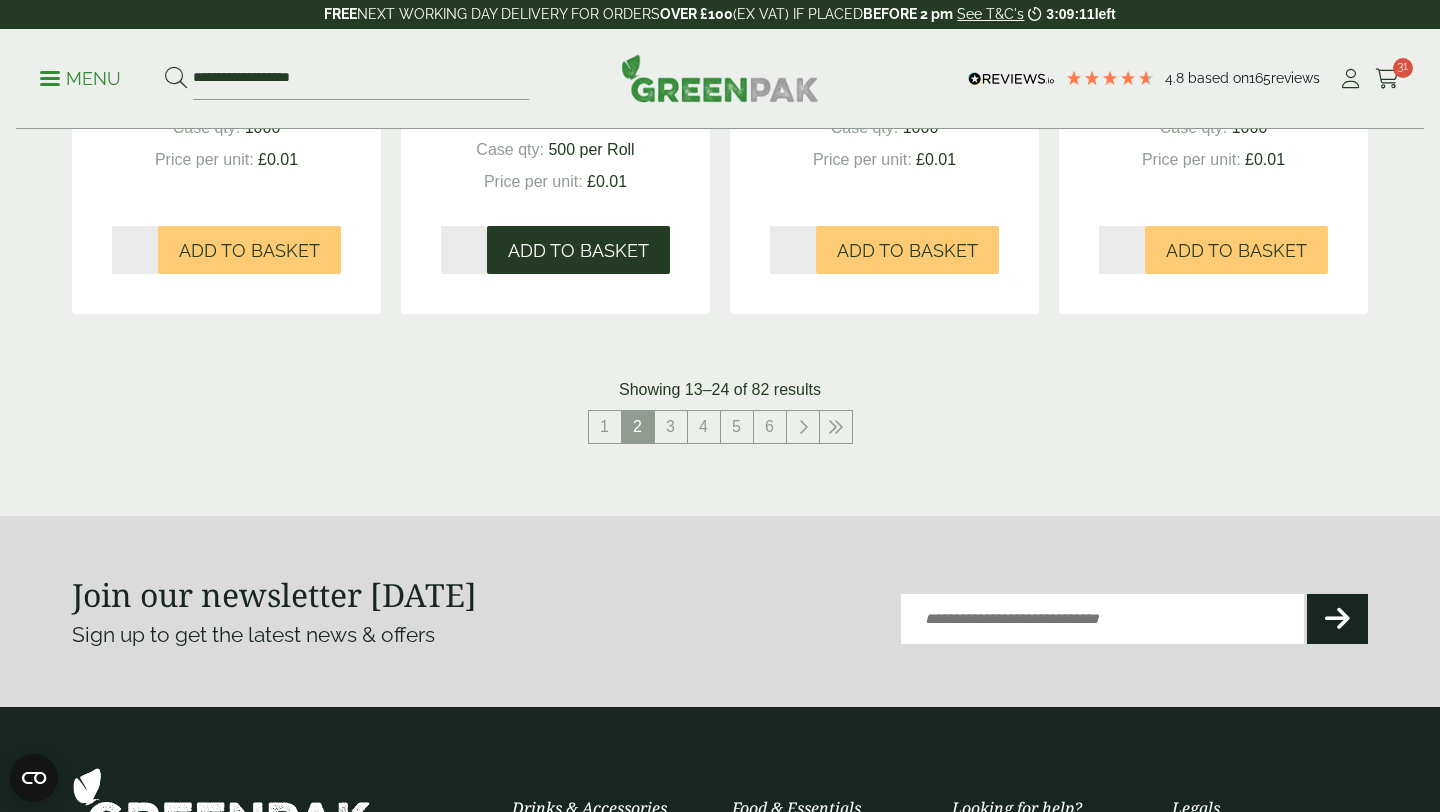 scroll, scrollTop: 1957, scrollLeft: 0, axis: vertical 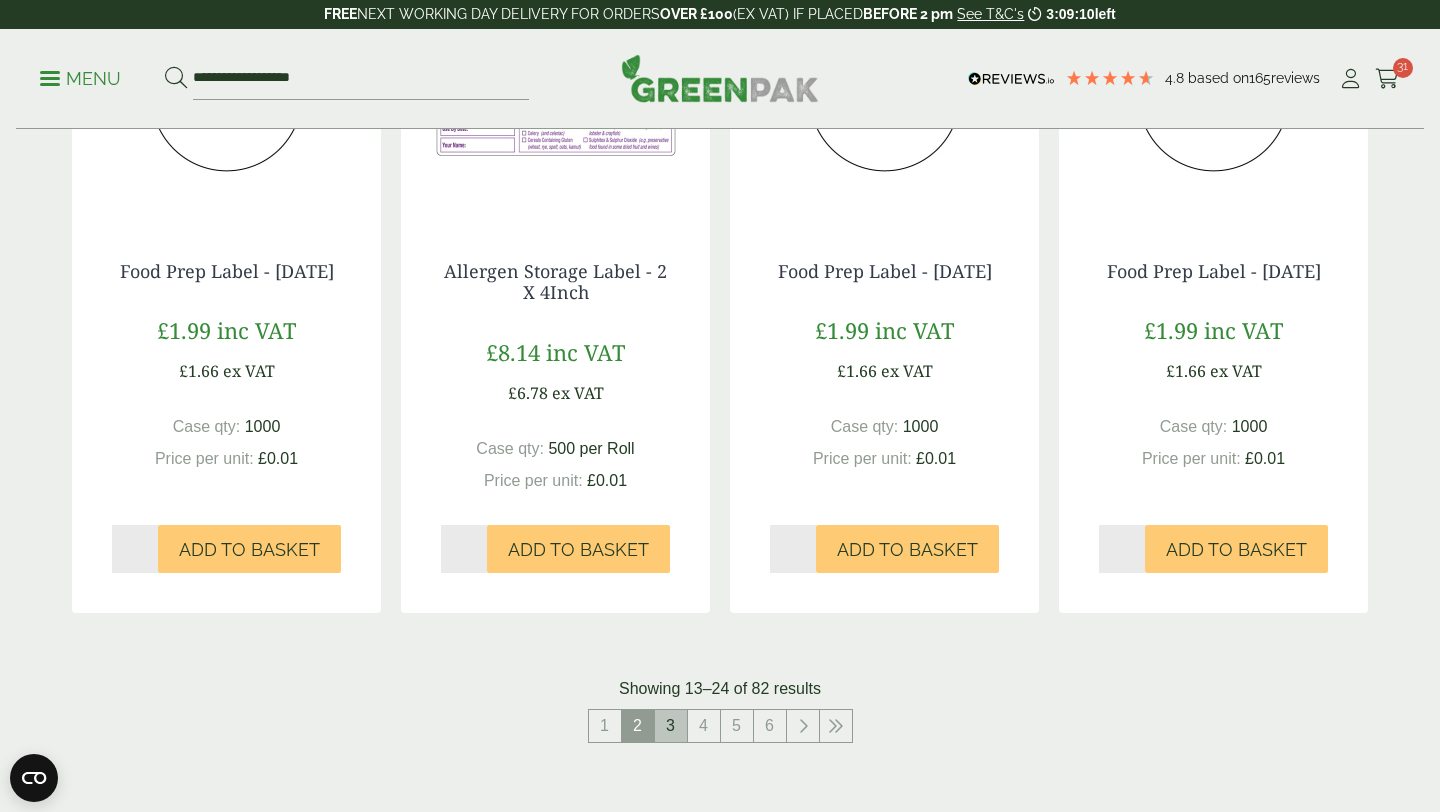 click on "3" at bounding box center (671, 726) 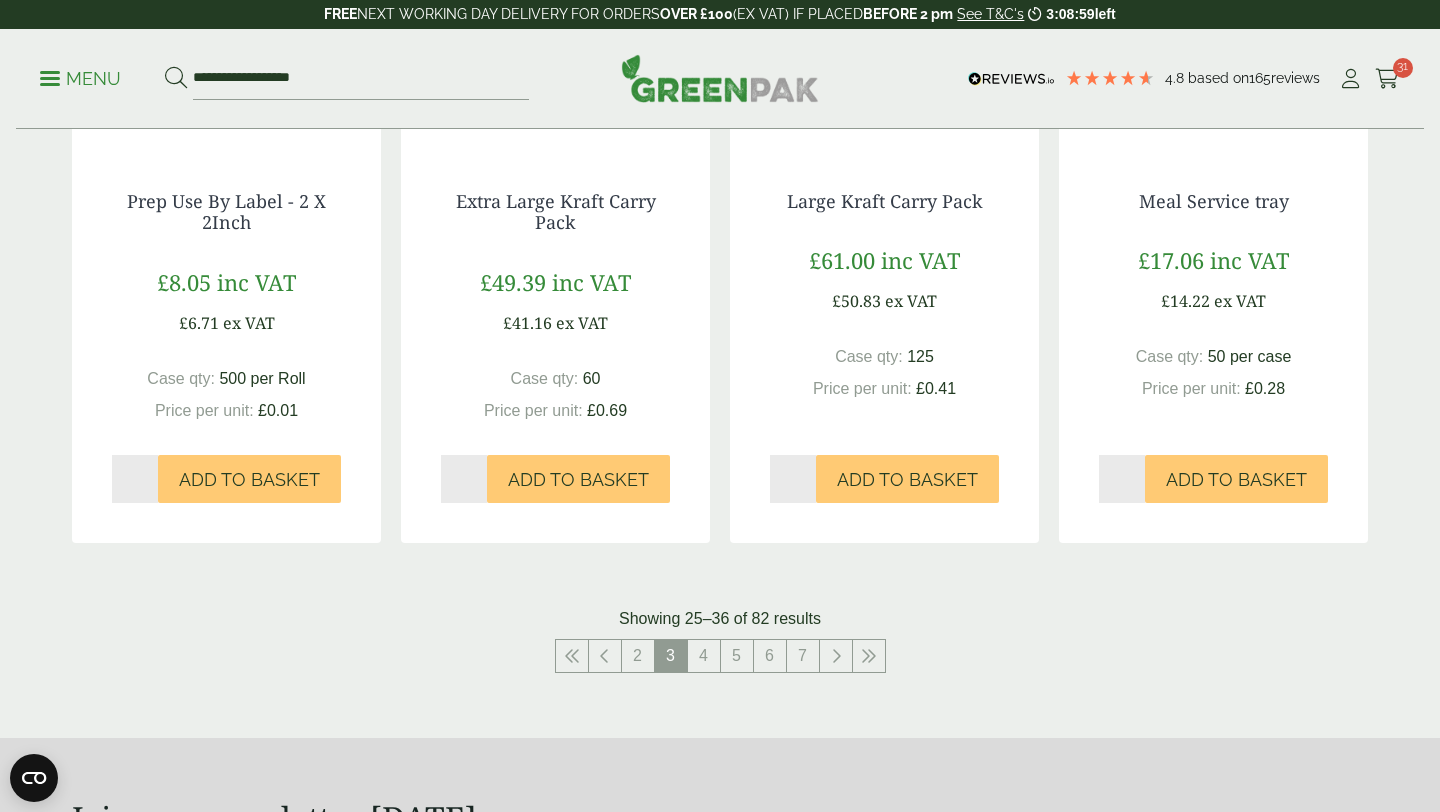 scroll, scrollTop: 1876, scrollLeft: 0, axis: vertical 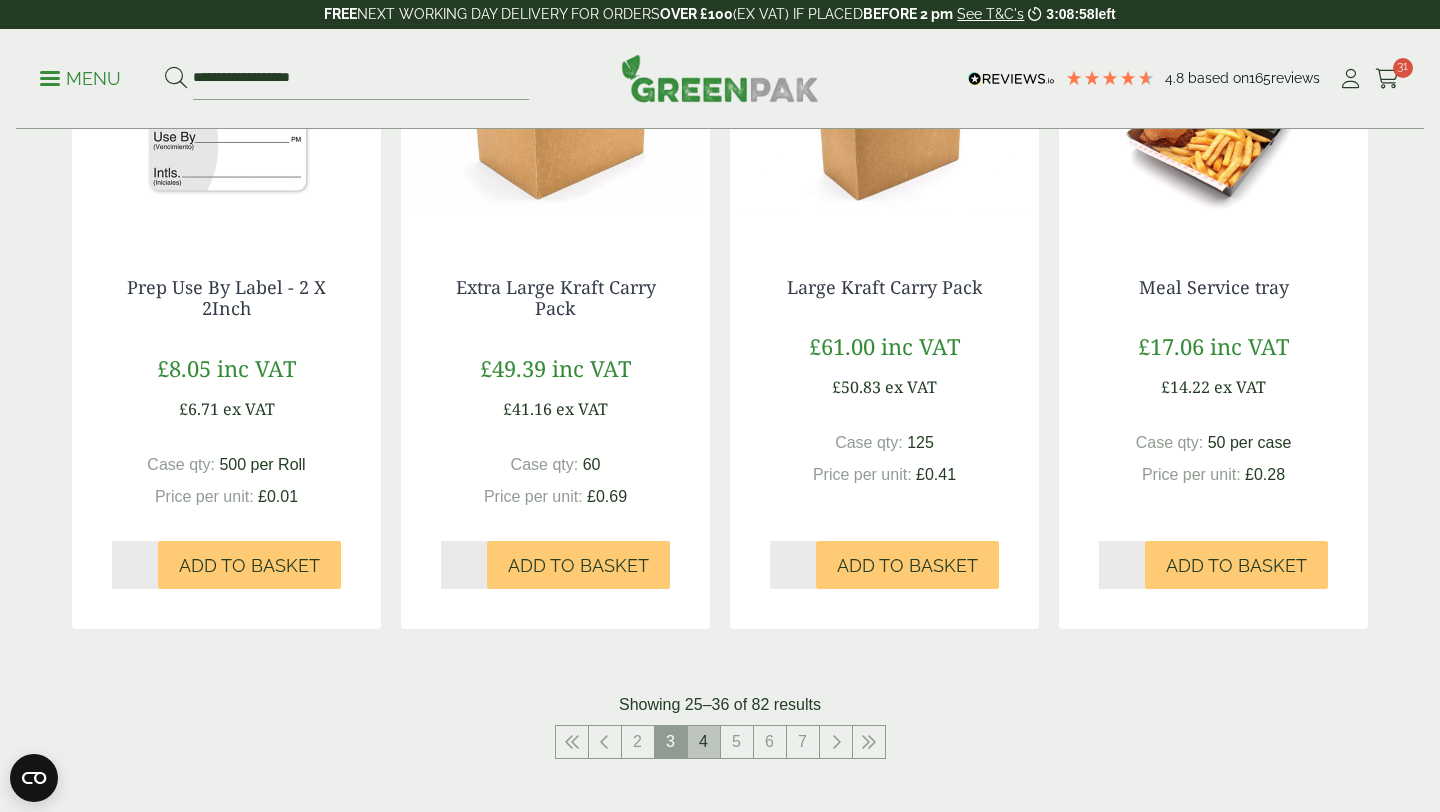 click on "4" at bounding box center [704, 742] 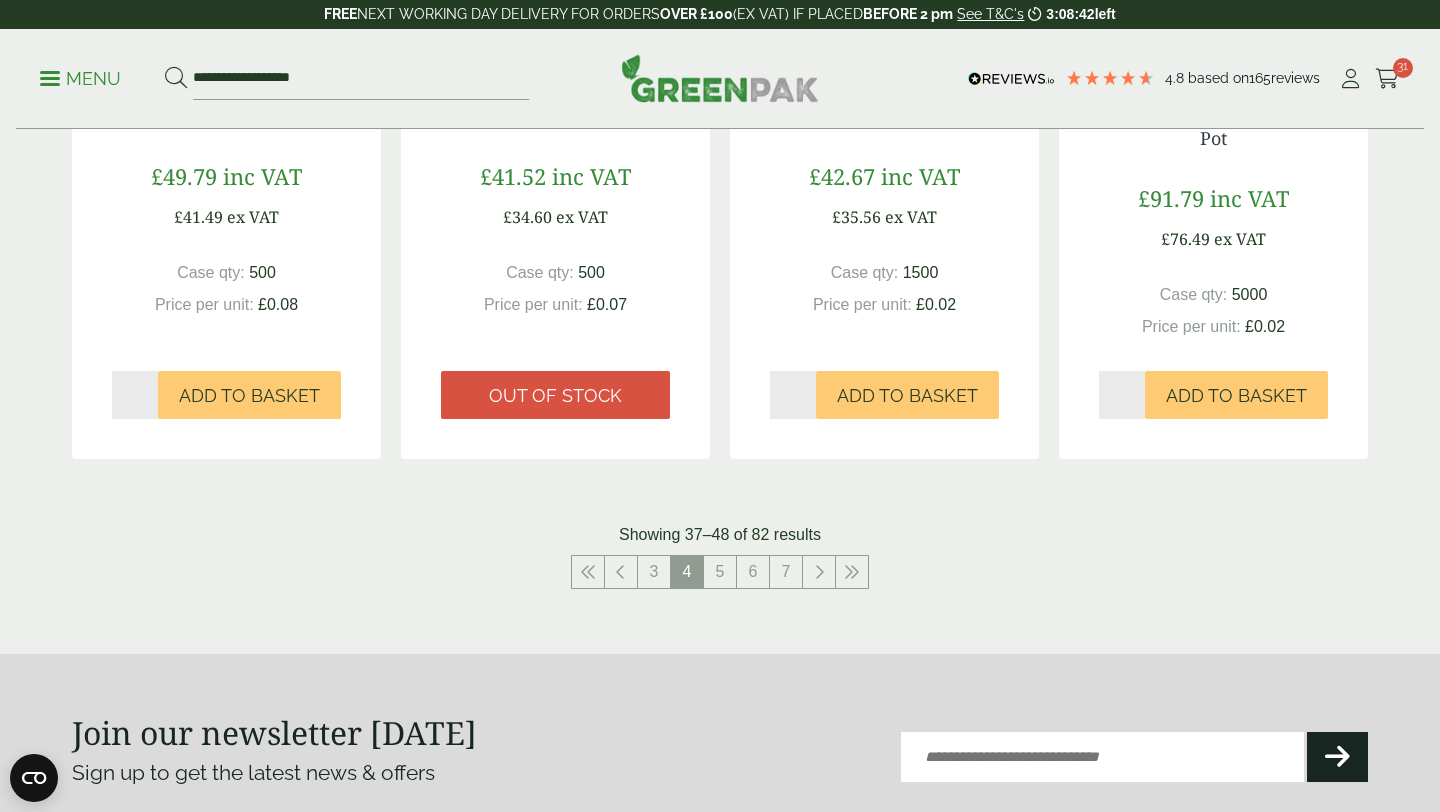scroll, scrollTop: 2147, scrollLeft: 0, axis: vertical 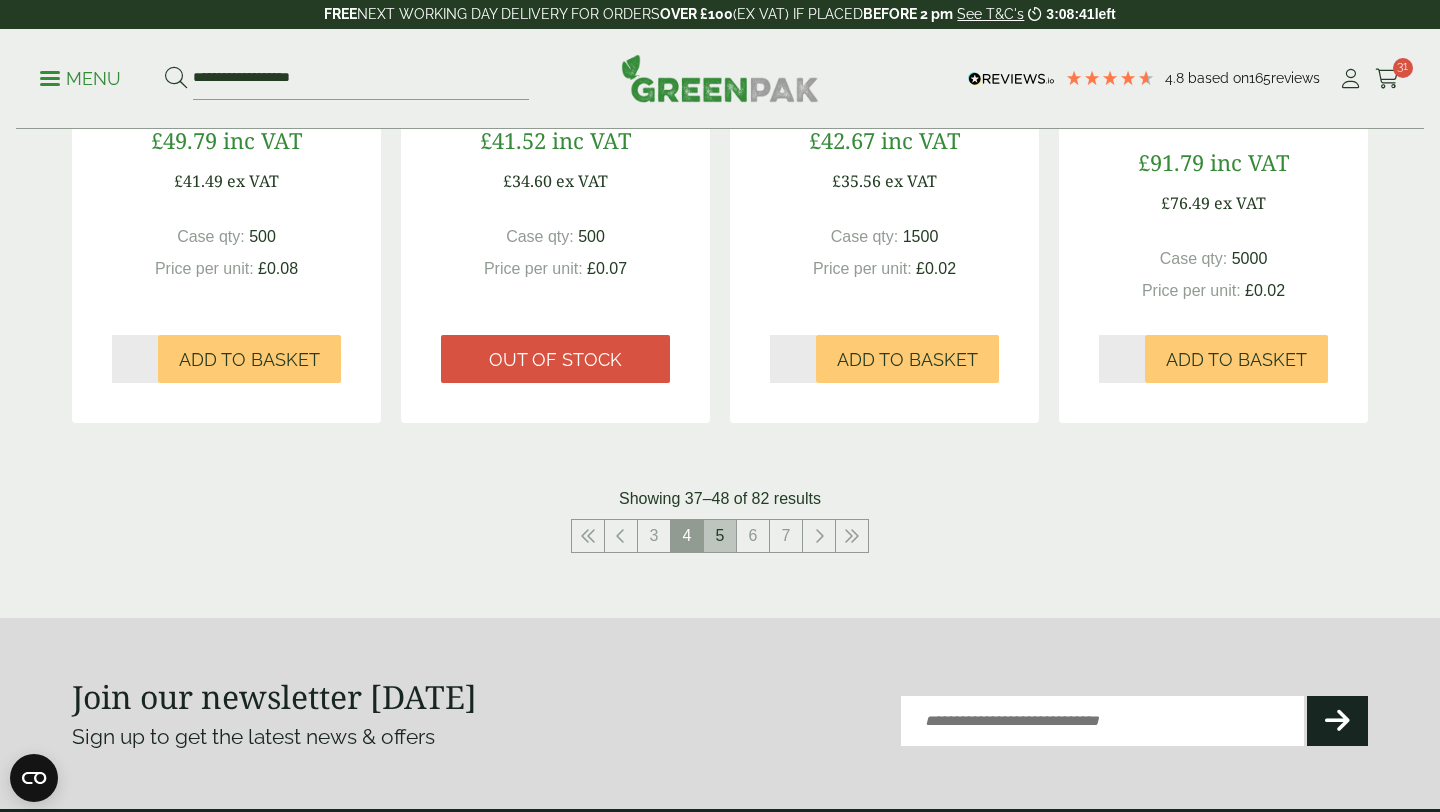 click on "5" at bounding box center (720, 536) 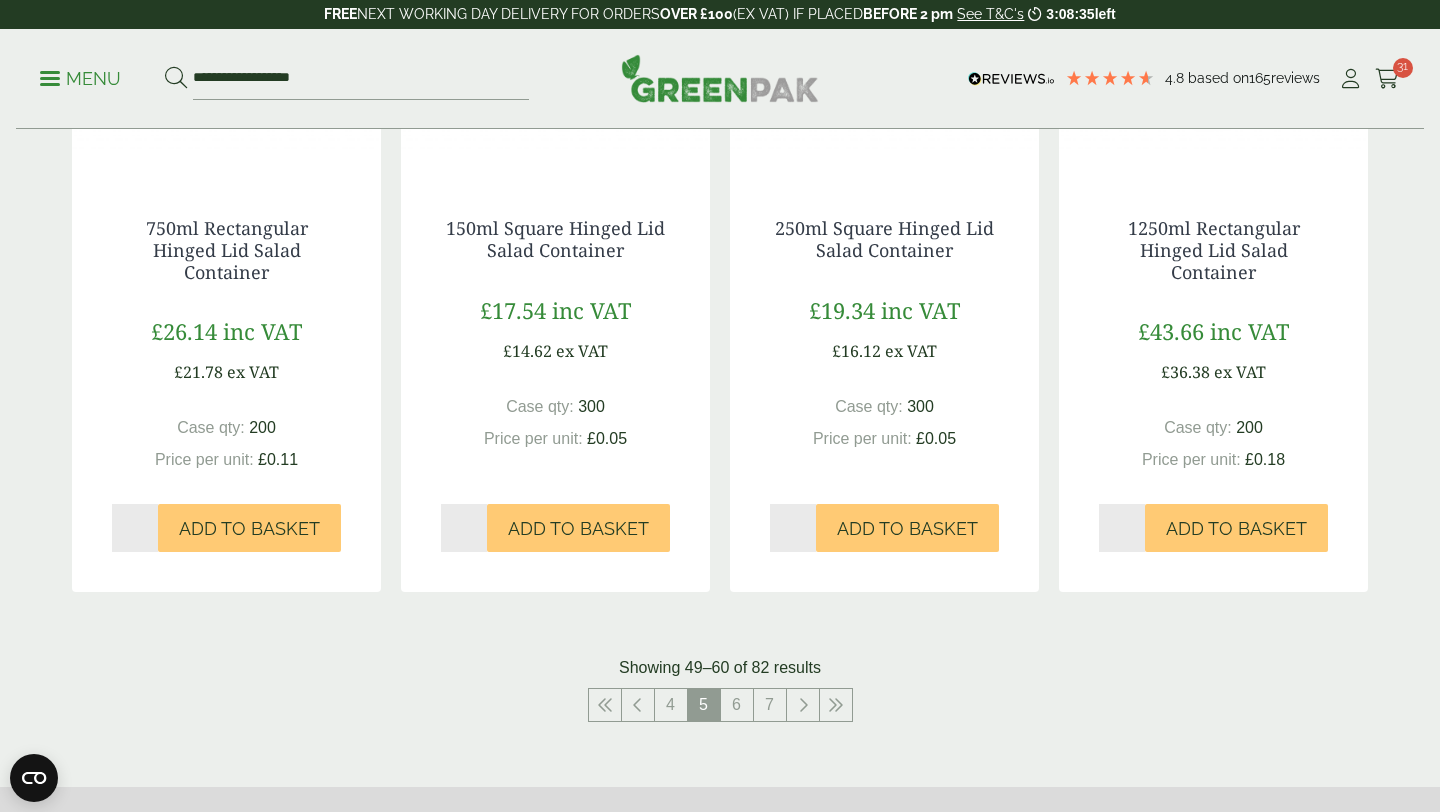 scroll, scrollTop: 1967, scrollLeft: 0, axis: vertical 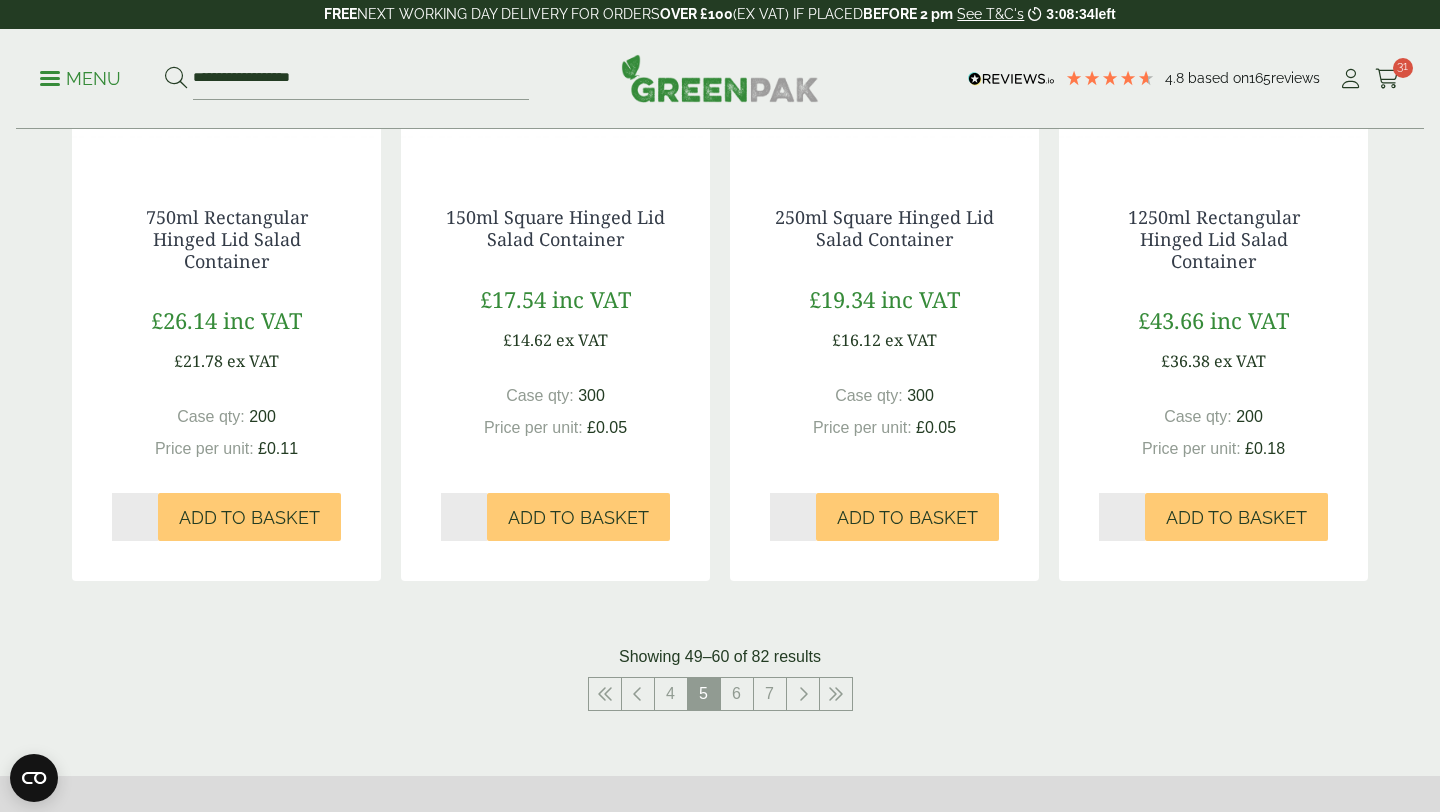 click on "Cold Food Packaging
Our extensive range of recyclable cold food packaging provides a reliable, cost-effective packaging solution for your fresh produce. Constructed from a range of materials from PET to compostable board, our packaging is sure to provide your product with a high level of protection, without compromising on presentation.
Categories
Bagasse (1)
Baguette Trays (2)" at bounding box center [720, -596] 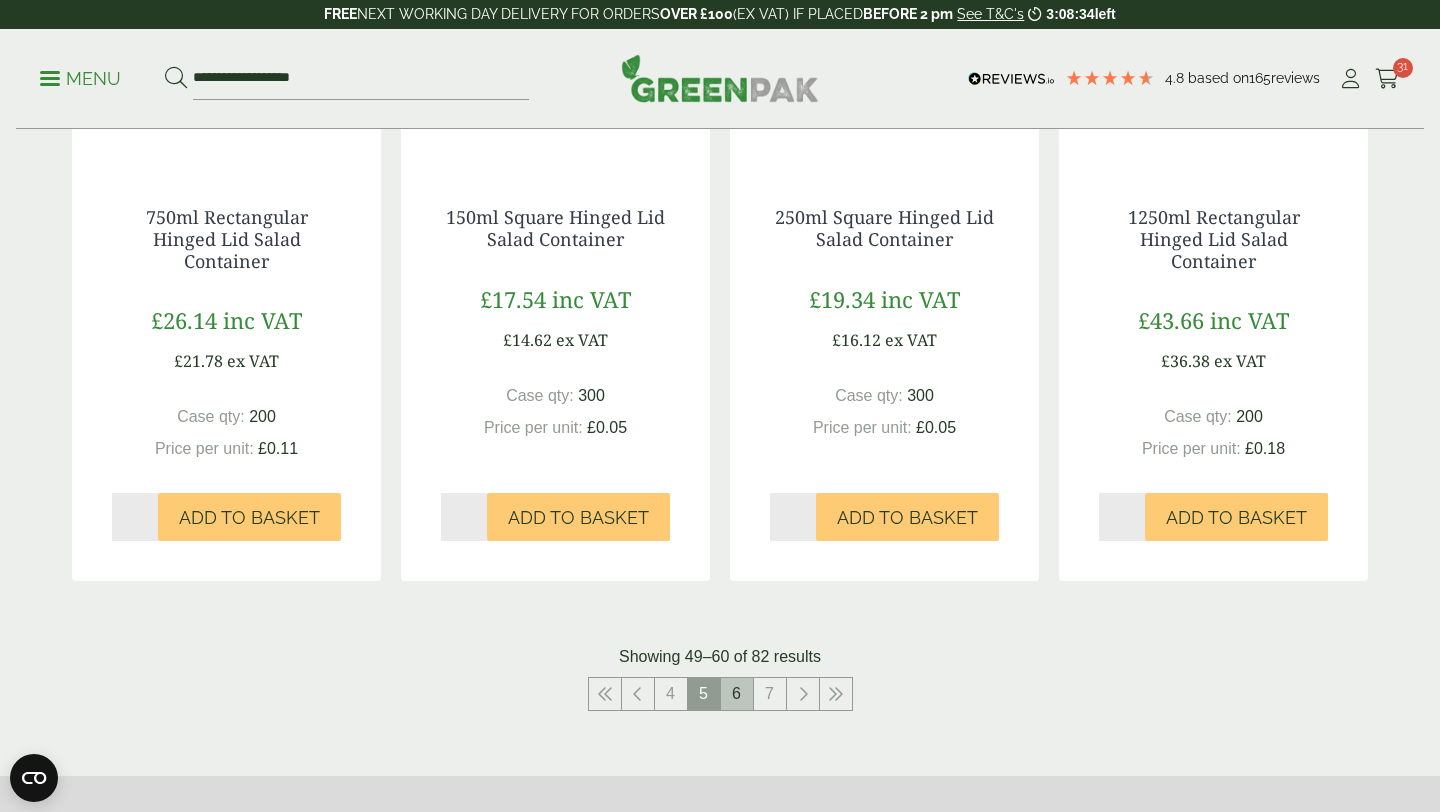 click on "6" at bounding box center [737, 694] 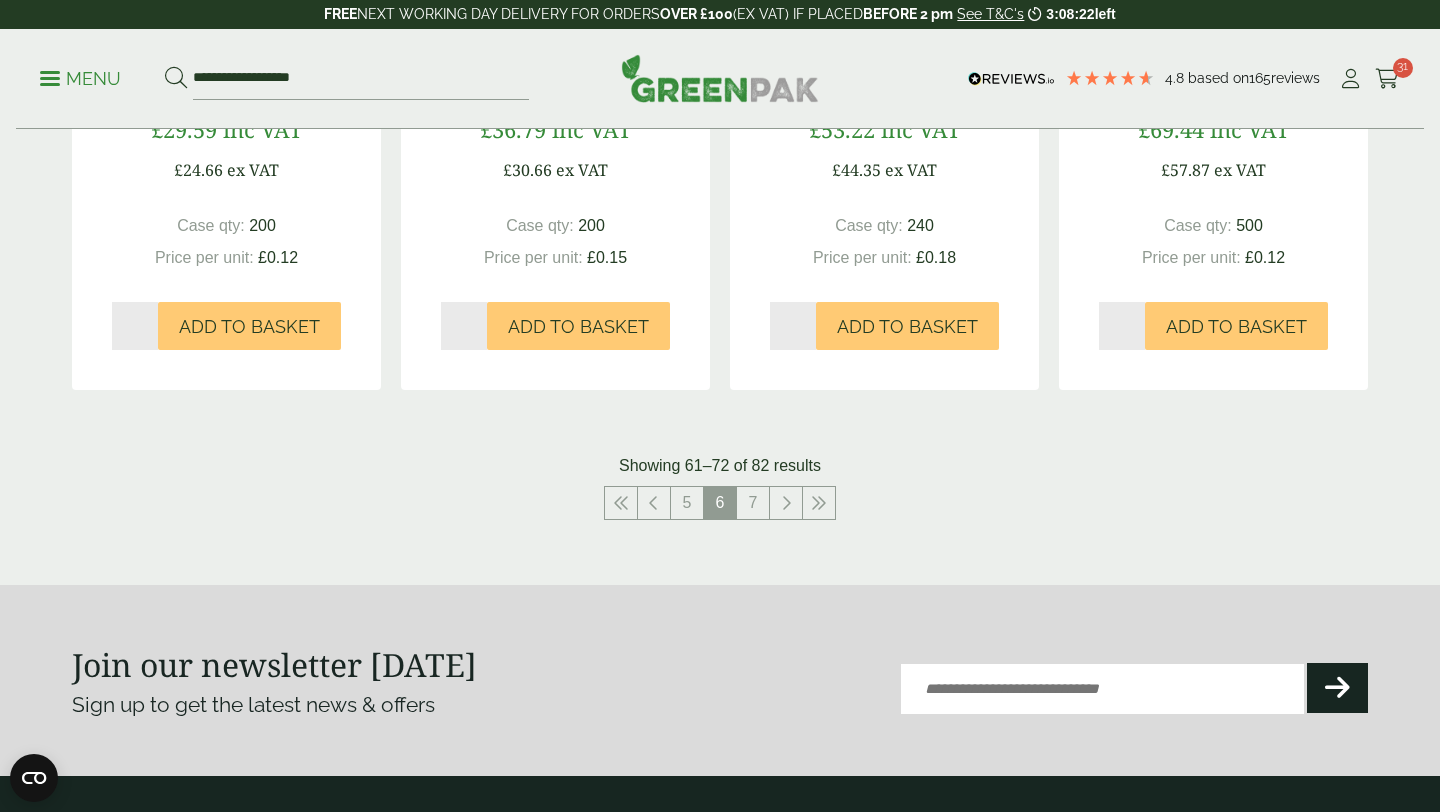 scroll, scrollTop: 2169, scrollLeft: 0, axis: vertical 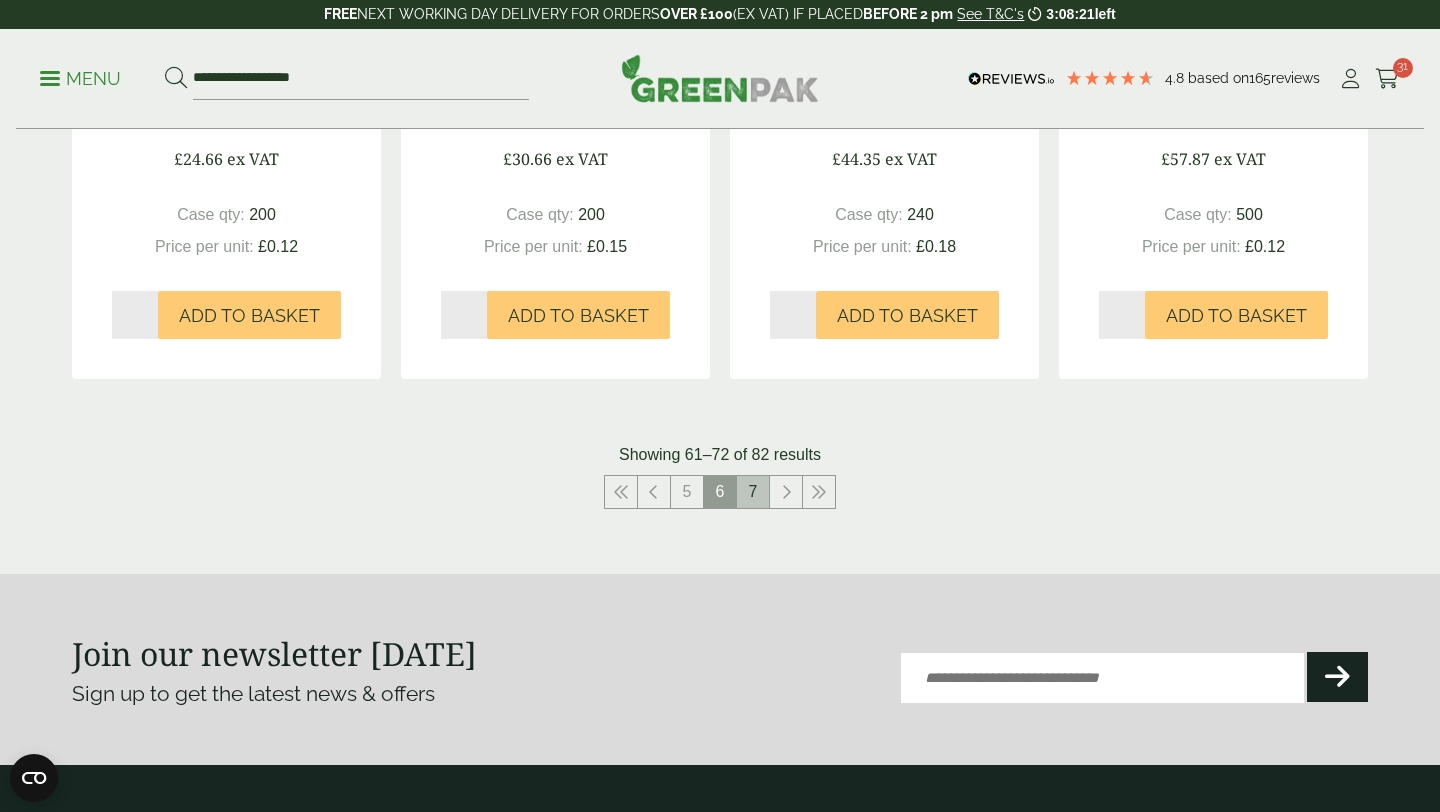 click on "7" at bounding box center (753, 492) 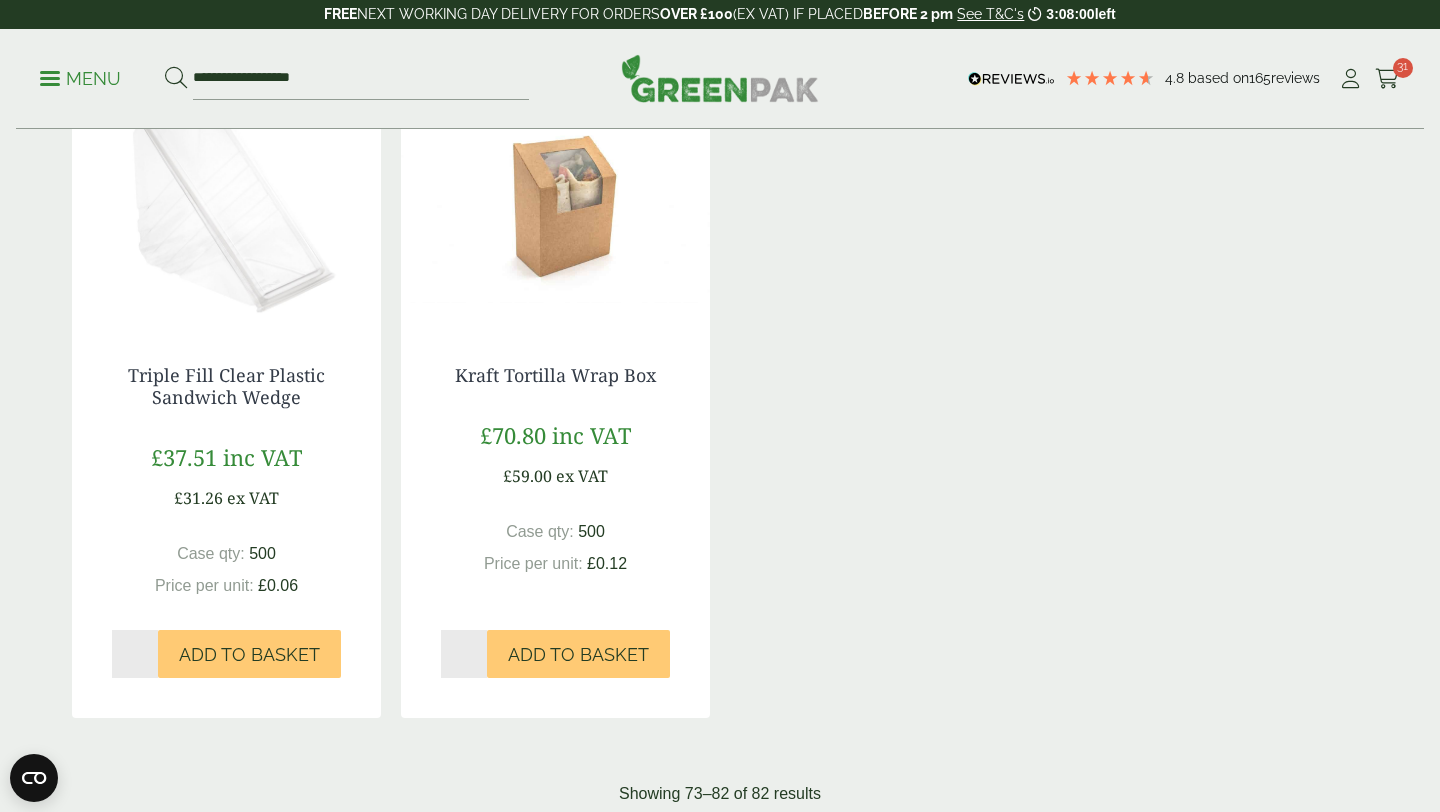 scroll, scrollTop: 1961, scrollLeft: 0, axis: vertical 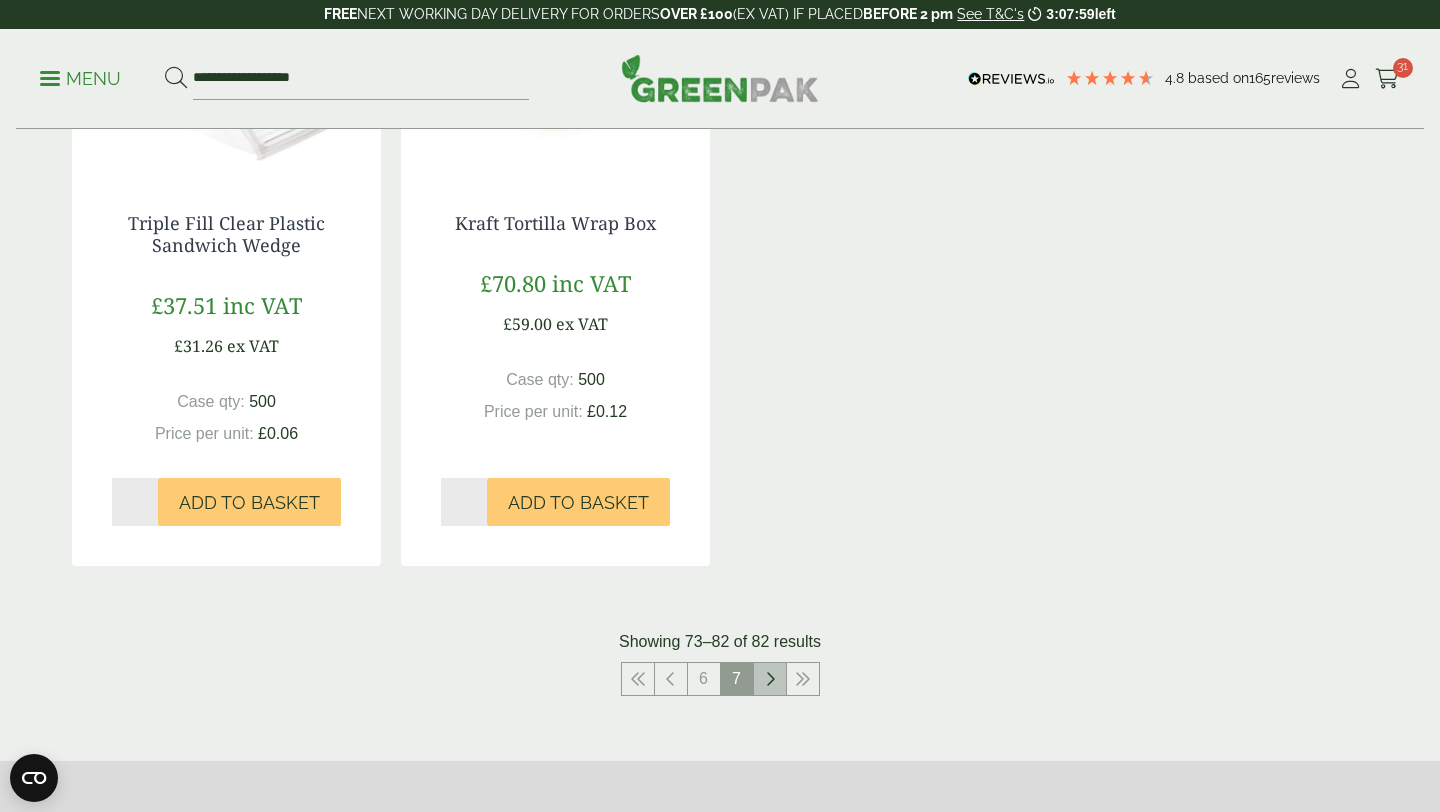 click at bounding box center (770, 679) 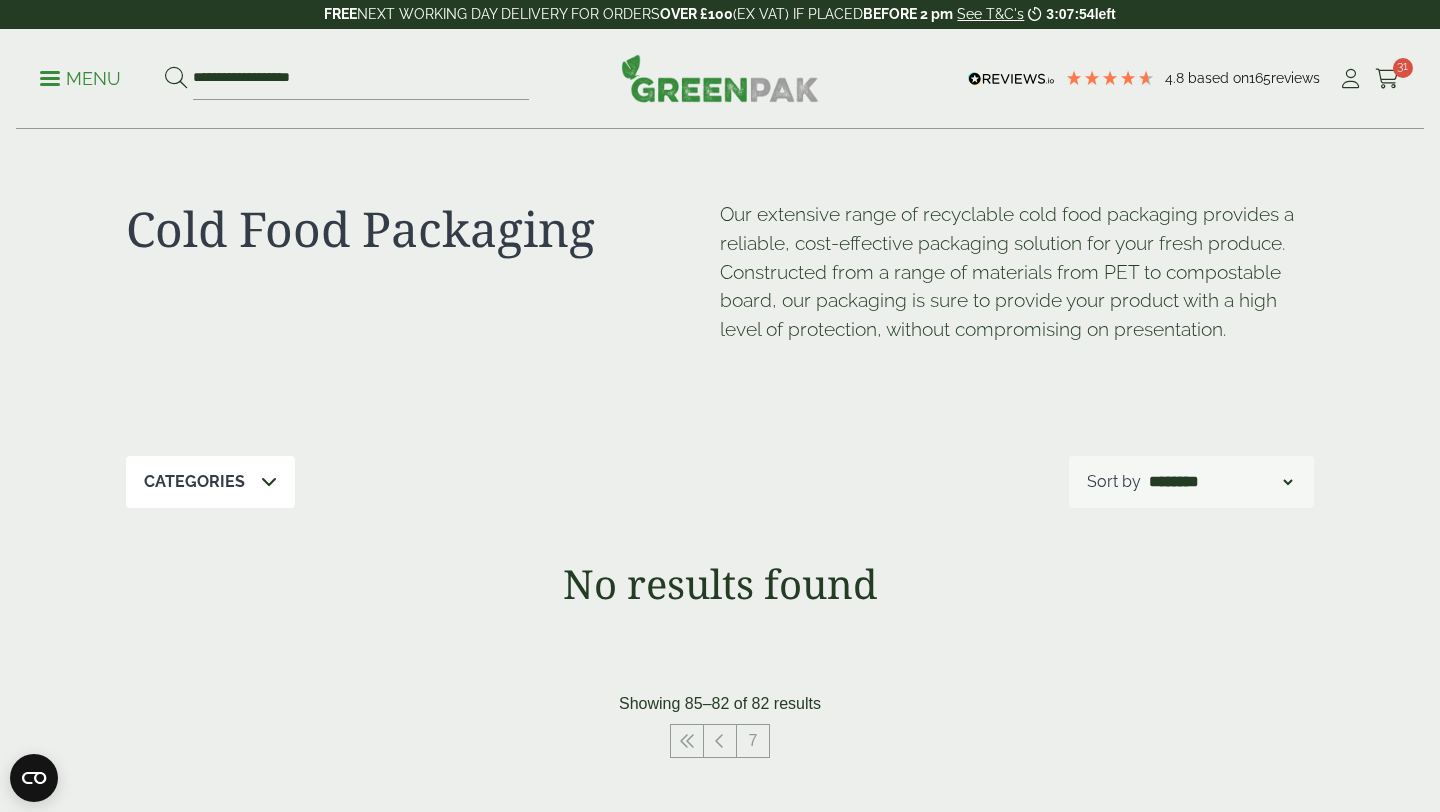 scroll, scrollTop: 0, scrollLeft: 0, axis: both 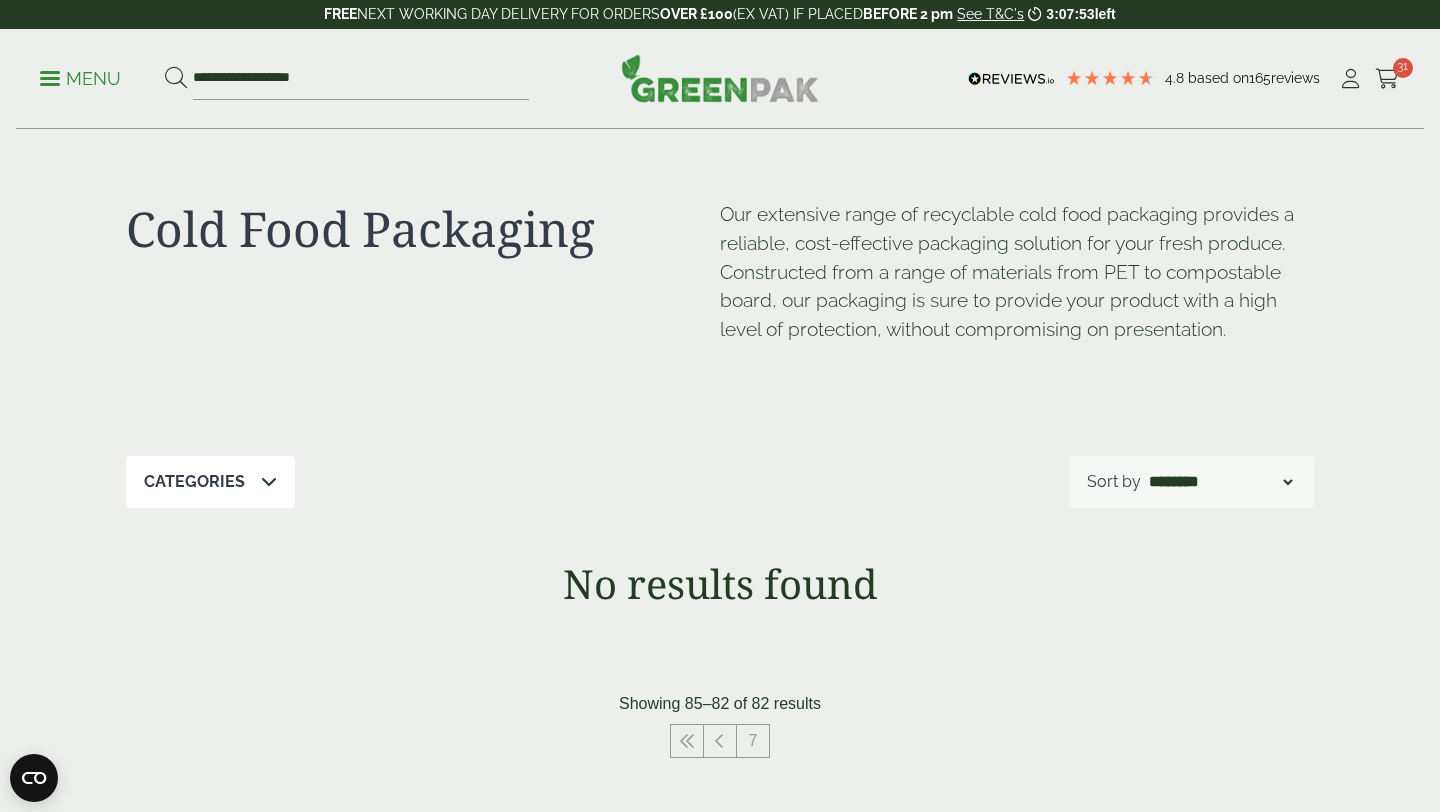 click on "Menu" at bounding box center (80, 79) 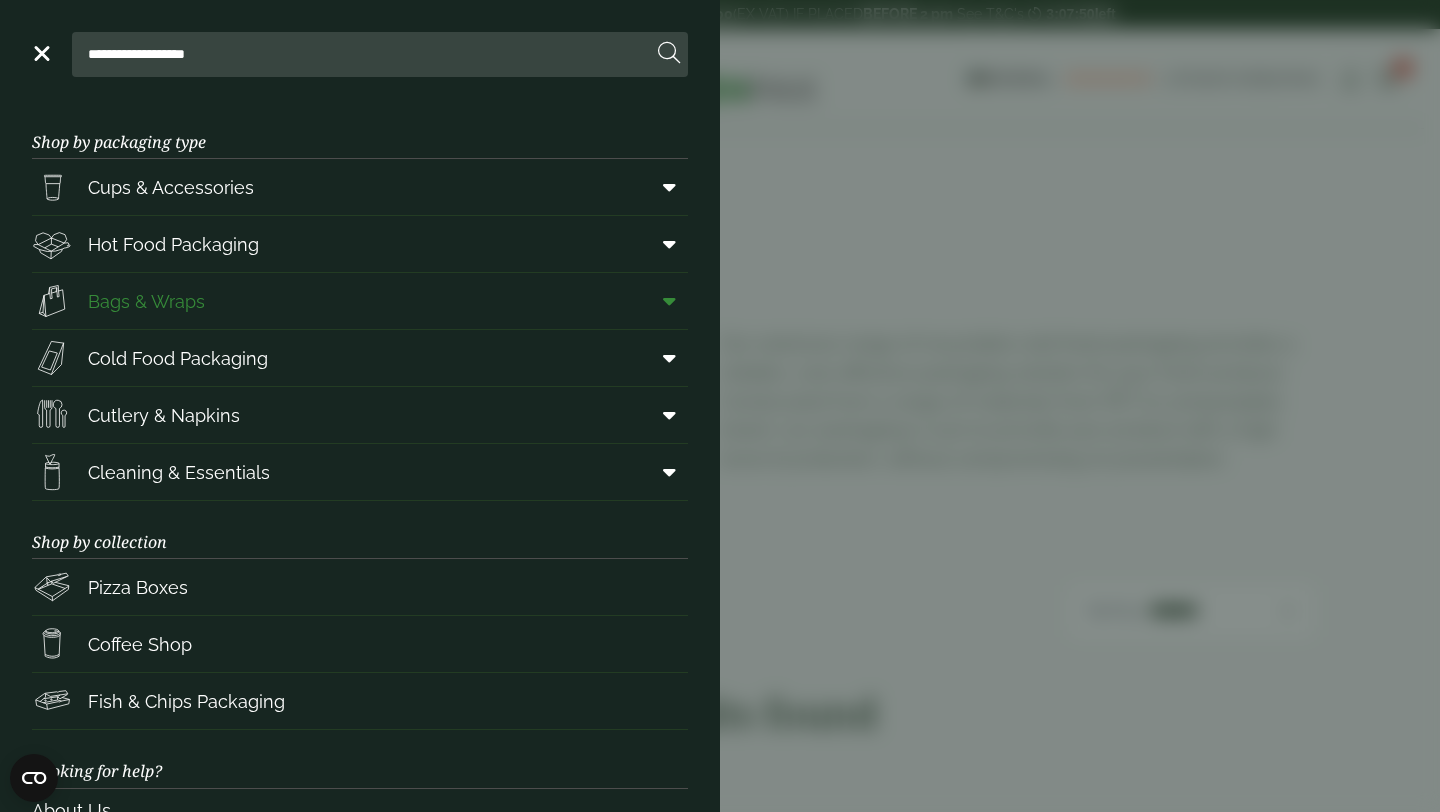 click at bounding box center [669, 301] 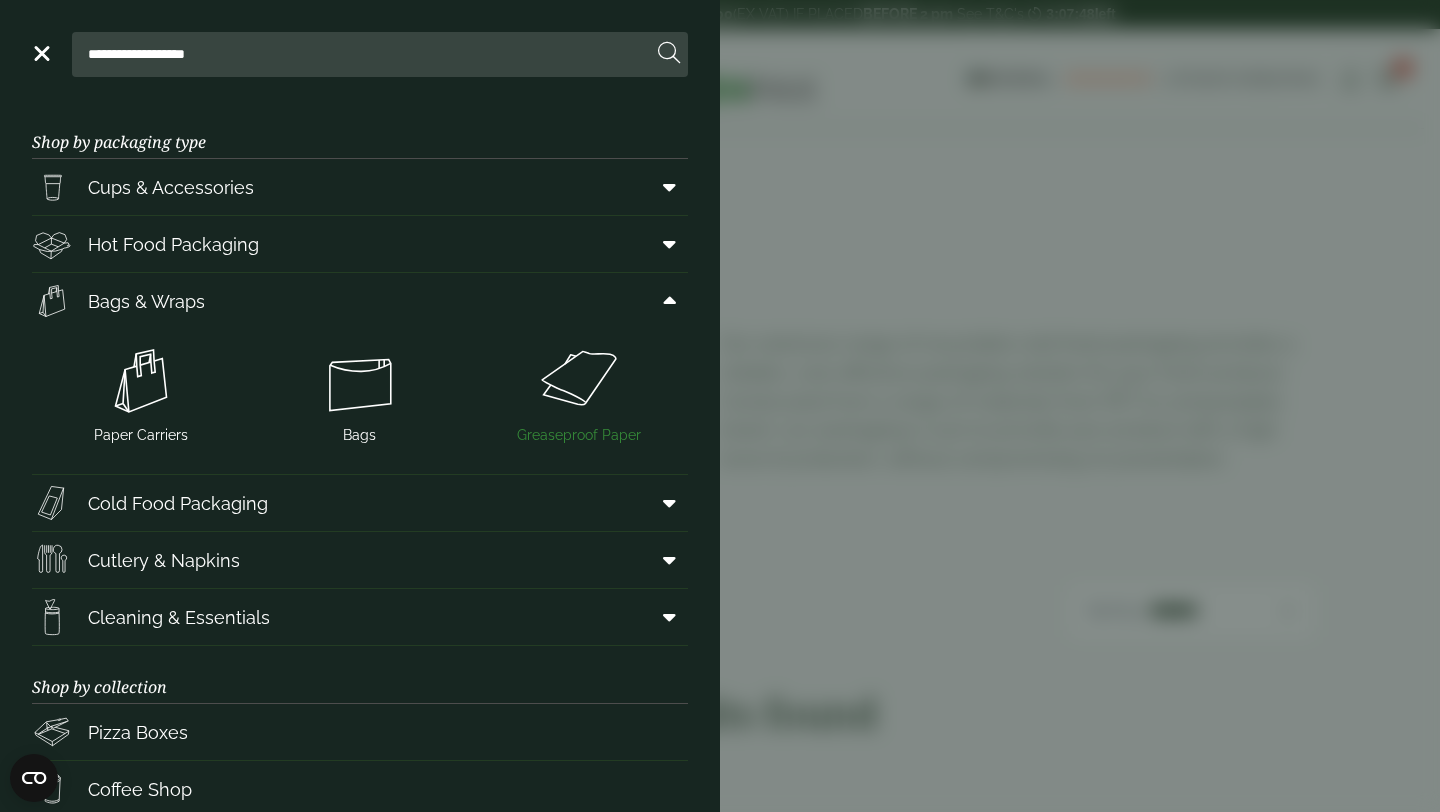 click at bounding box center (578, 381) 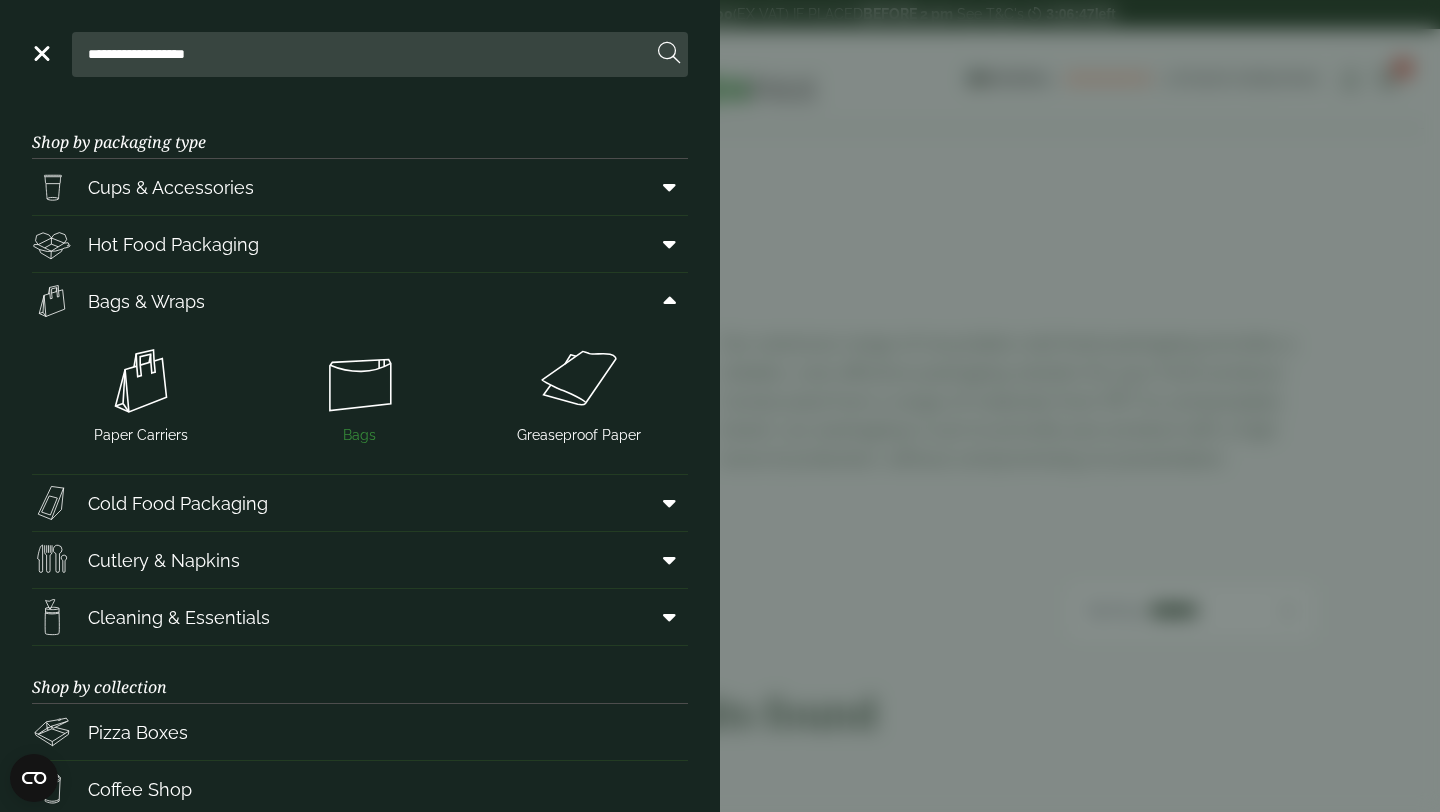click at bounding box center [360, 381] 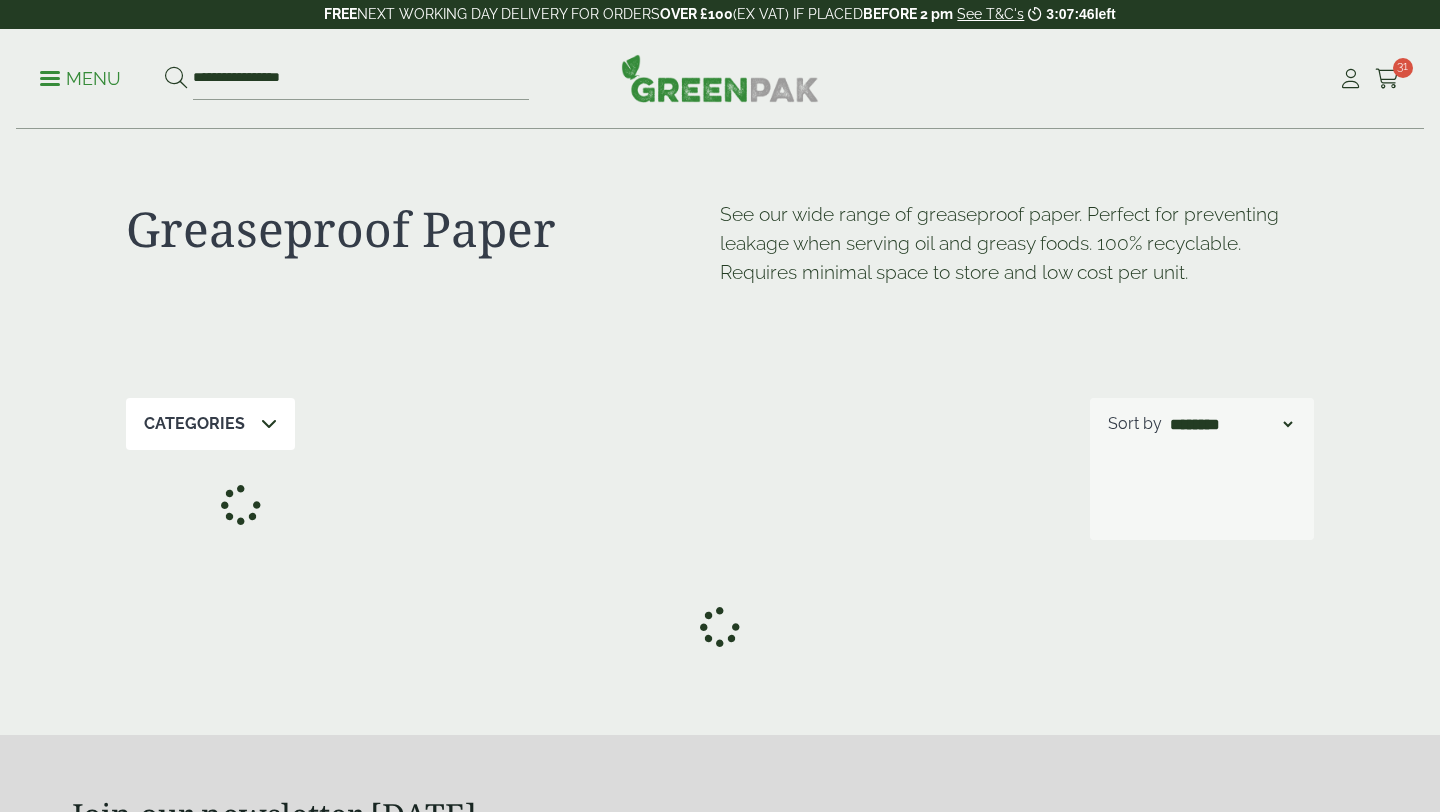 scroll, scrollTop: 0, scrollLeft: 0, axis: both 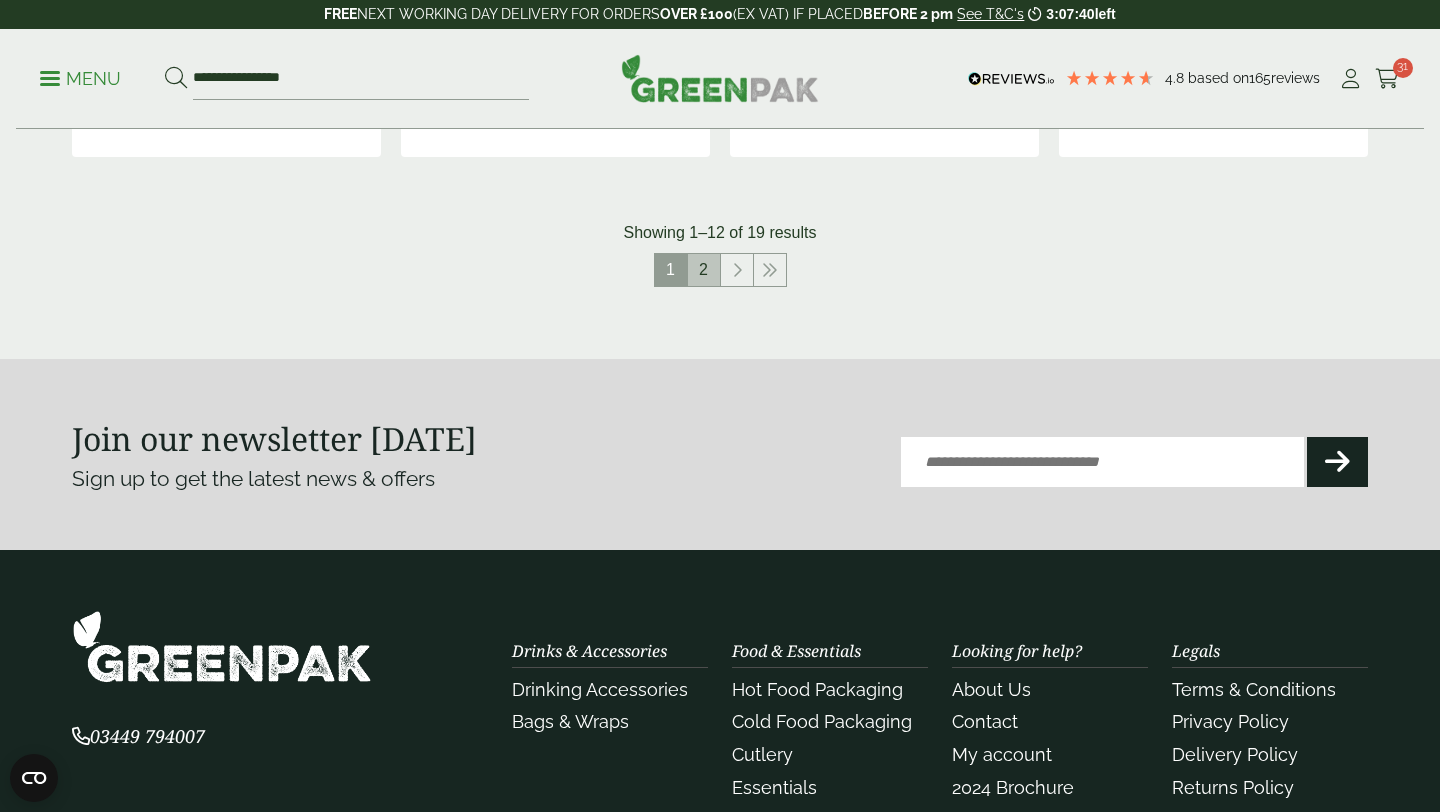 click on "2" at bounding box center (704, 270) 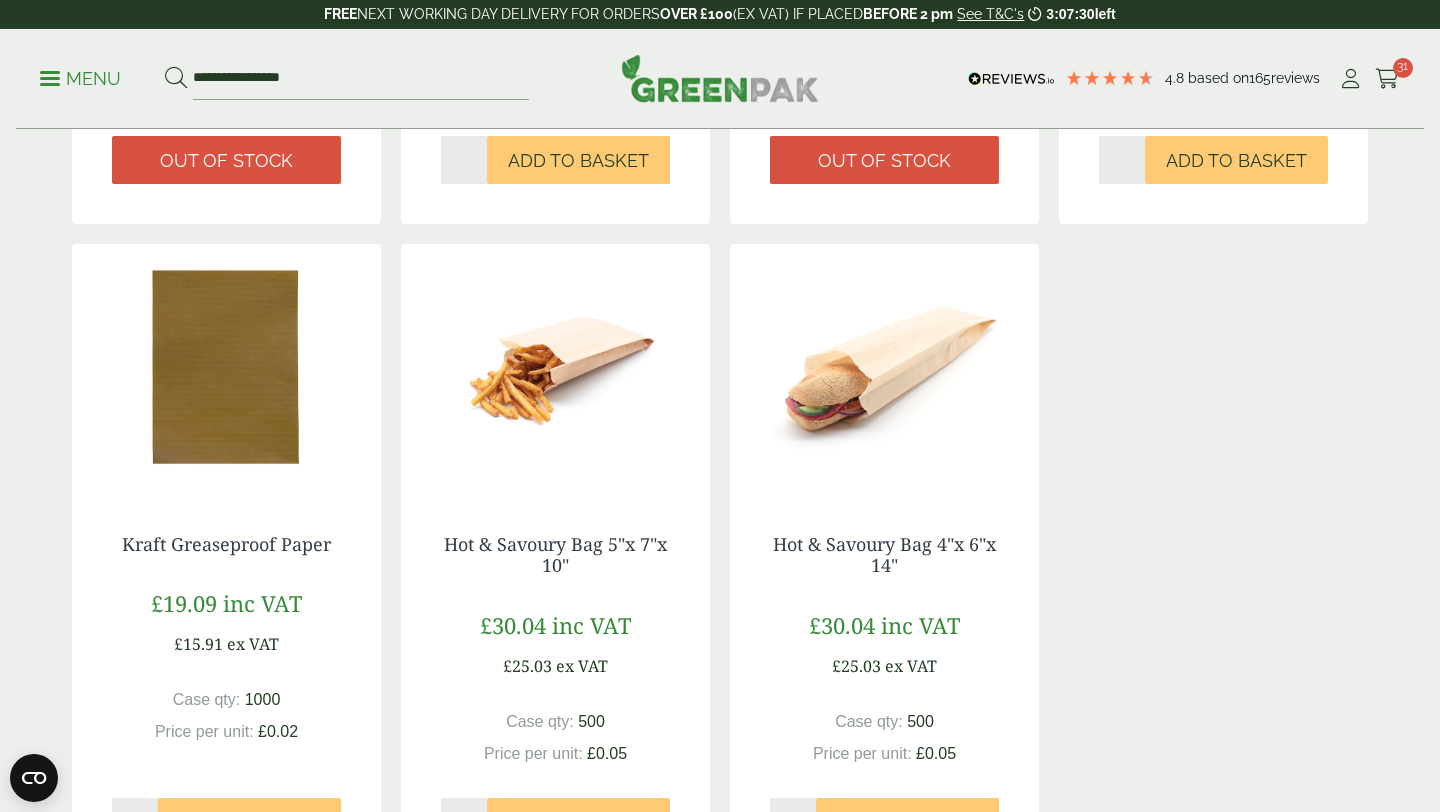 scroll, scrollTop: 878, scrollLeft: 0, axis: vertical 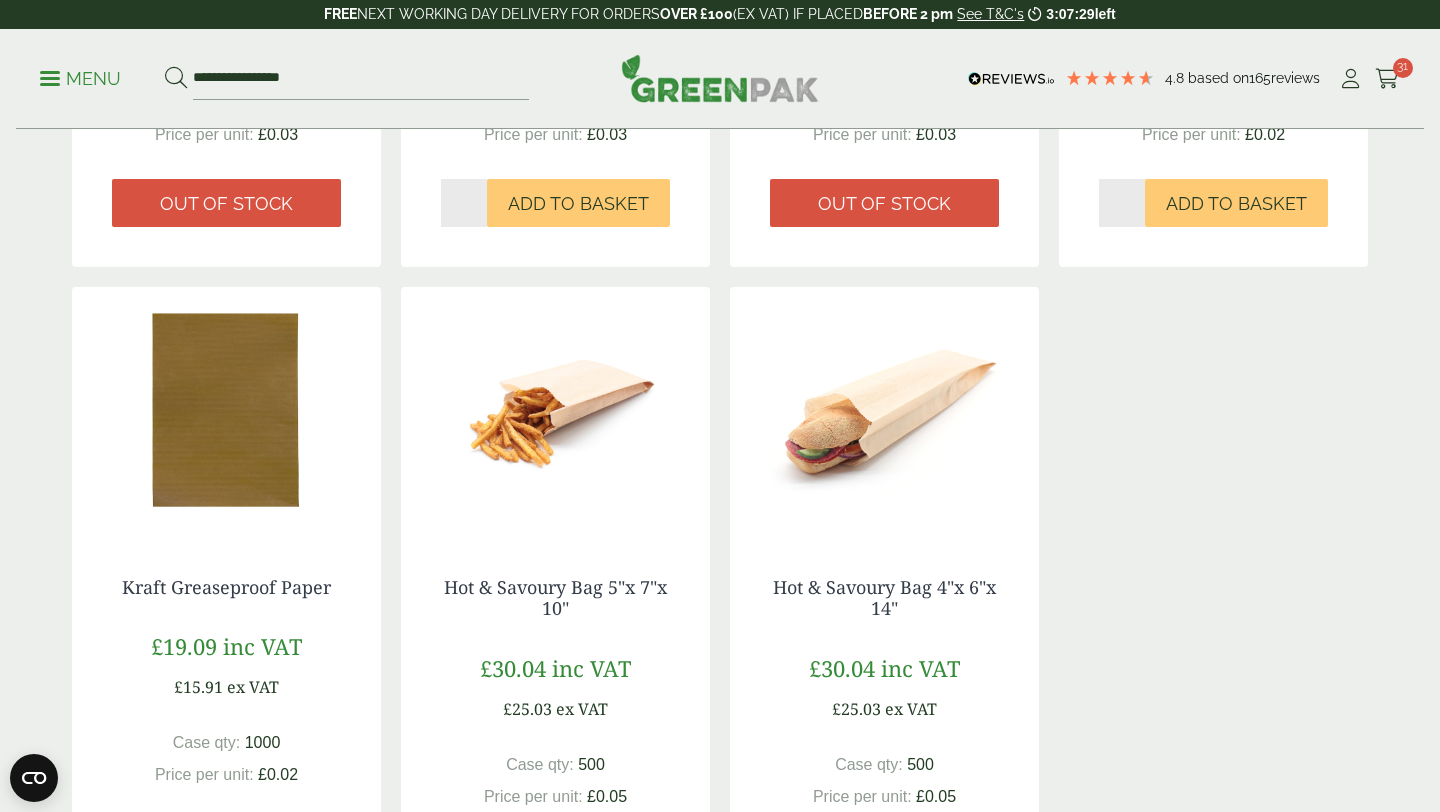 click at bounding box center [226, 412] 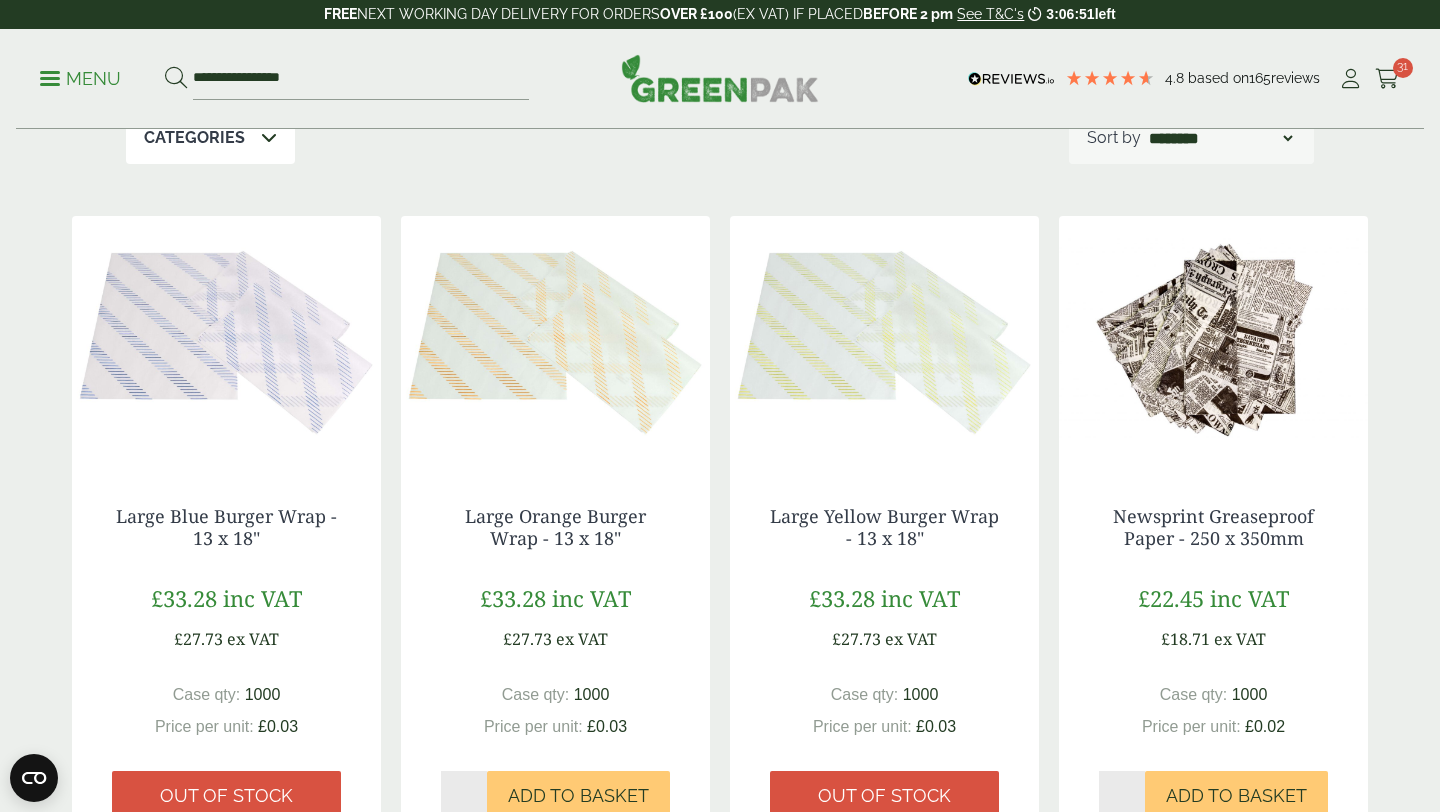 scroll, scrollTop: 284, scrollLeft: 0, axis: vertical 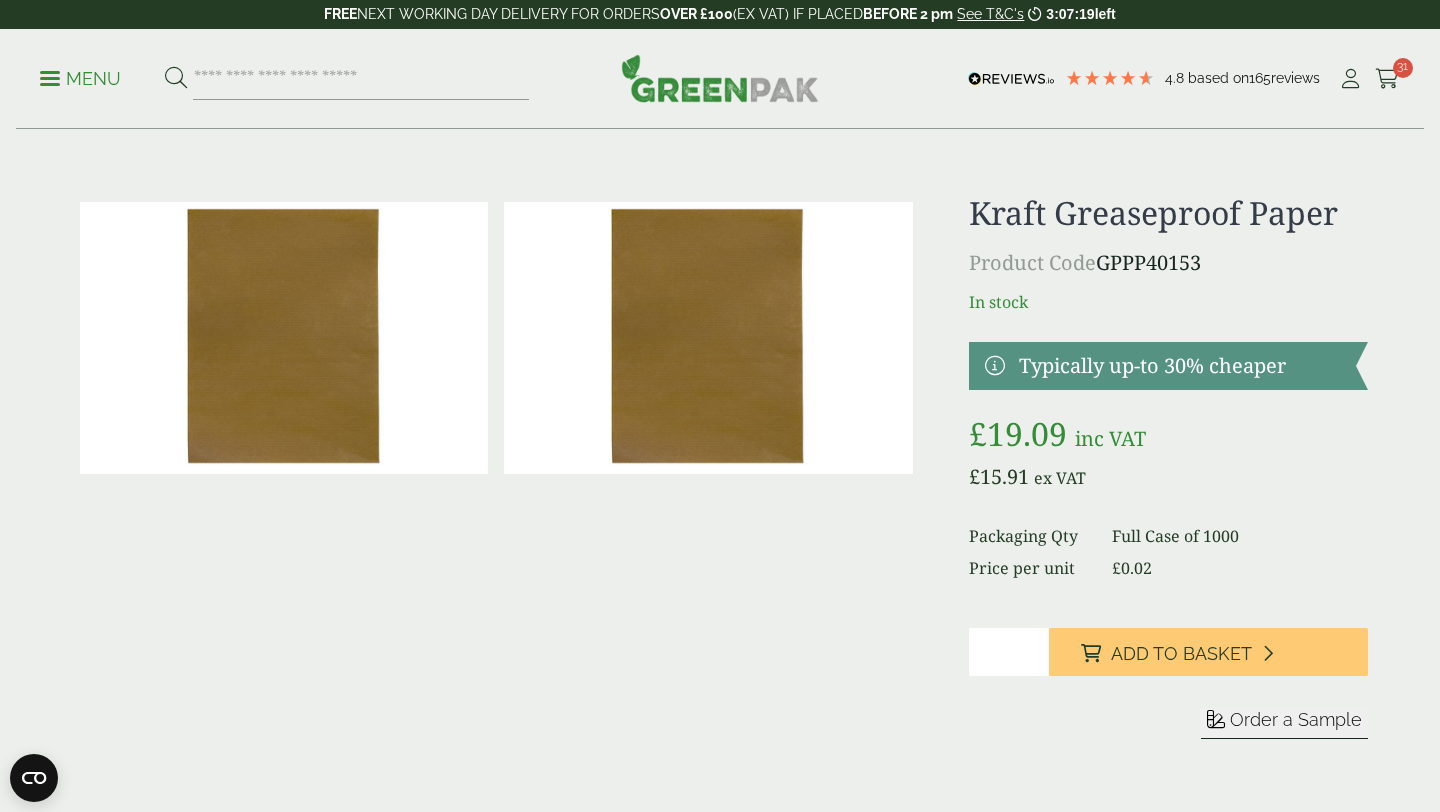 click at bounding box center [284, 338] 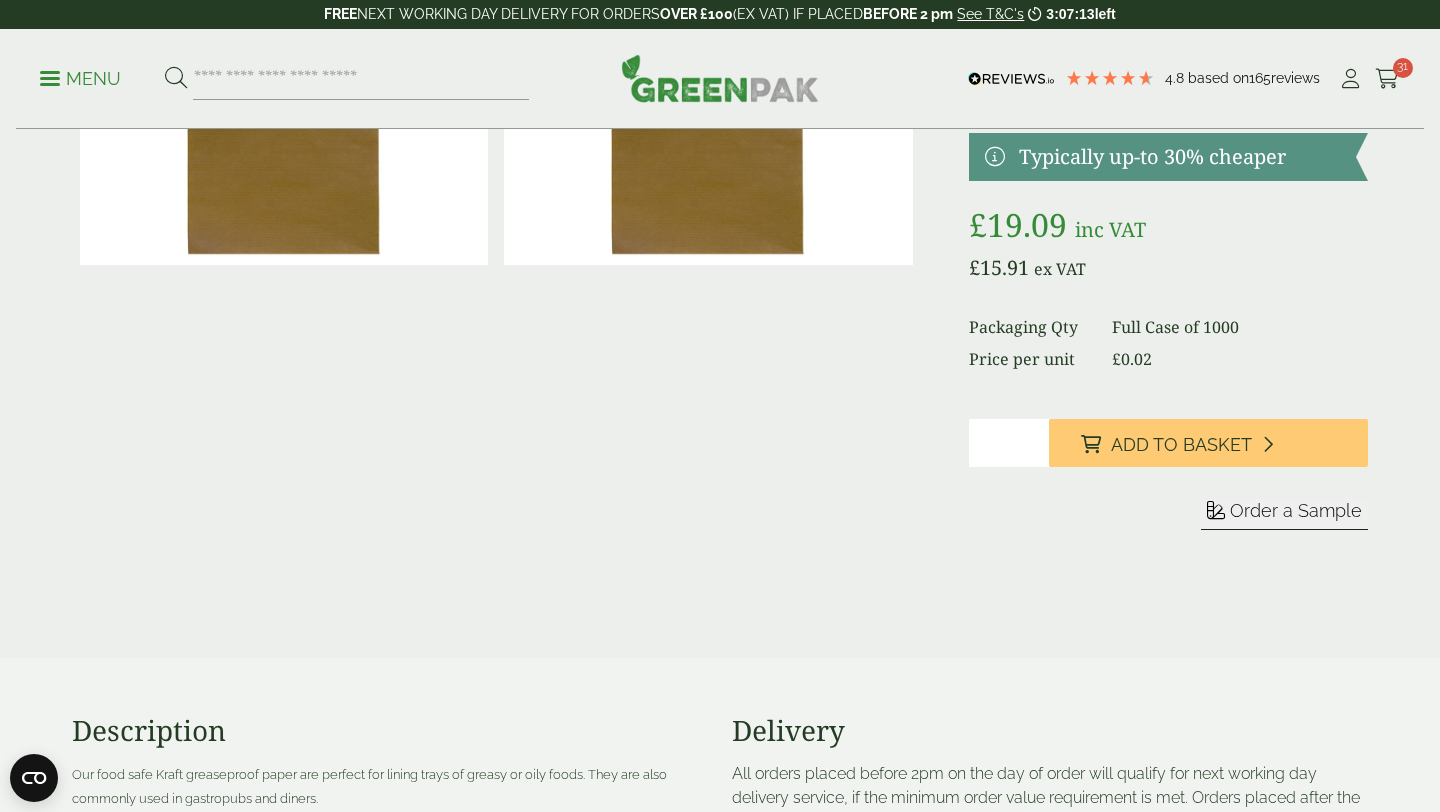 scroll, scrollTop: 0, scrollLeft: 0, axis: both 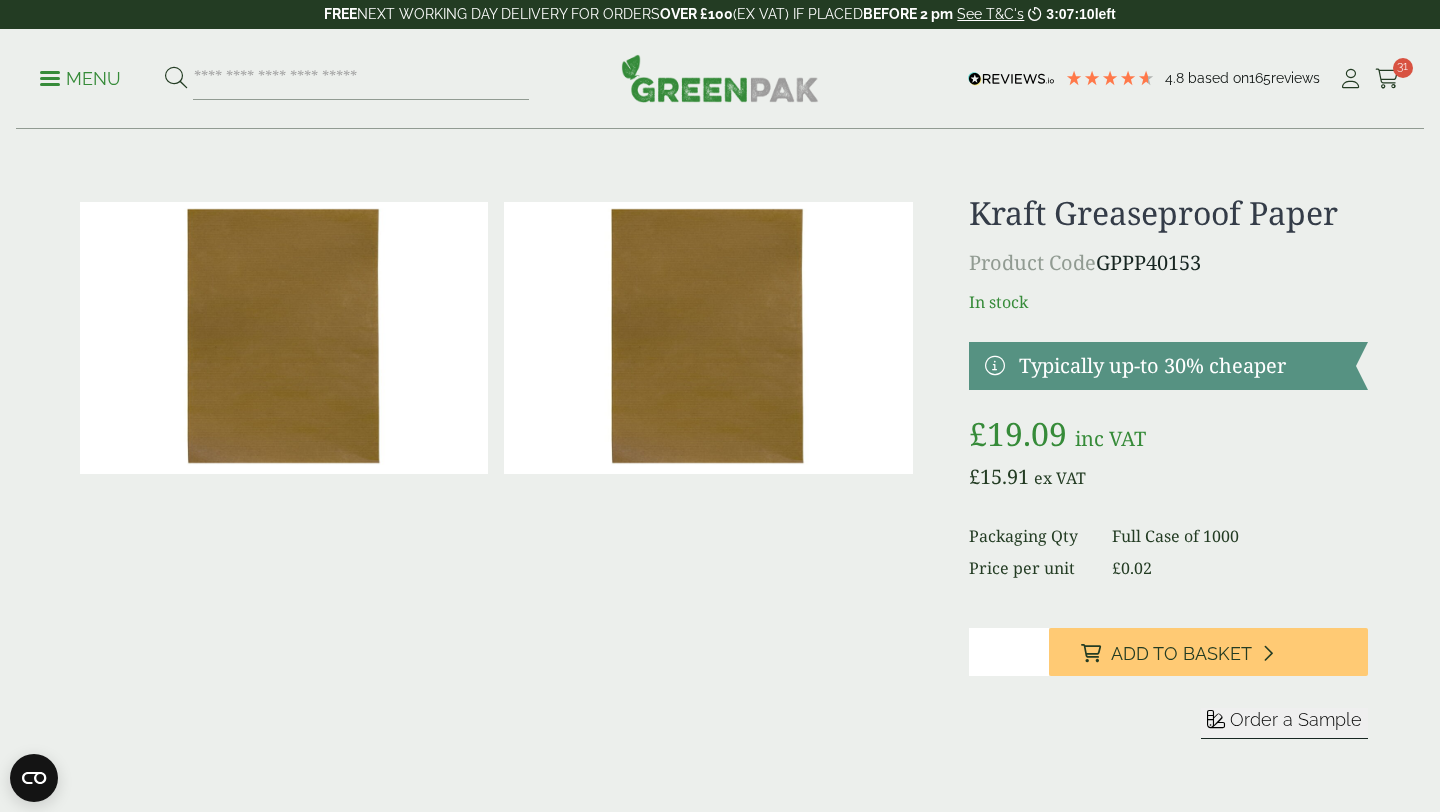 click on "Order a Sample" at bounding box center (1296, 719) 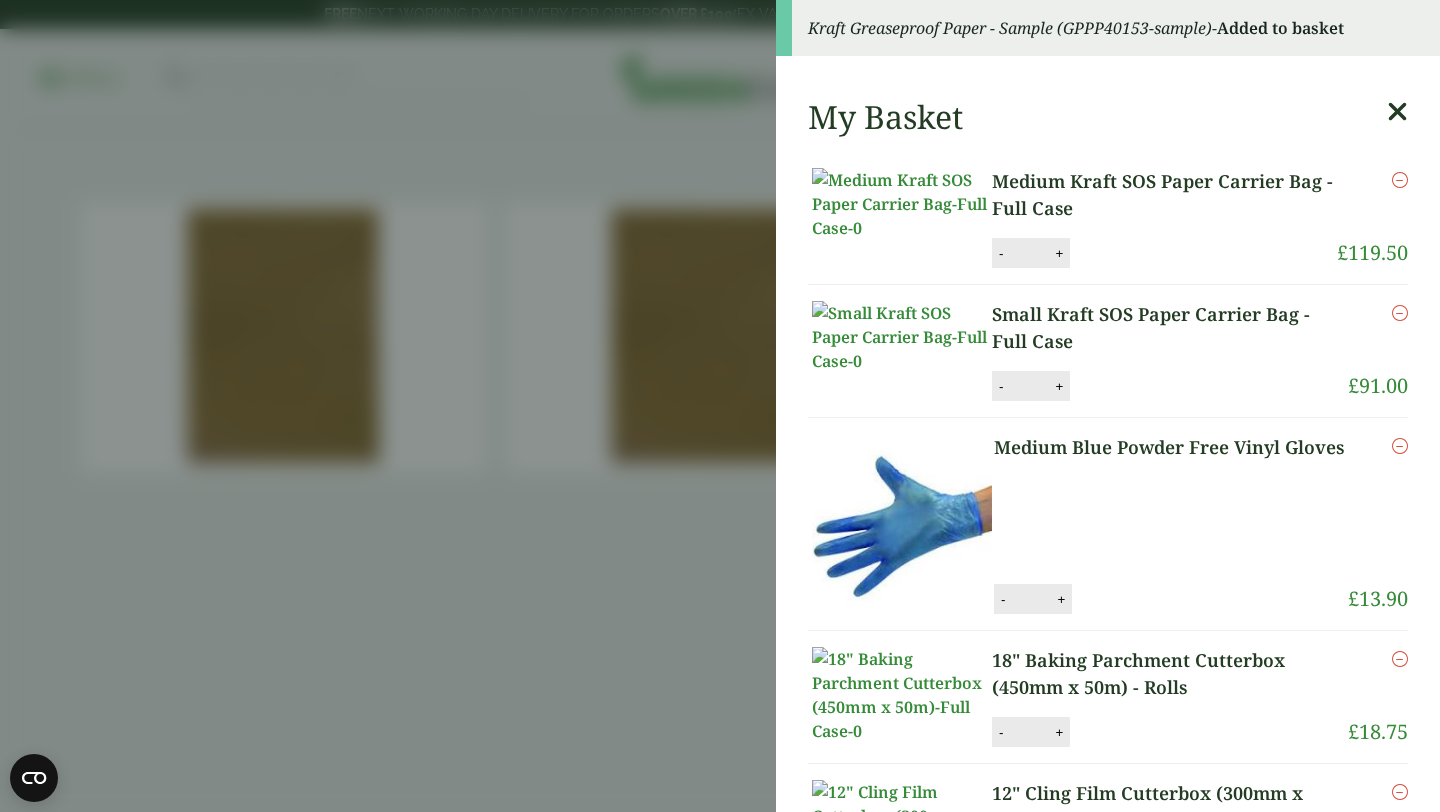 click on "Kraft Greaseproof Paper - Sample (GPPP40153-sample)  -  Added to basket
My Basket
Medium Kraft SOS Paper Carrier Bag - Full Case
Medium Kraft SOS Paper Carrier Bag - Full Case quantity
- ** +
Update
Remove
-" at bounding box center [720, 406] 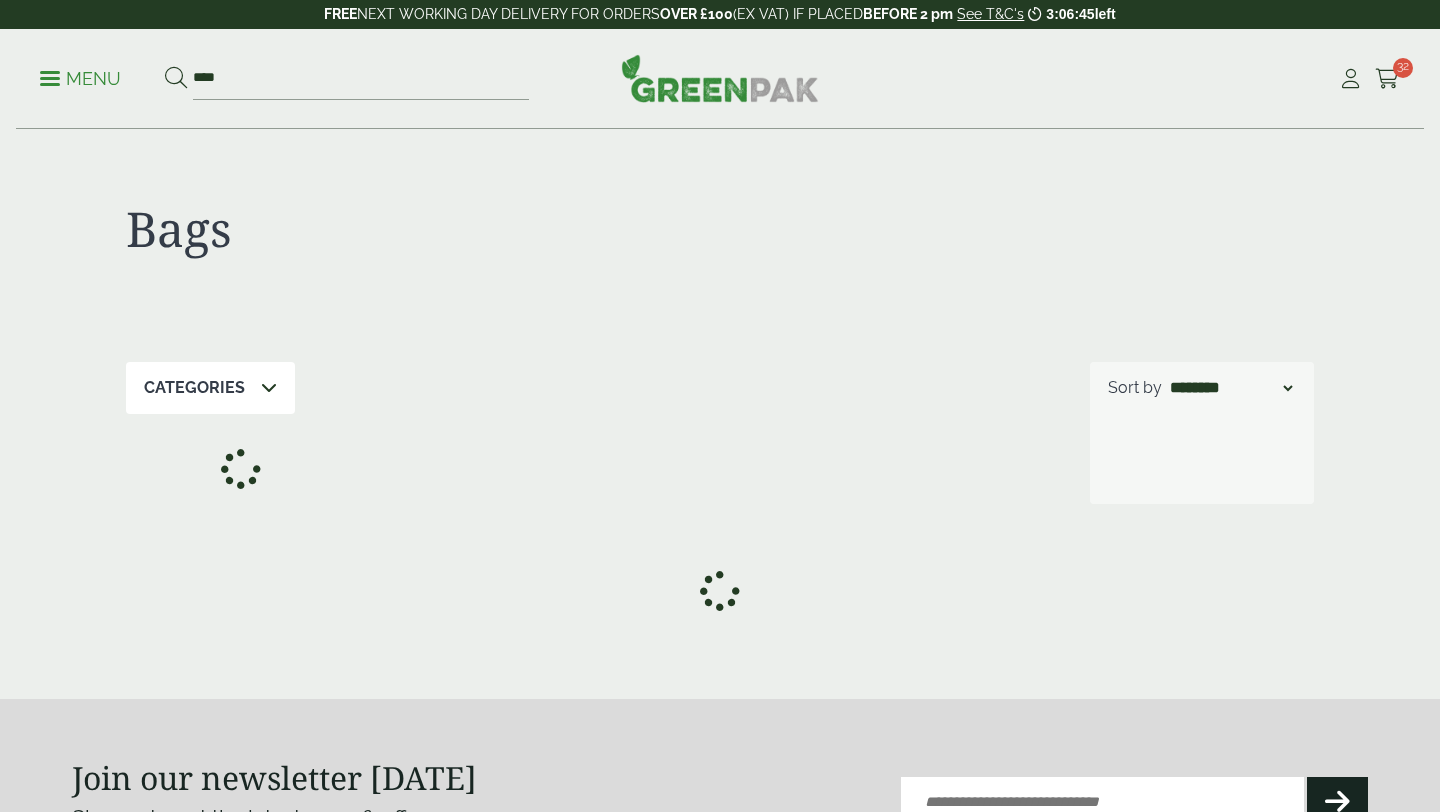 scroll, scrollTop: 0, scrollLeft: 0, axis: both 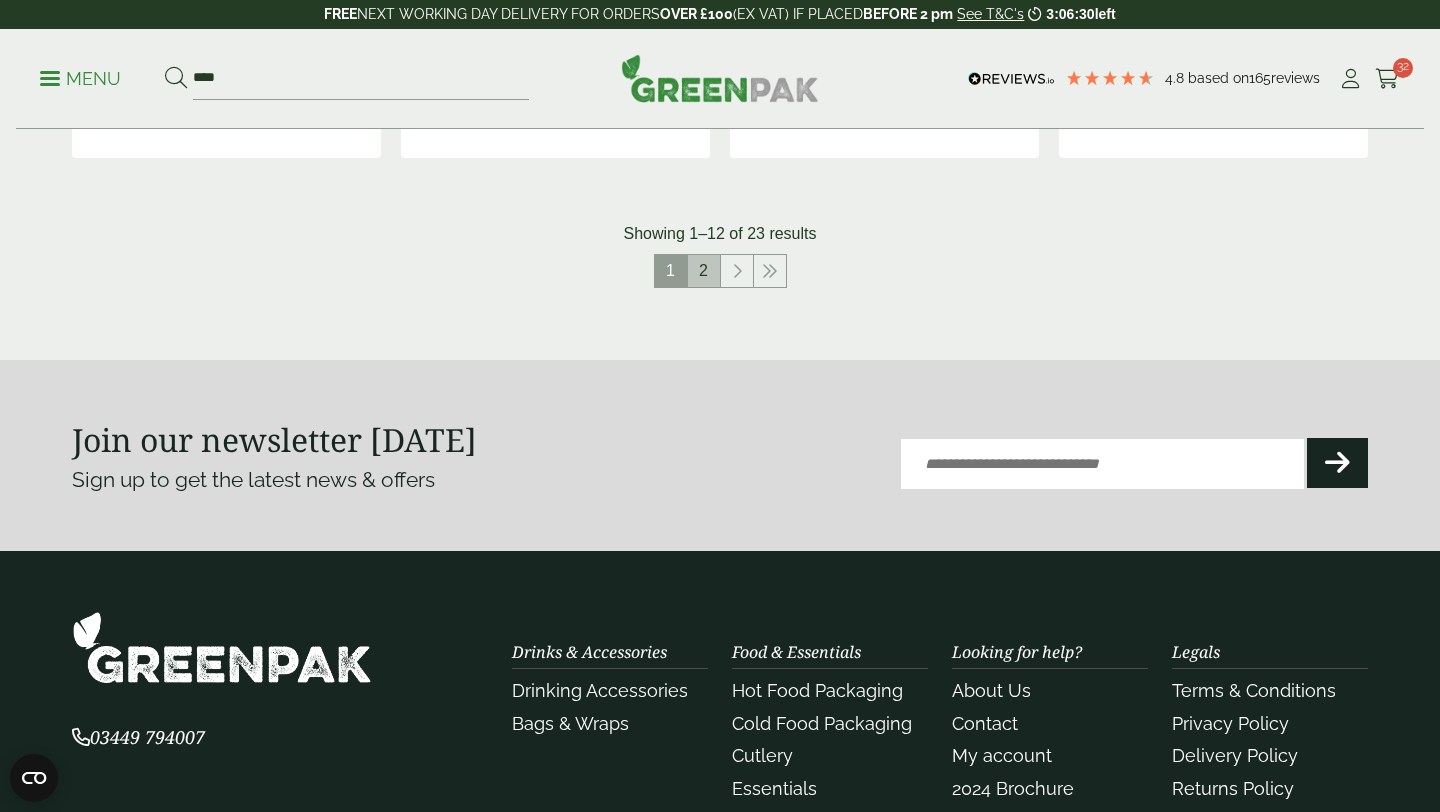 click on "2" at bounding box center (704, 271) 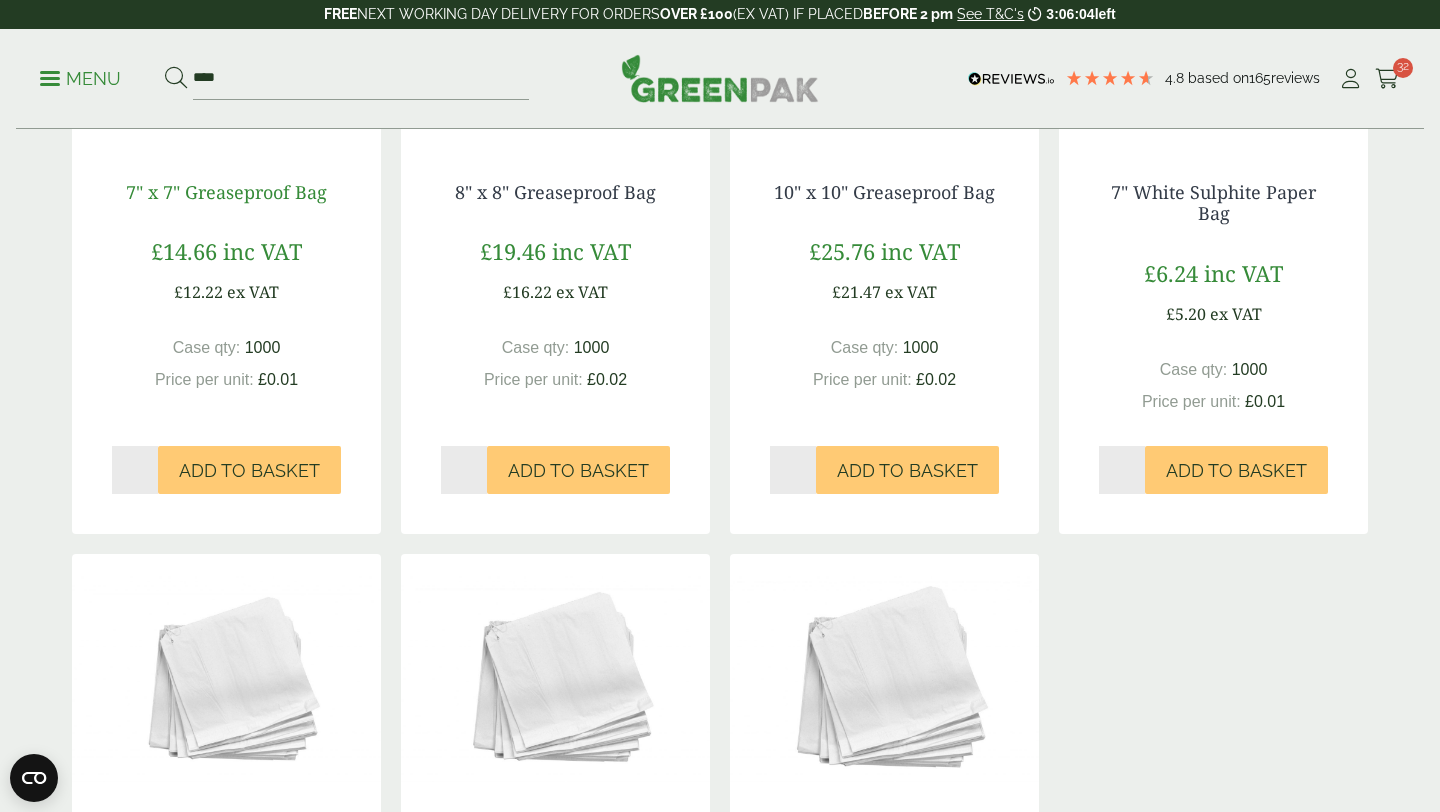 scroll, scrollTop: 1251, scrollLeft: 0, axis: vertical 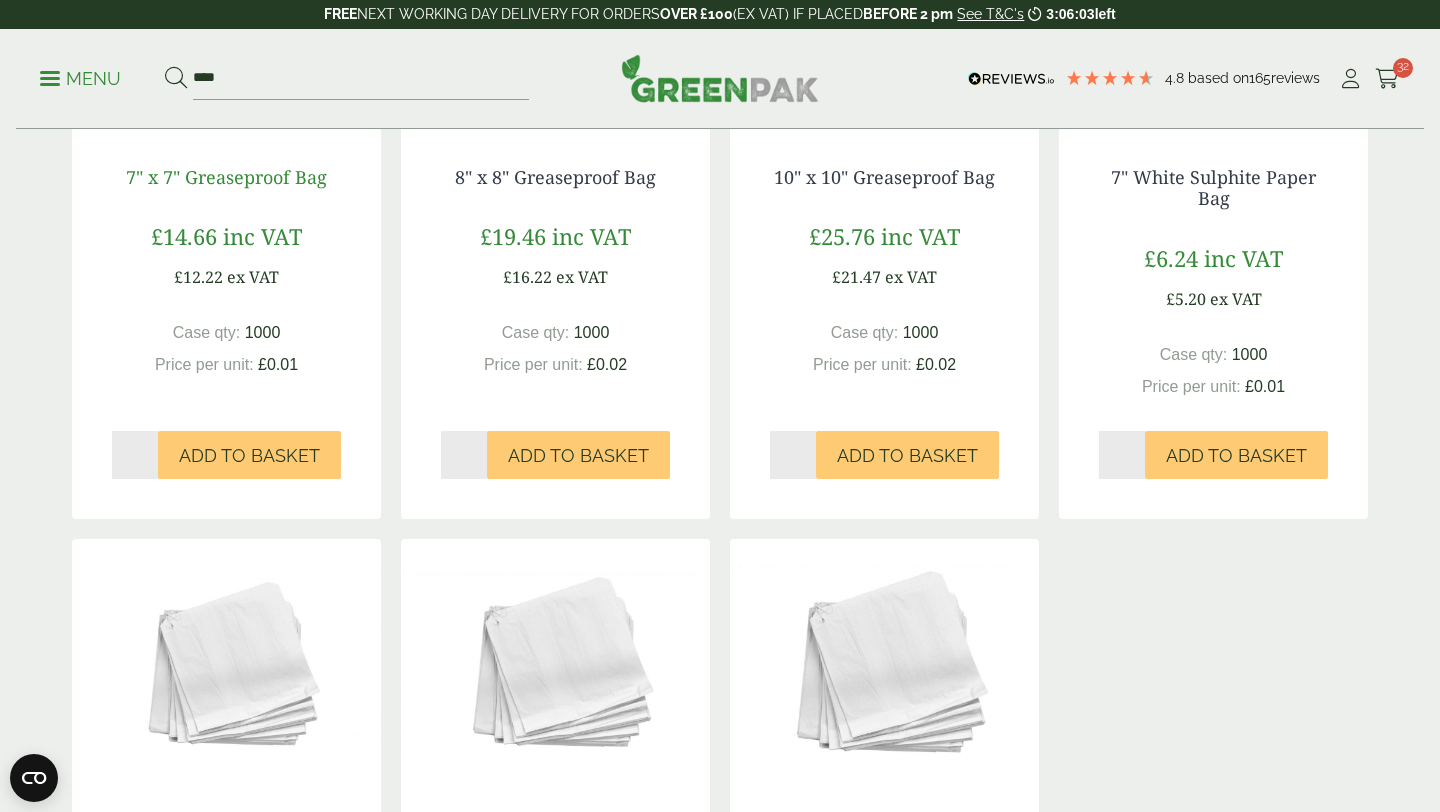 click on "Case qty:" at bounding box center (207, 332) 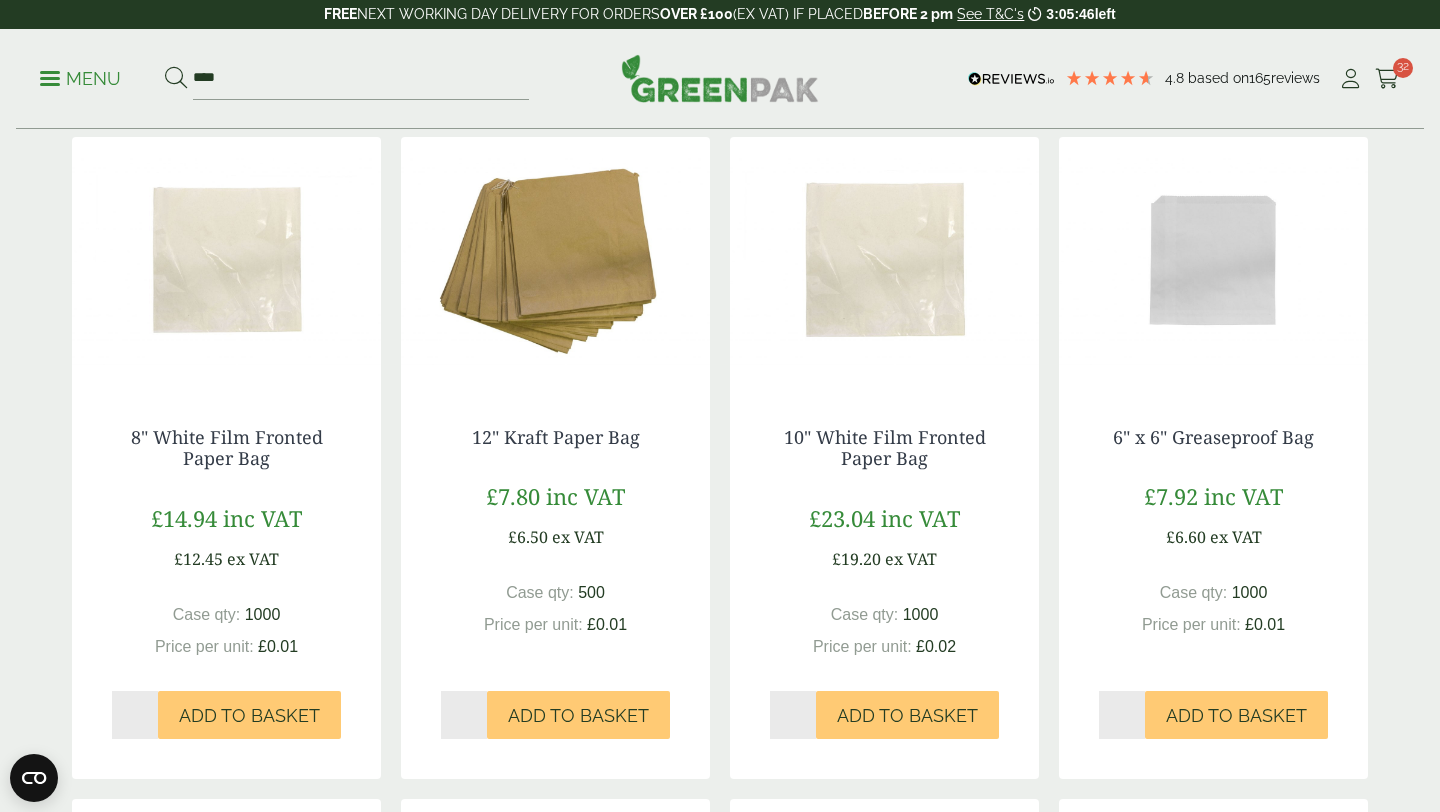 scroll, scrollTop: 337, scrollLeft: 0, axis: vertical 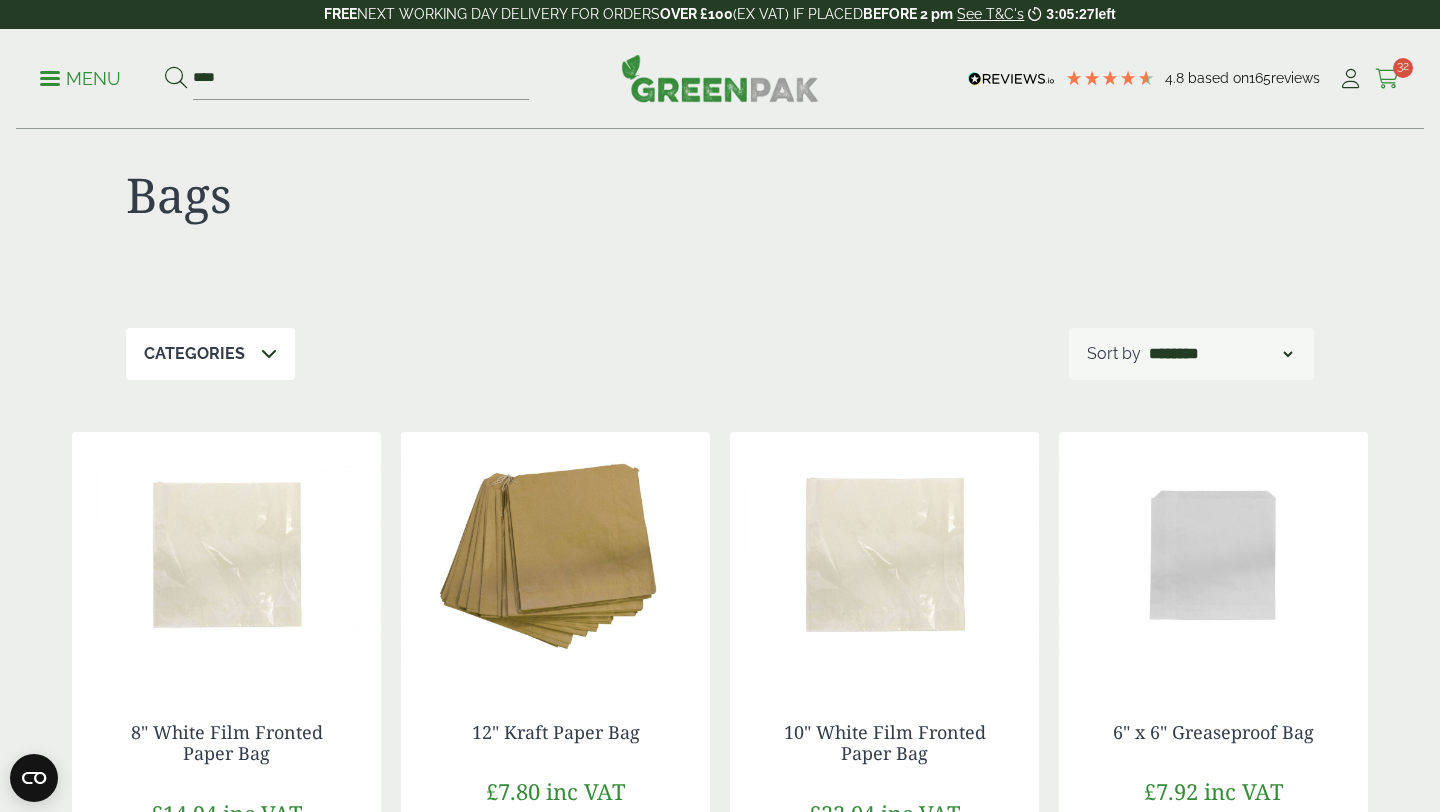 click at bounding box center (1387, 79) 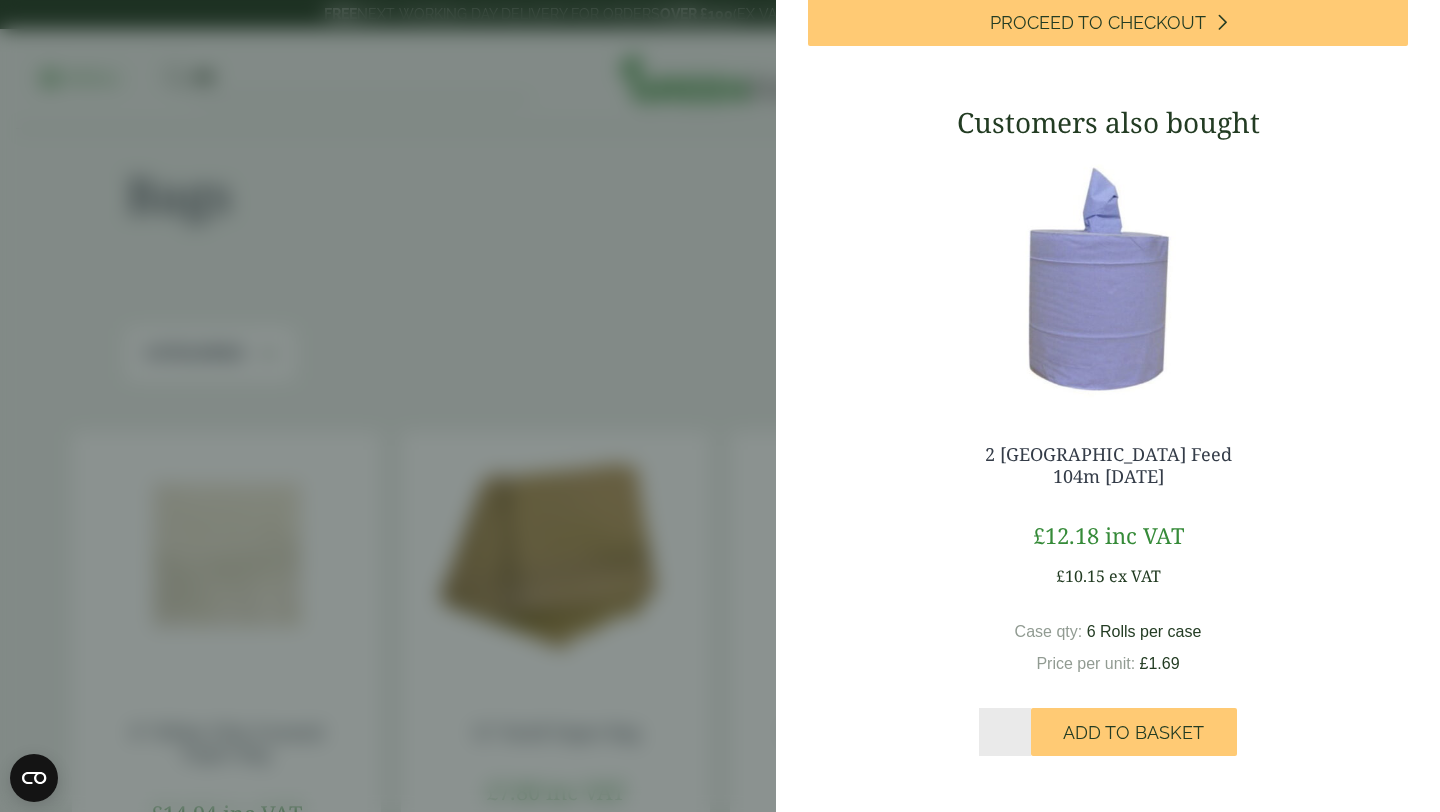 scroll, scrollTop: 1518, scrollLeft: 0, axis: vertical 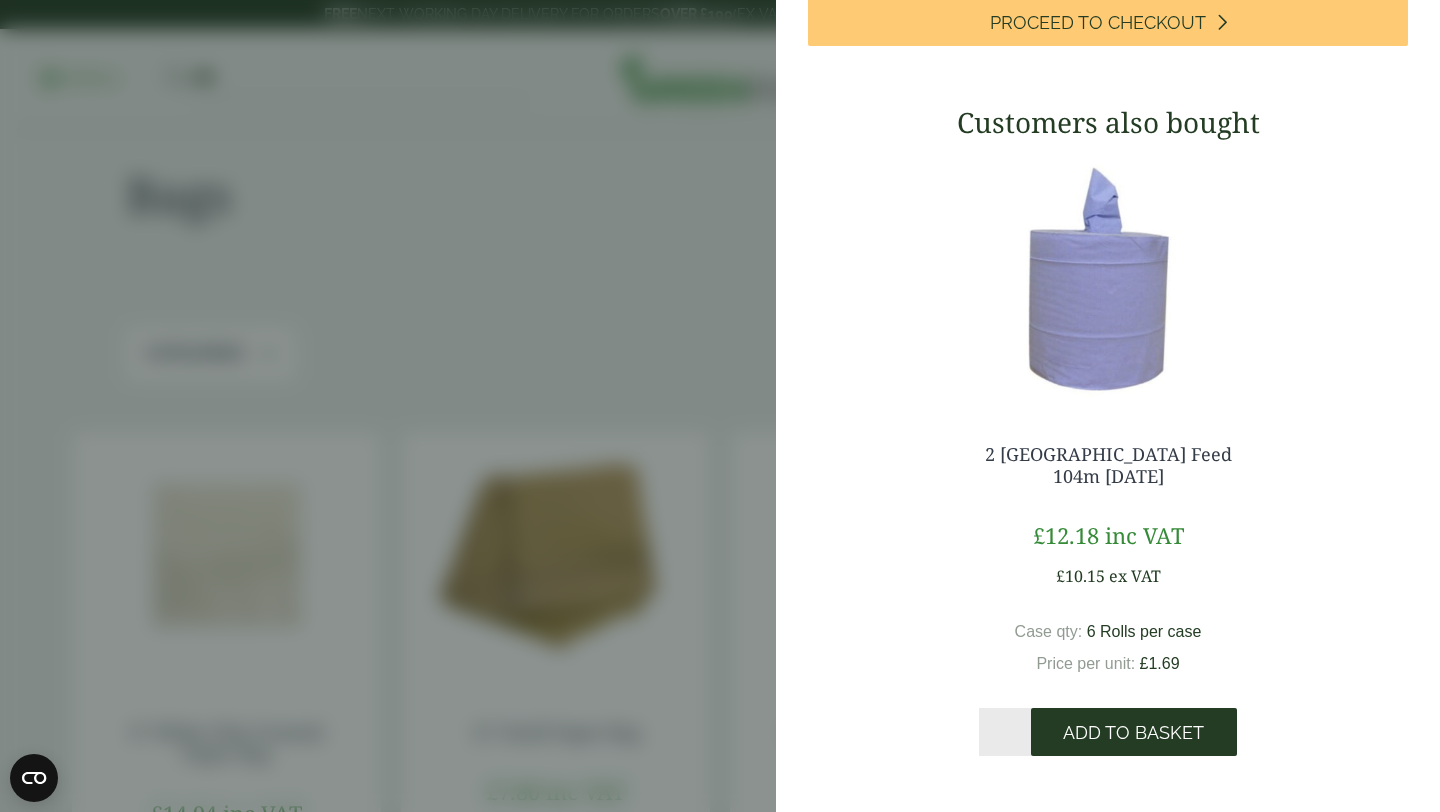 click on "Add to Basket" at bounding box center (1133, 733) 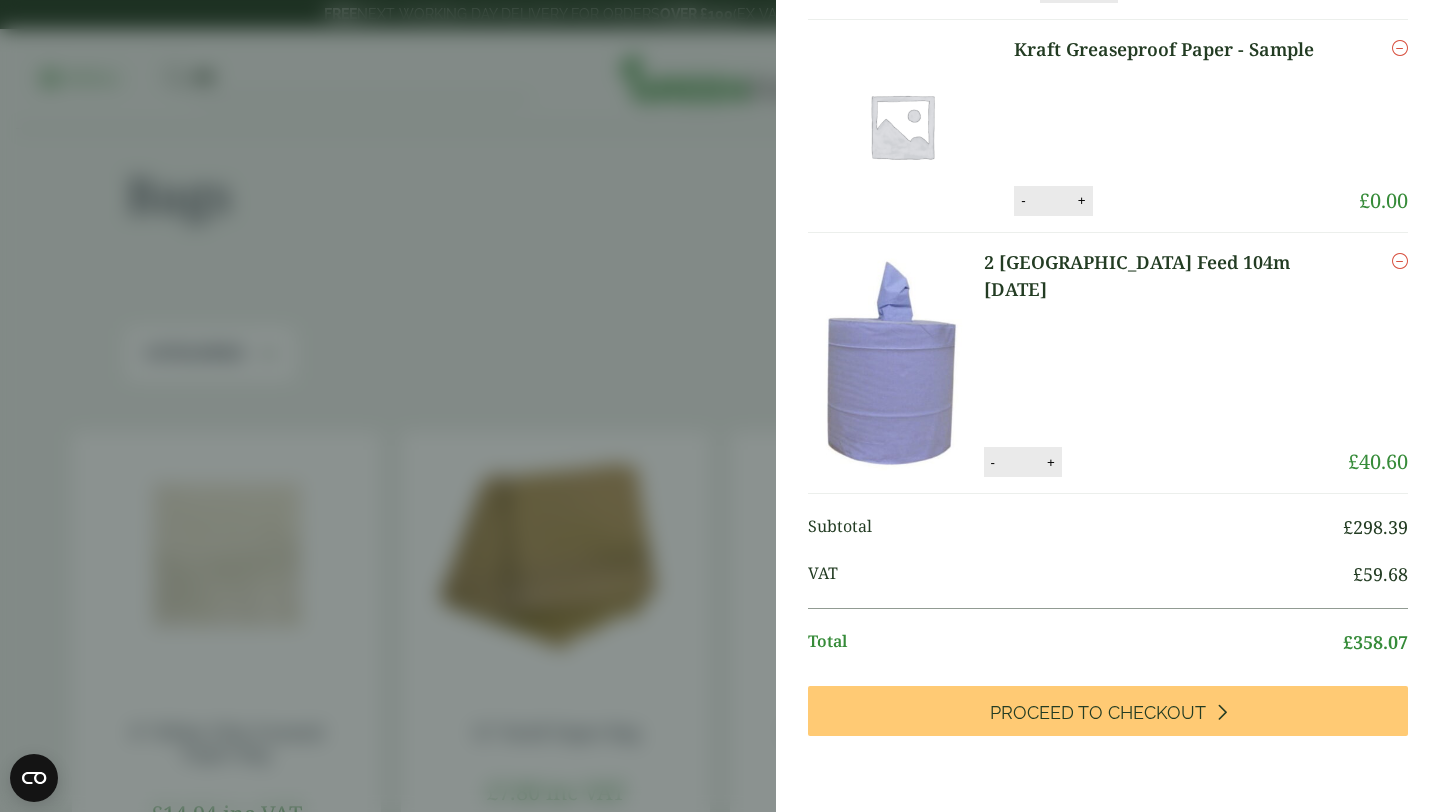 scroll, scrollTop: 1178, scrollLeft: 0, axis: vertical 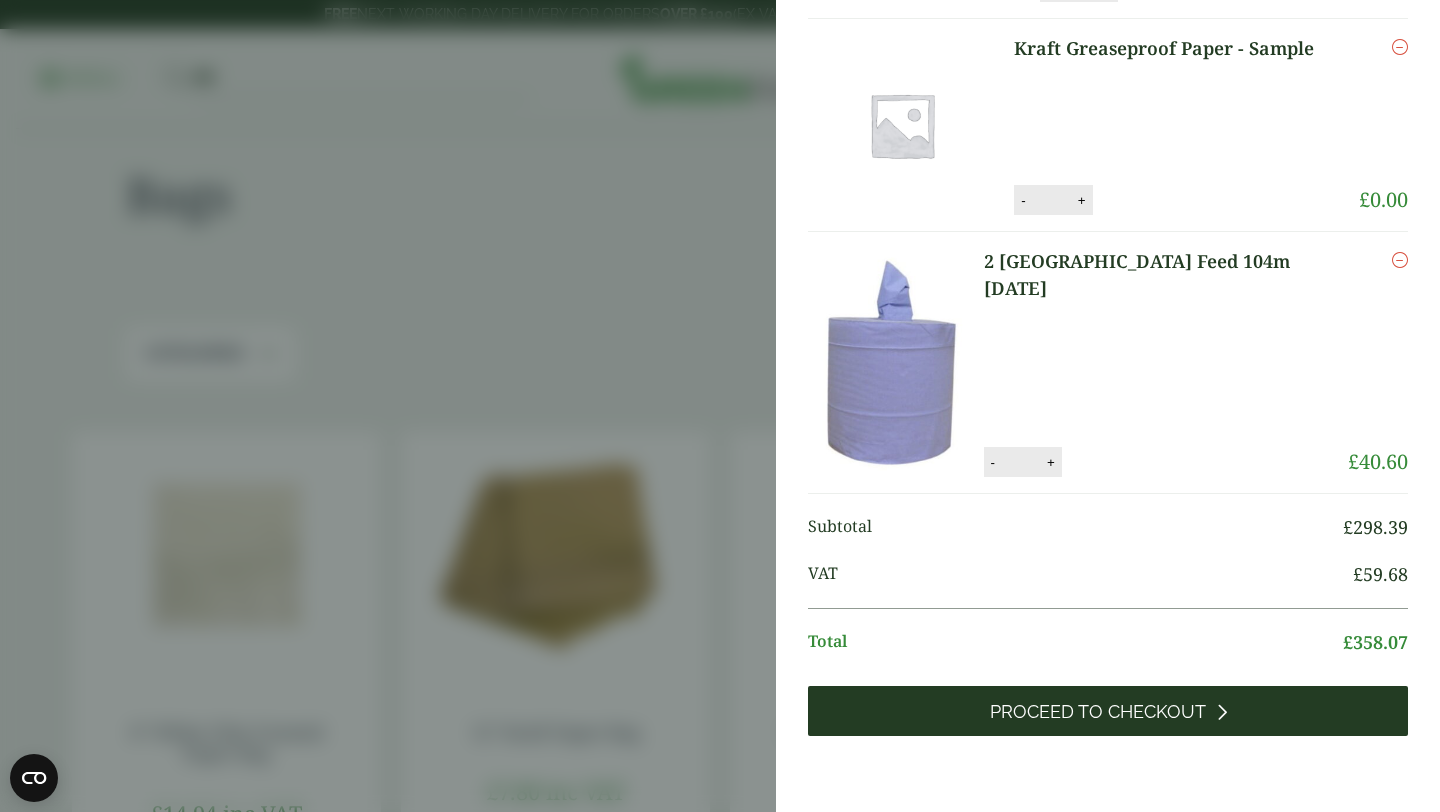 click on "Proceed to Checkout" at bounding box center (1098, 712) 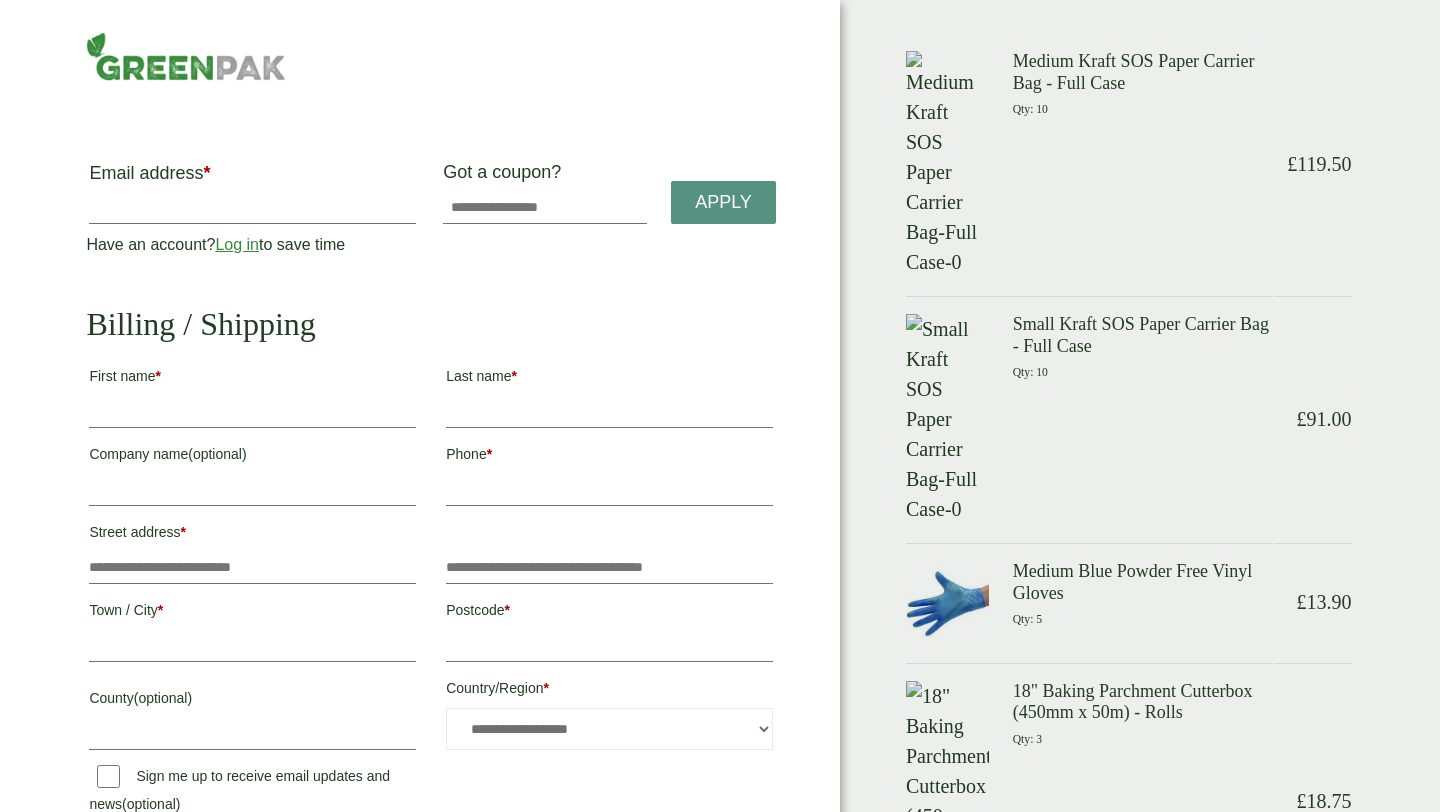 scroll, scrollTop: 0, scrollLeft: 0, axis: both 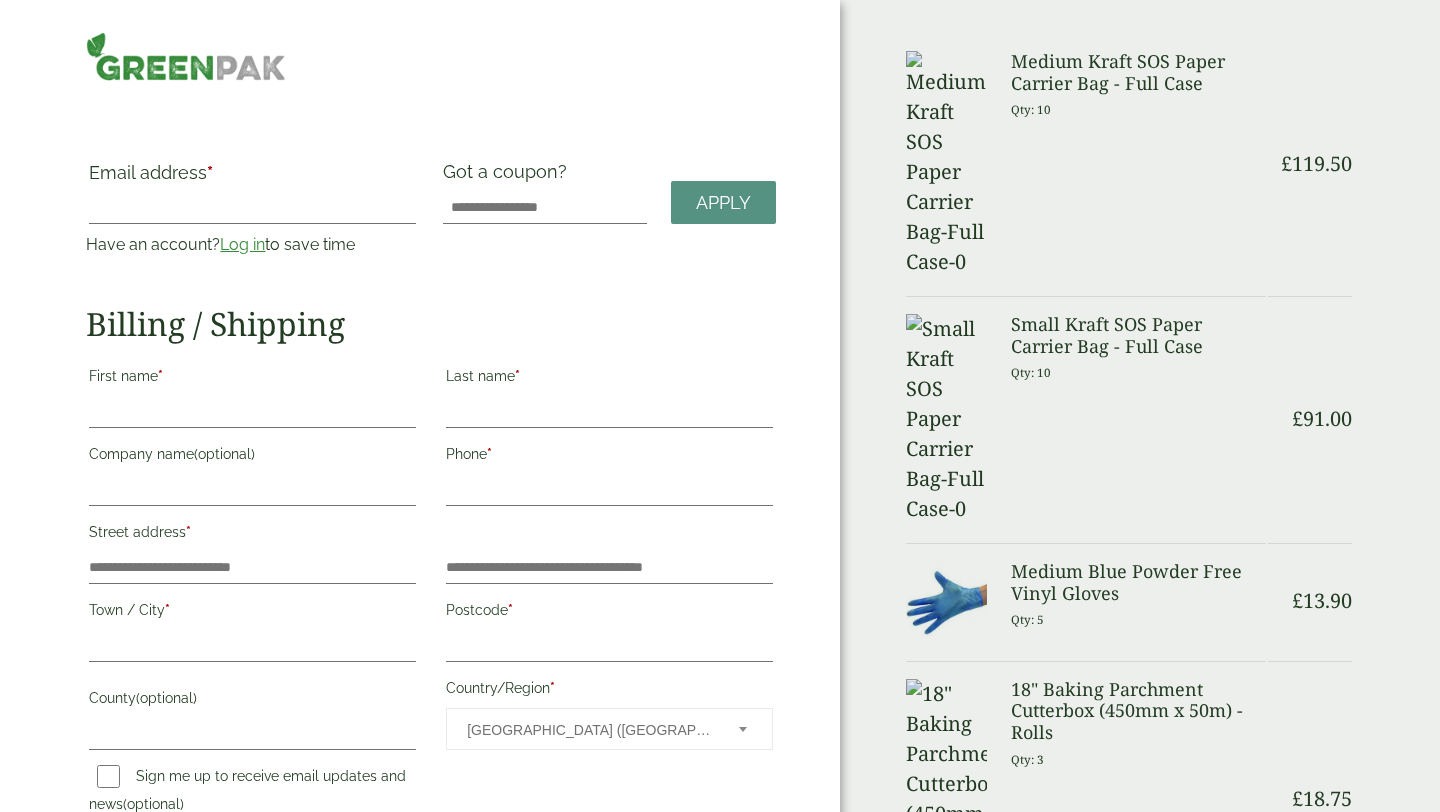 click on "First name  *" at bounding box center [252, 379] 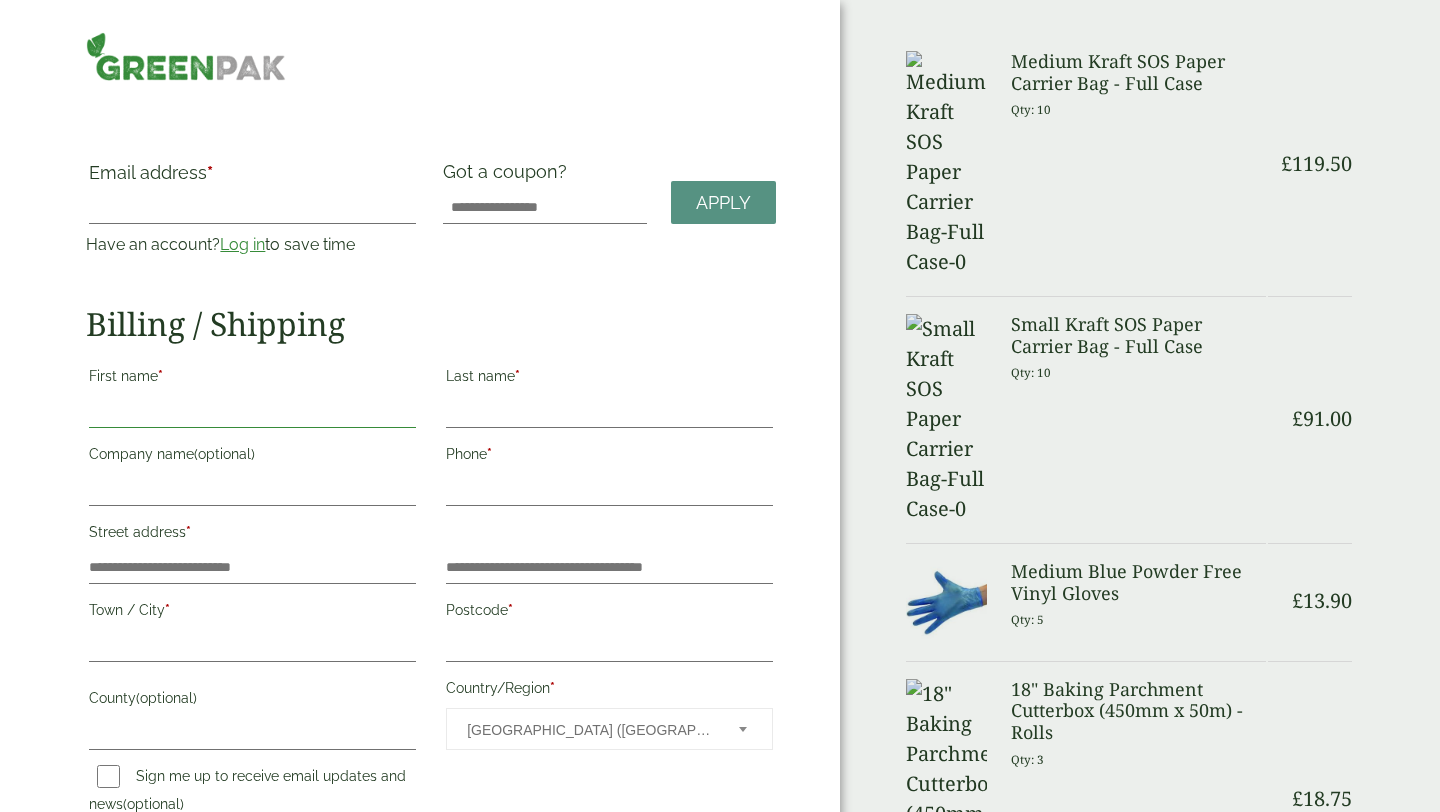 click on "First name  *" at bounding box center [252, 412] 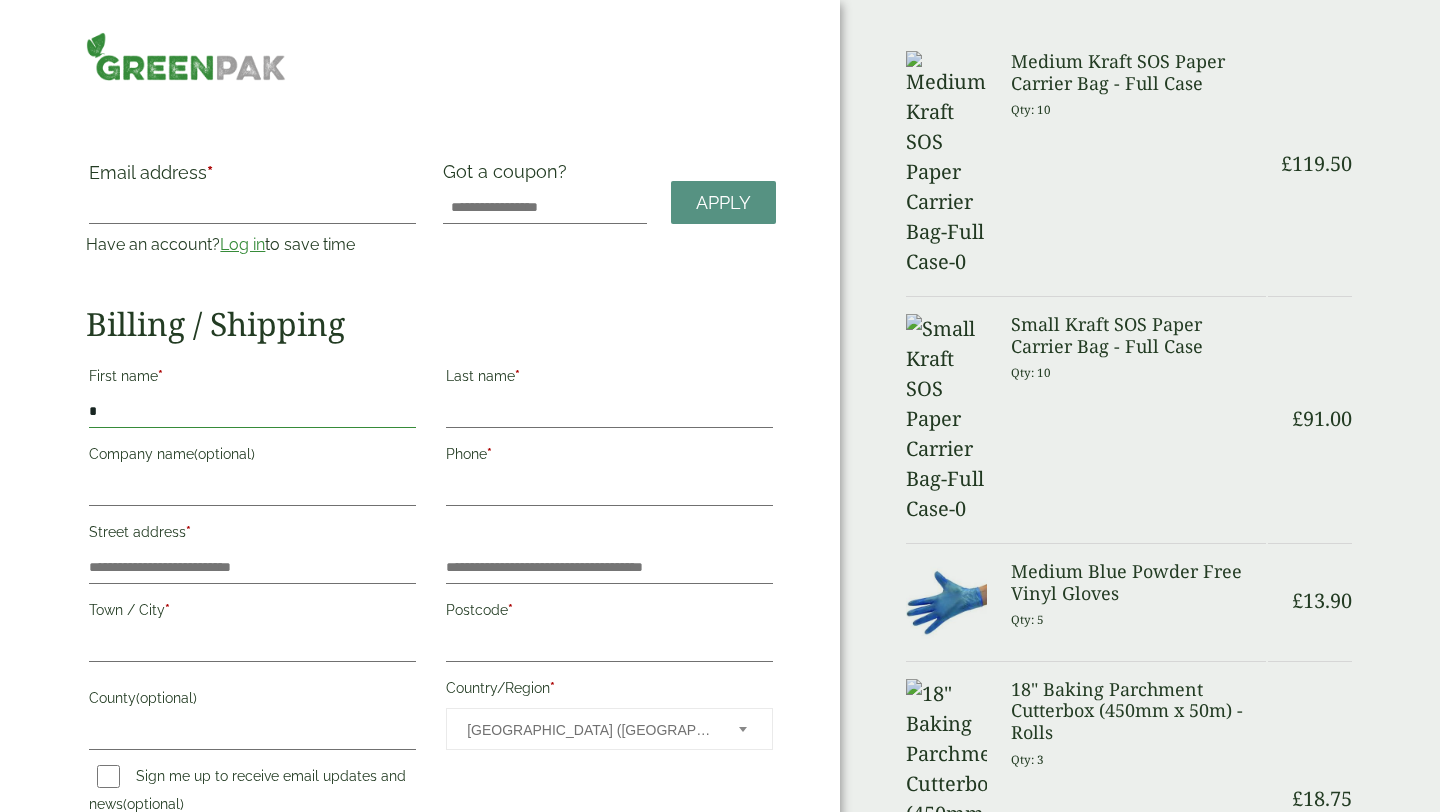 type on "*****" 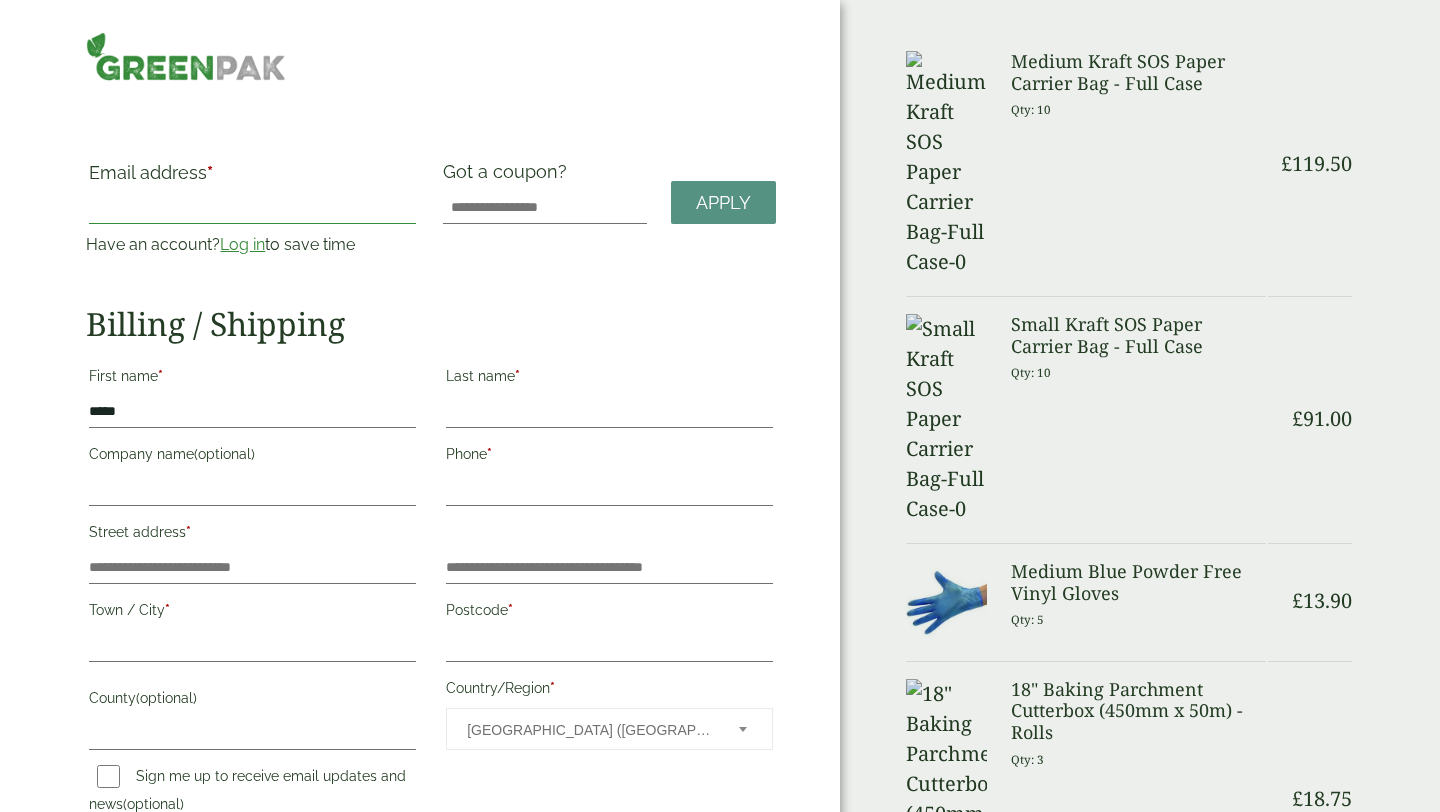 type on "**********" 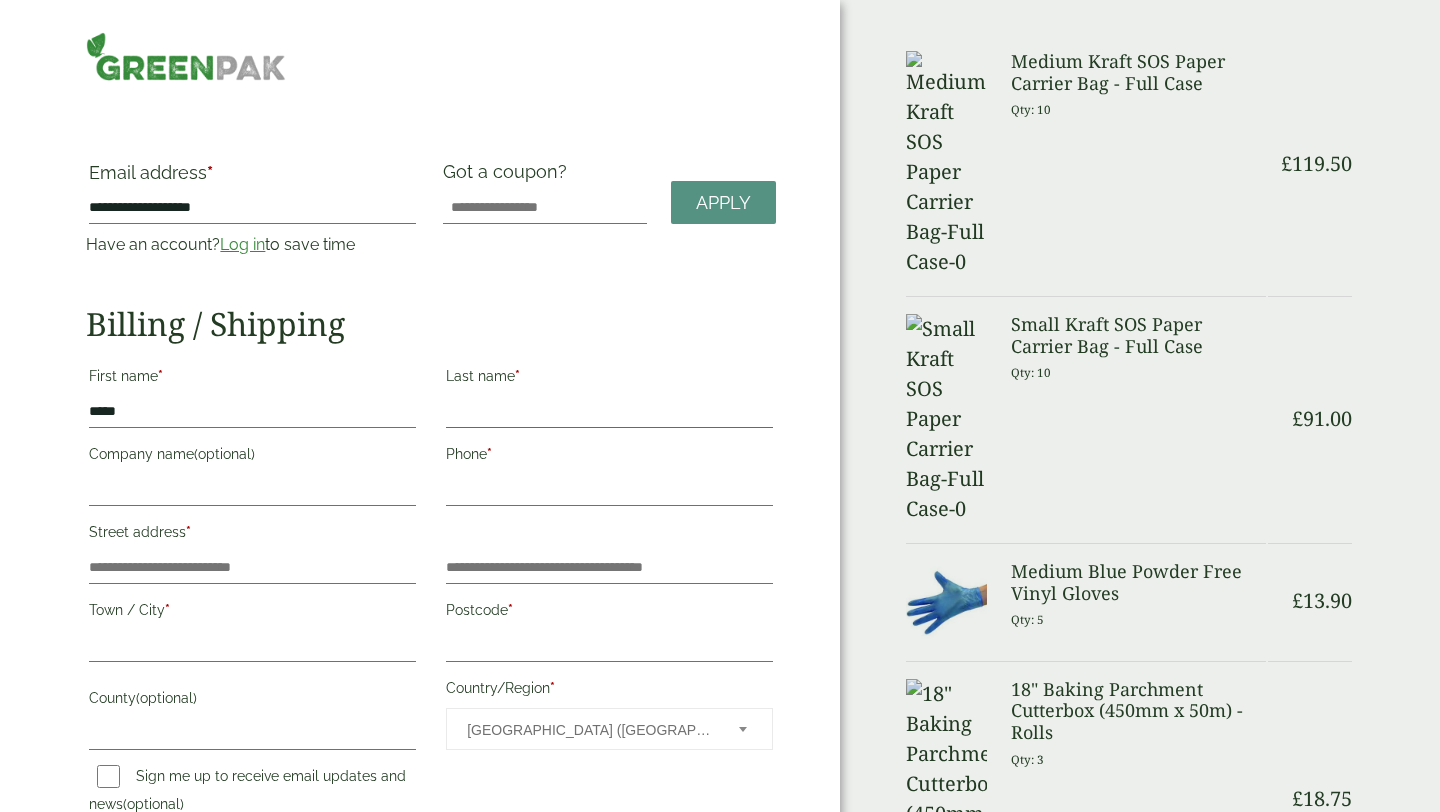 type on "*******" 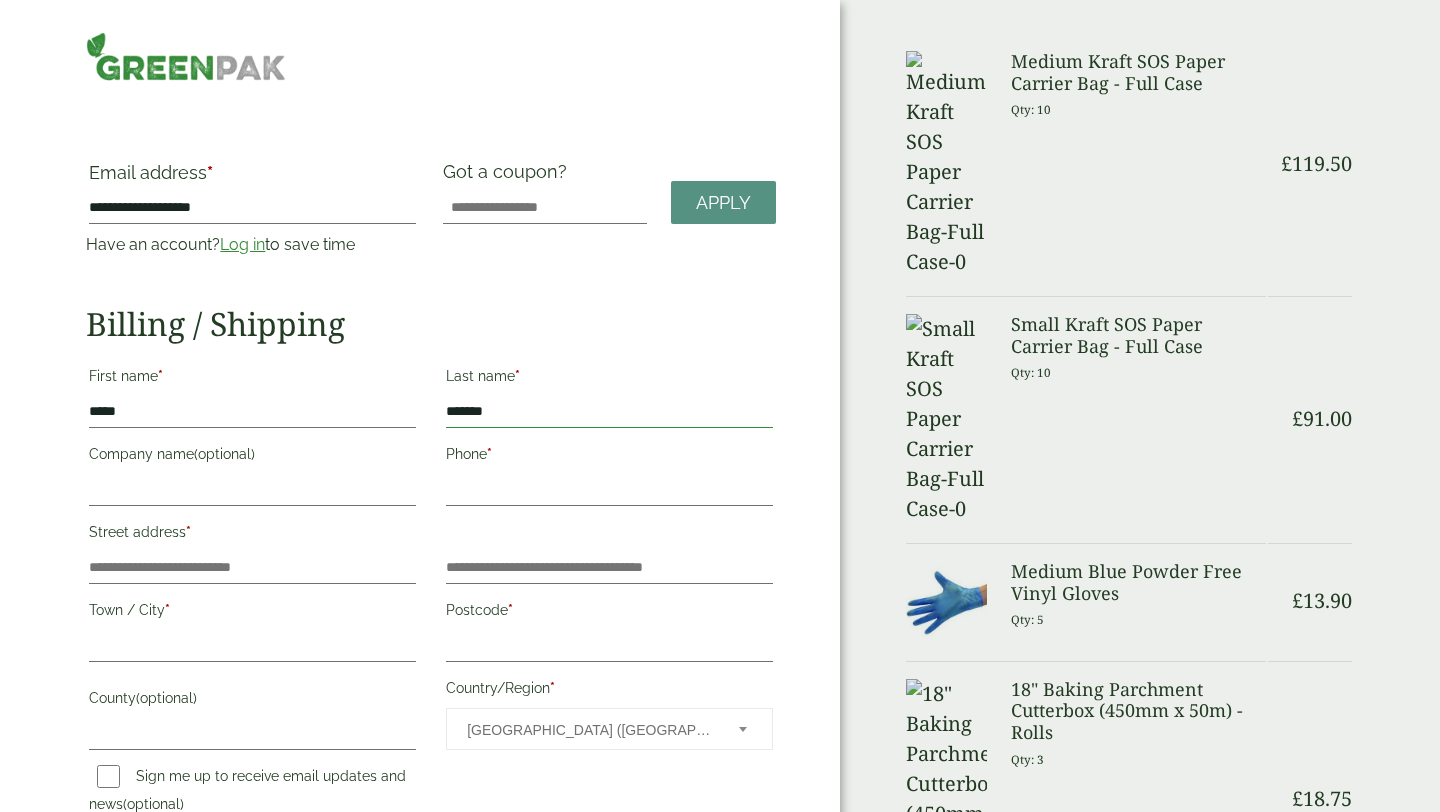 type on "**********" 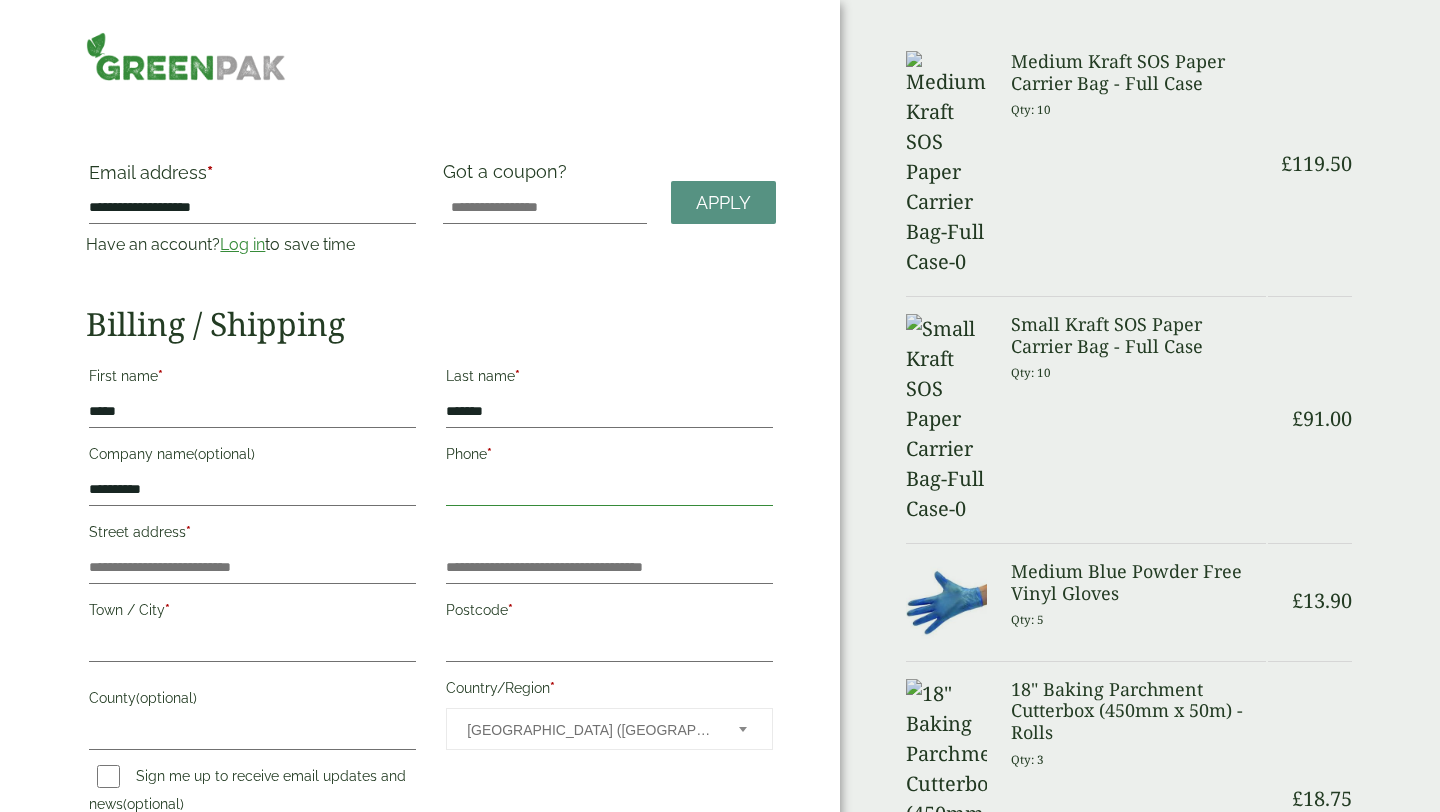 type on "**********" 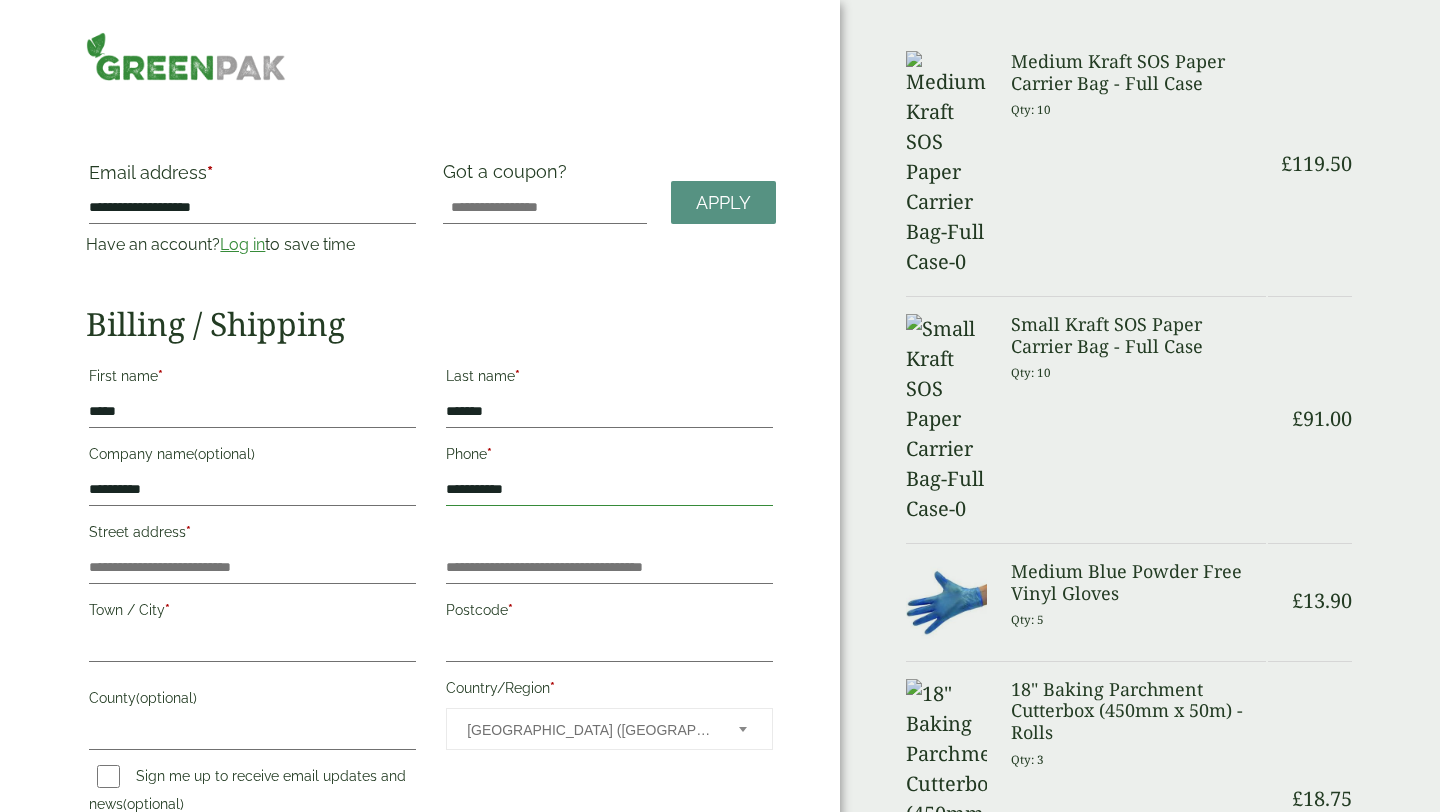 type on "**********" 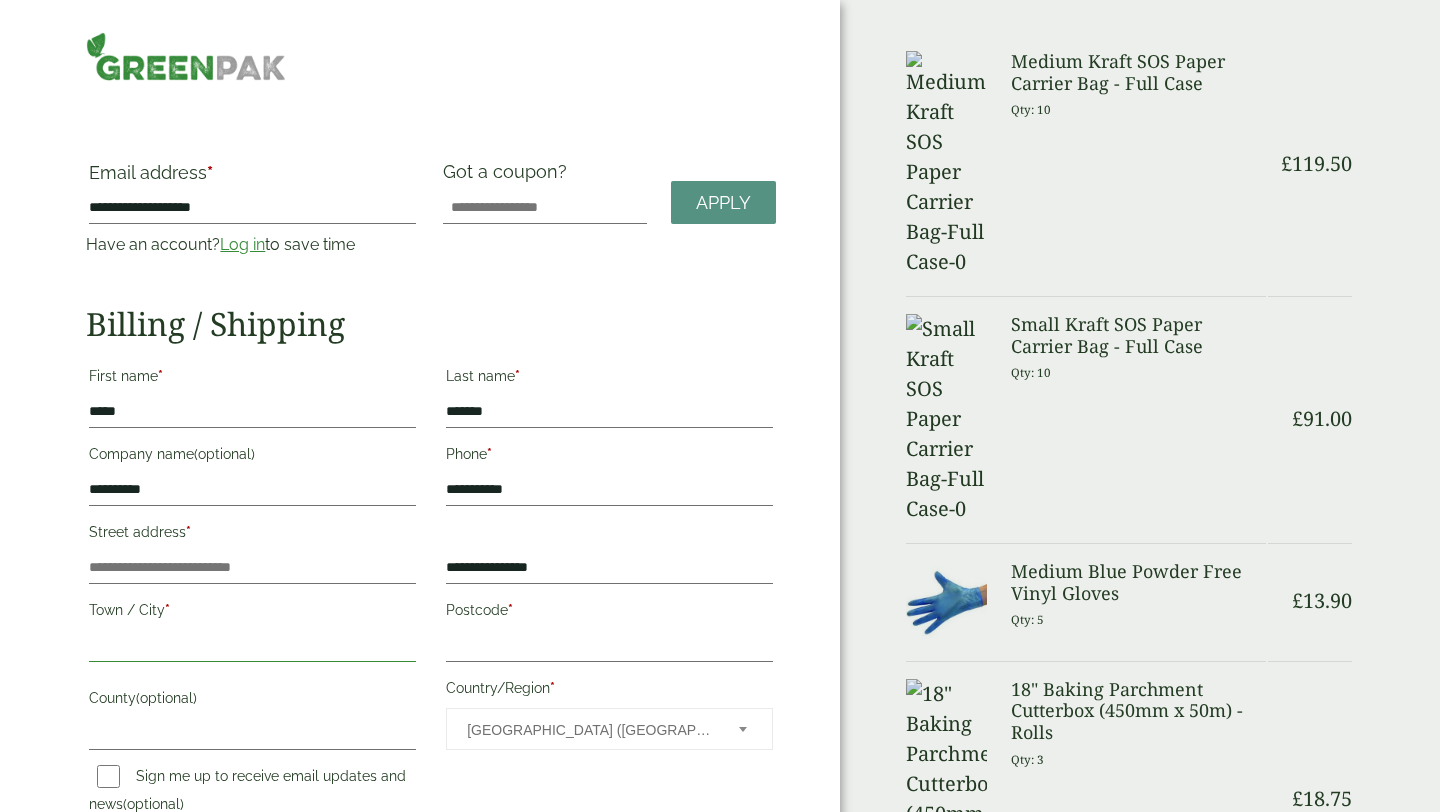 type on "*******" 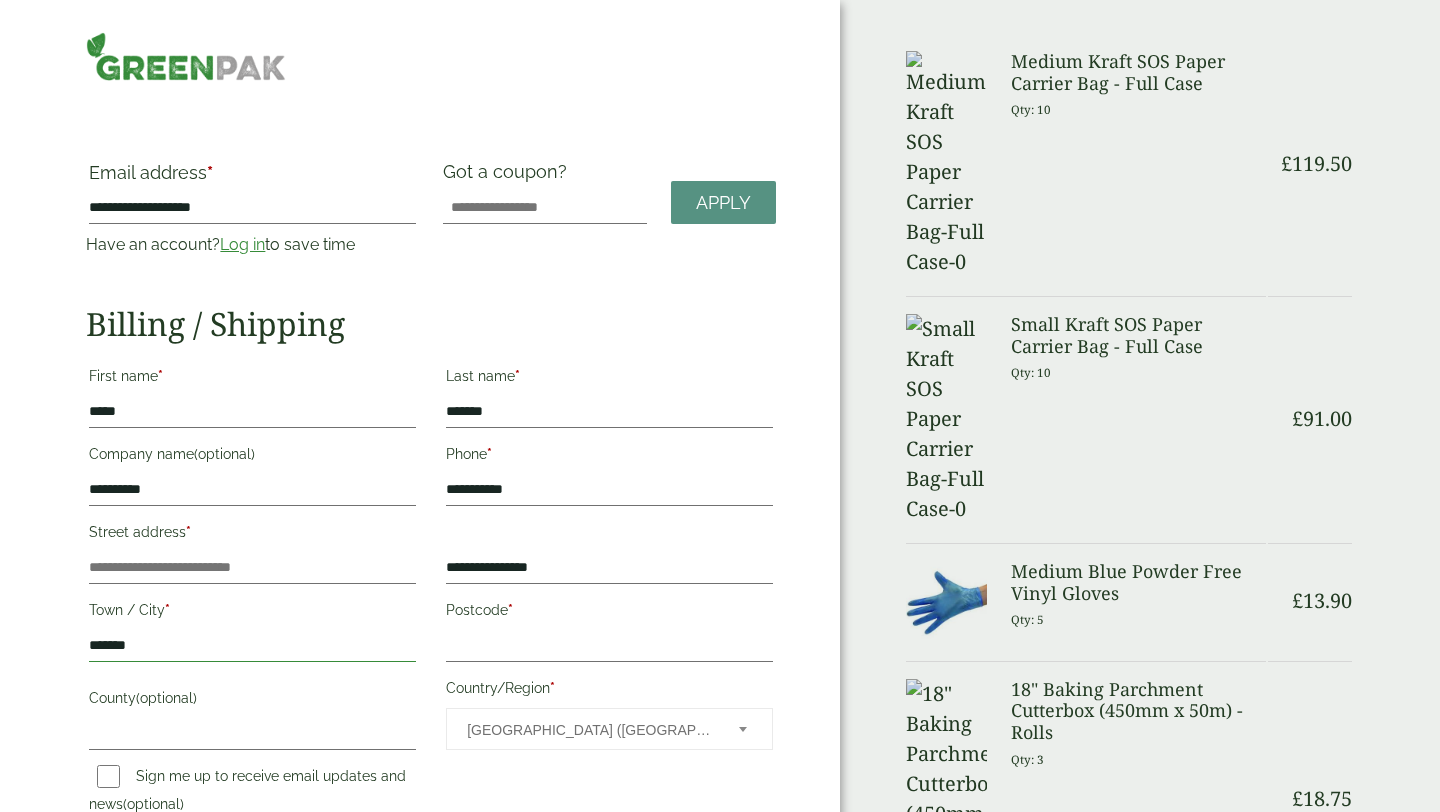 type on "*********" 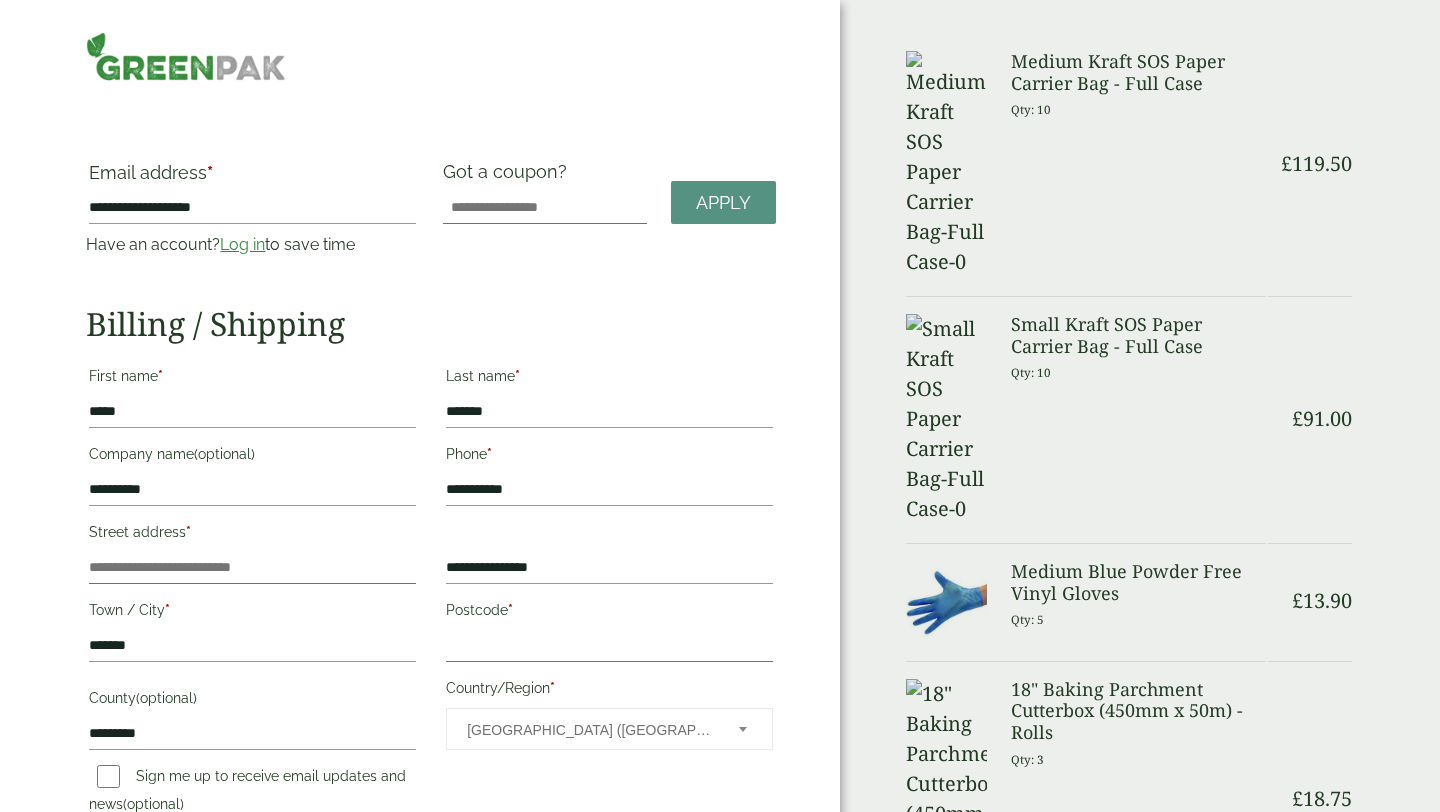 click on "**********" at bounding box center [252, 490] 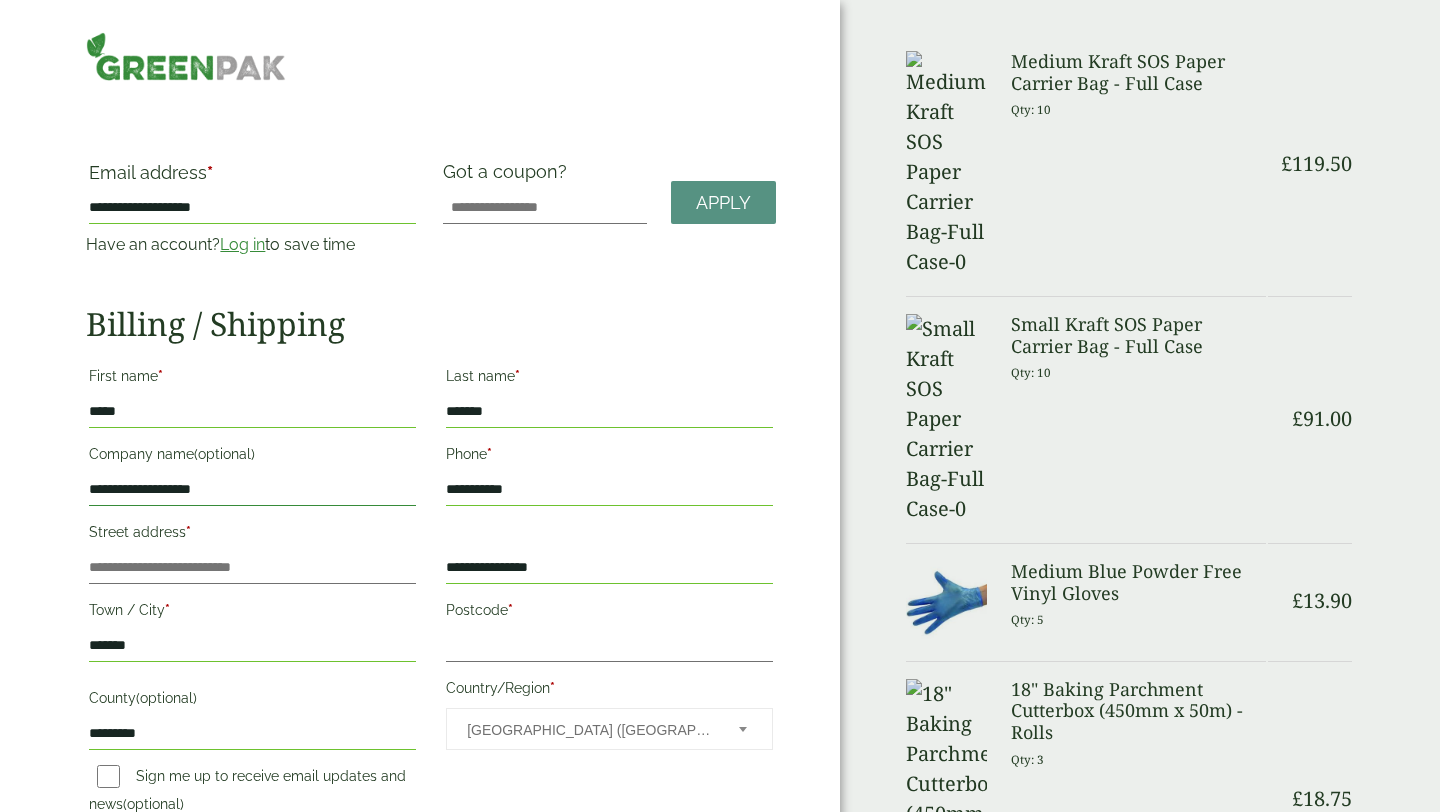 type on "**********" 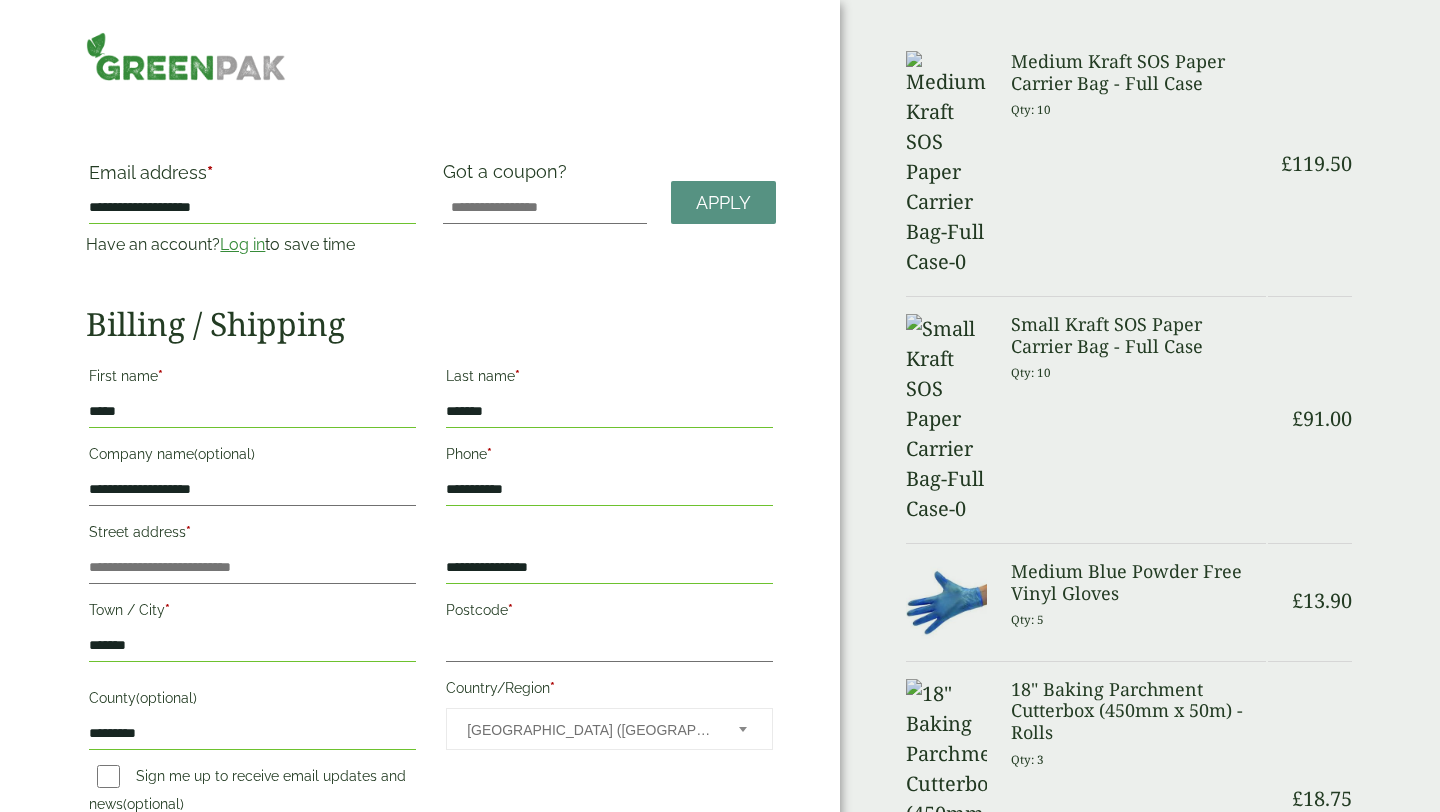 click on "**********" at bounding box center (609, 490) 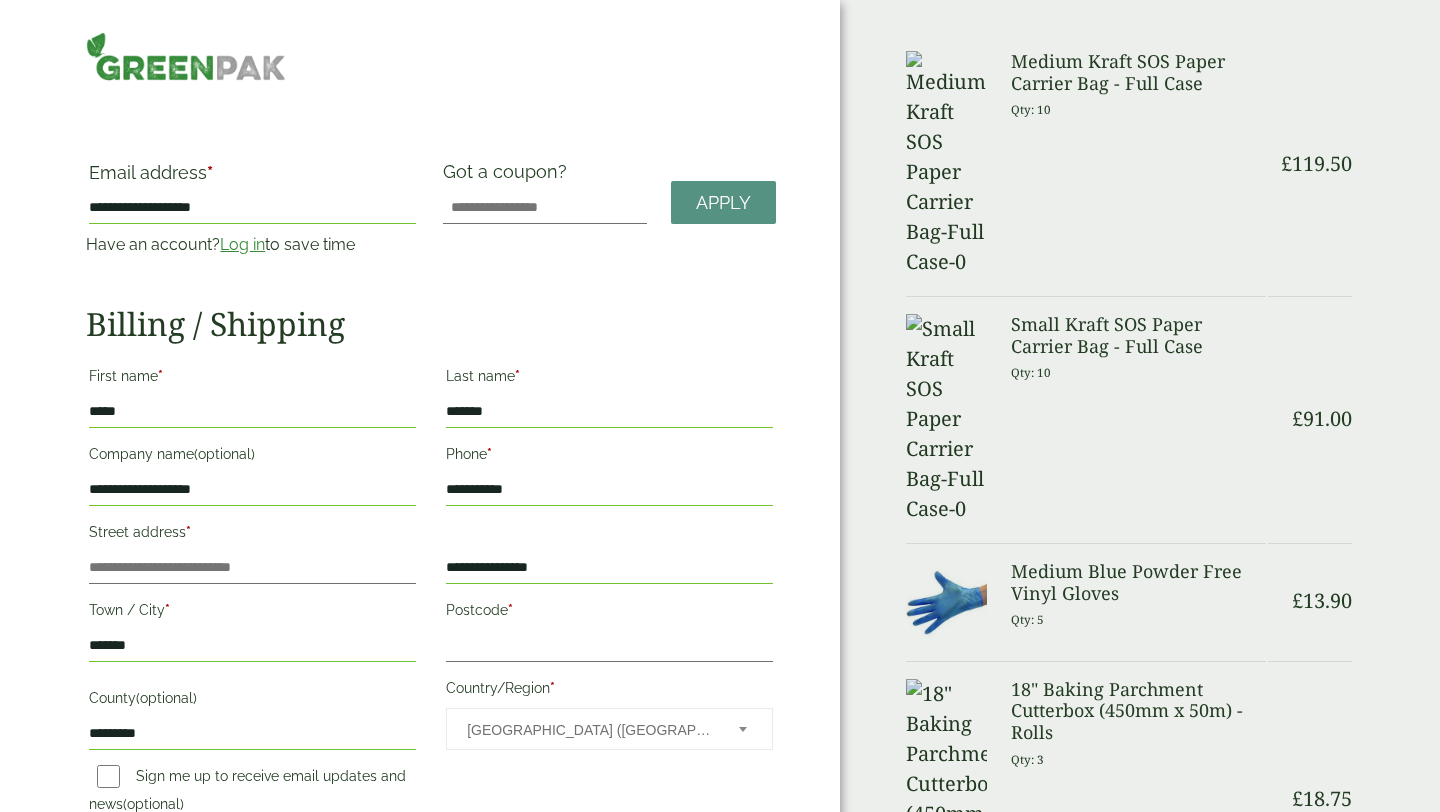 click on "**********" at bounding box center [609, 476] 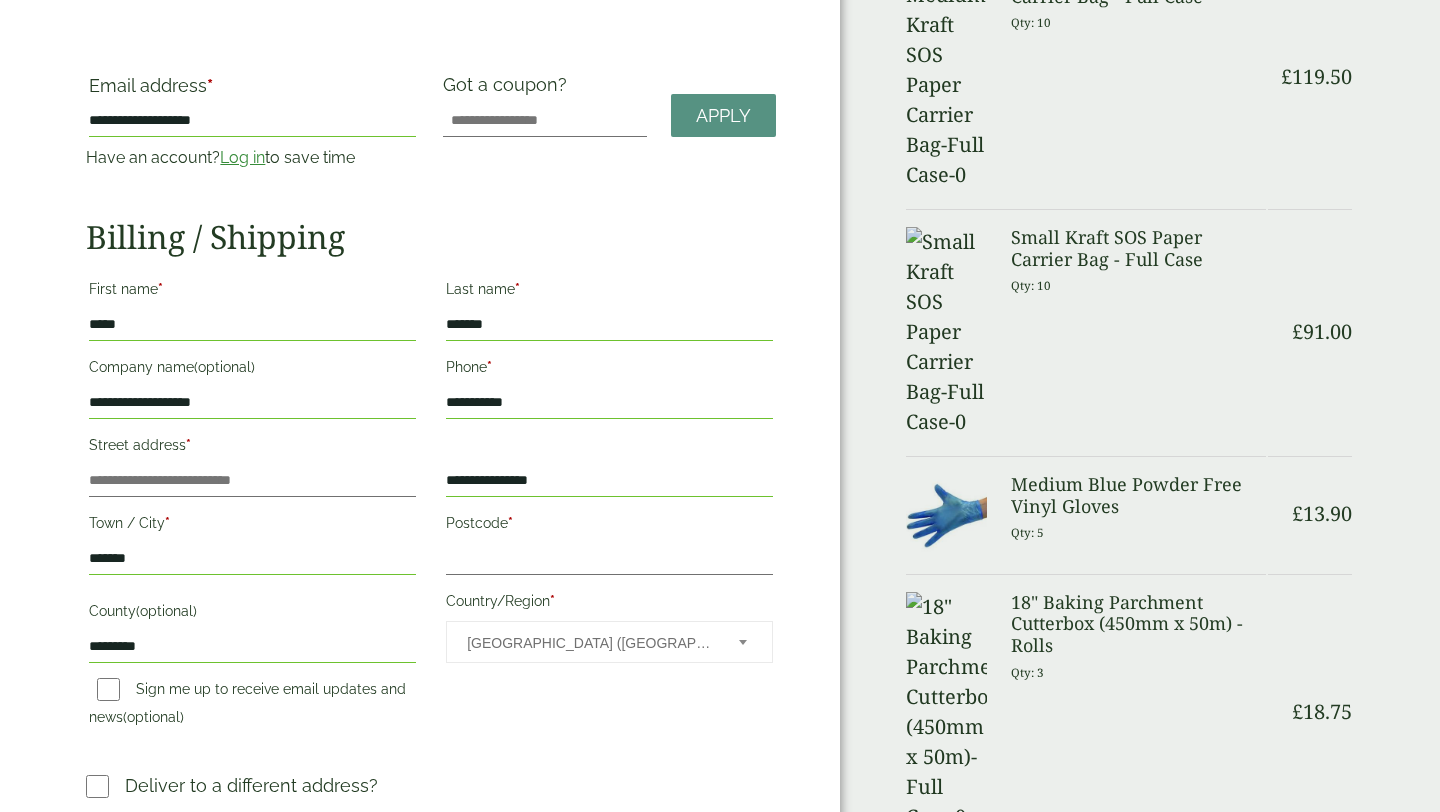 scroll, scrollTop: 90, scrollLeft: 0, axis: vertical 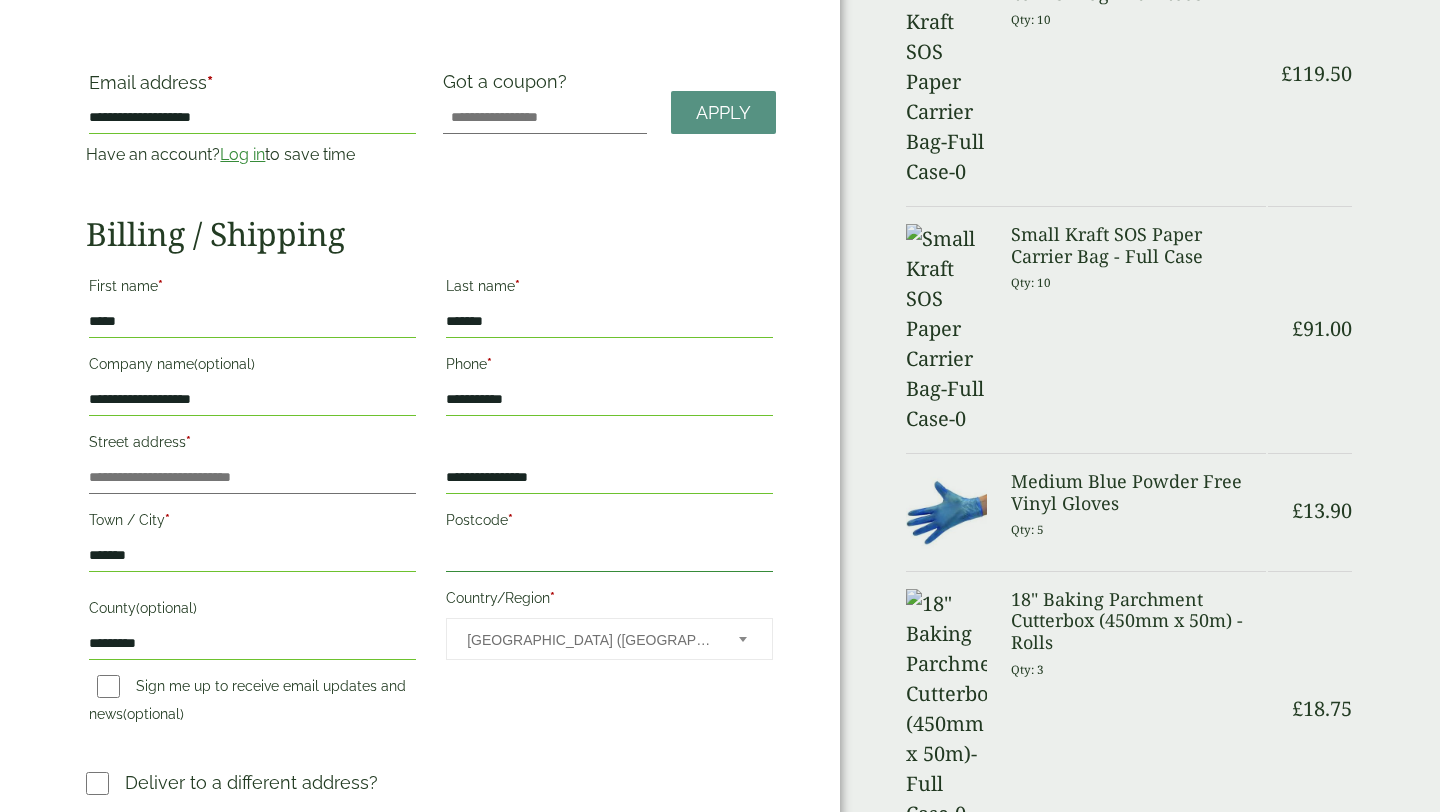 click on "Postcode  *" at bounding box center (609, 556) 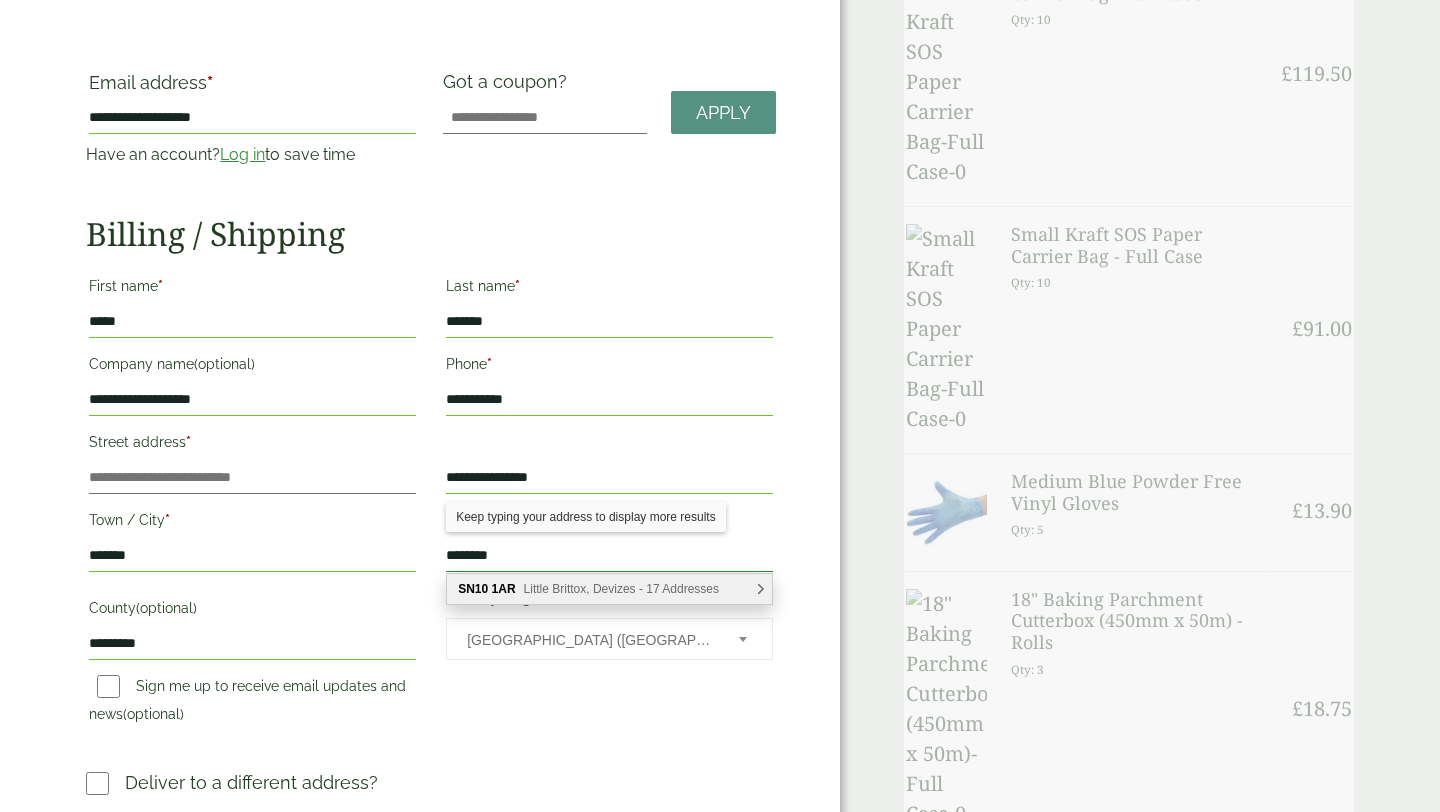 type on "********" 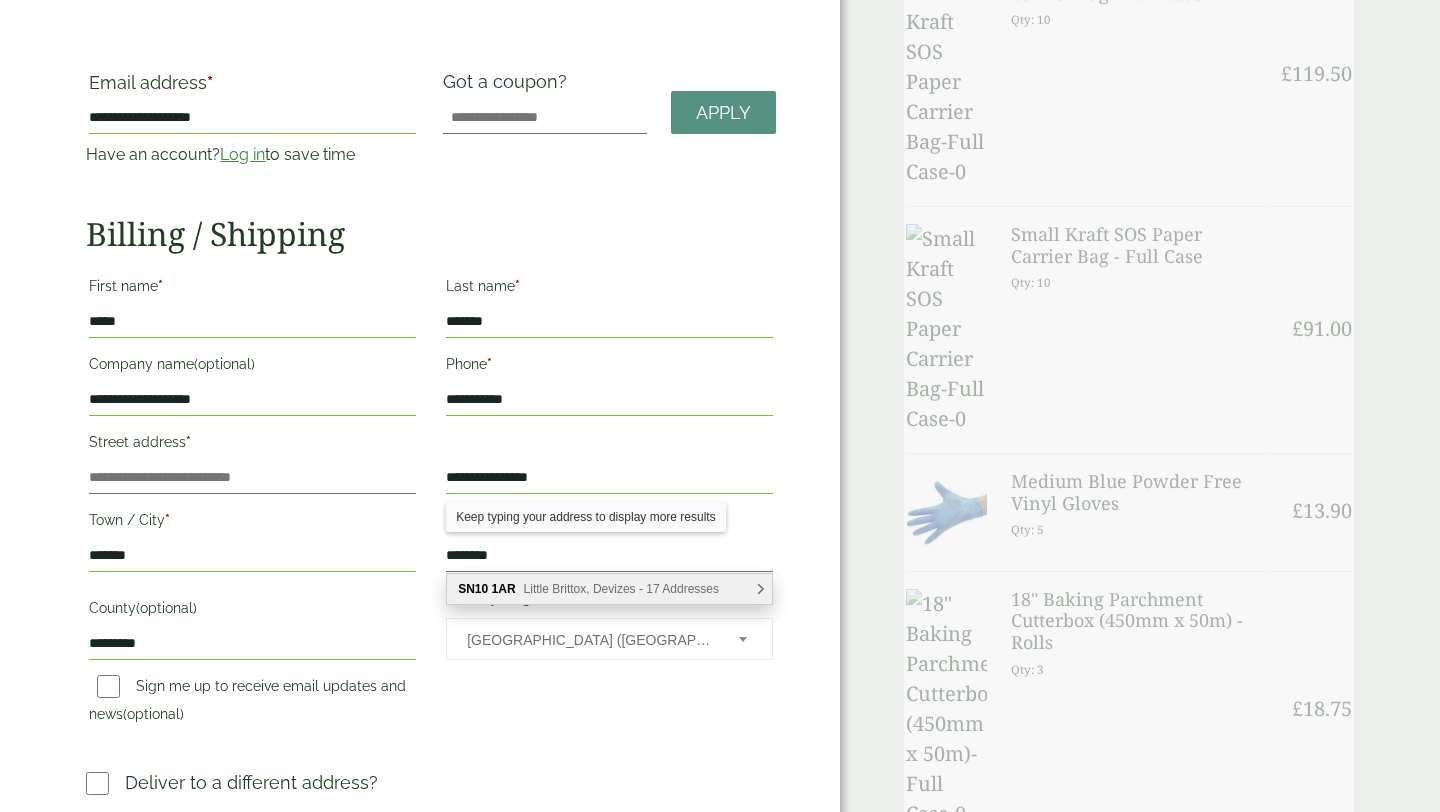 click on "1AR" at bounding box center [504, 589] 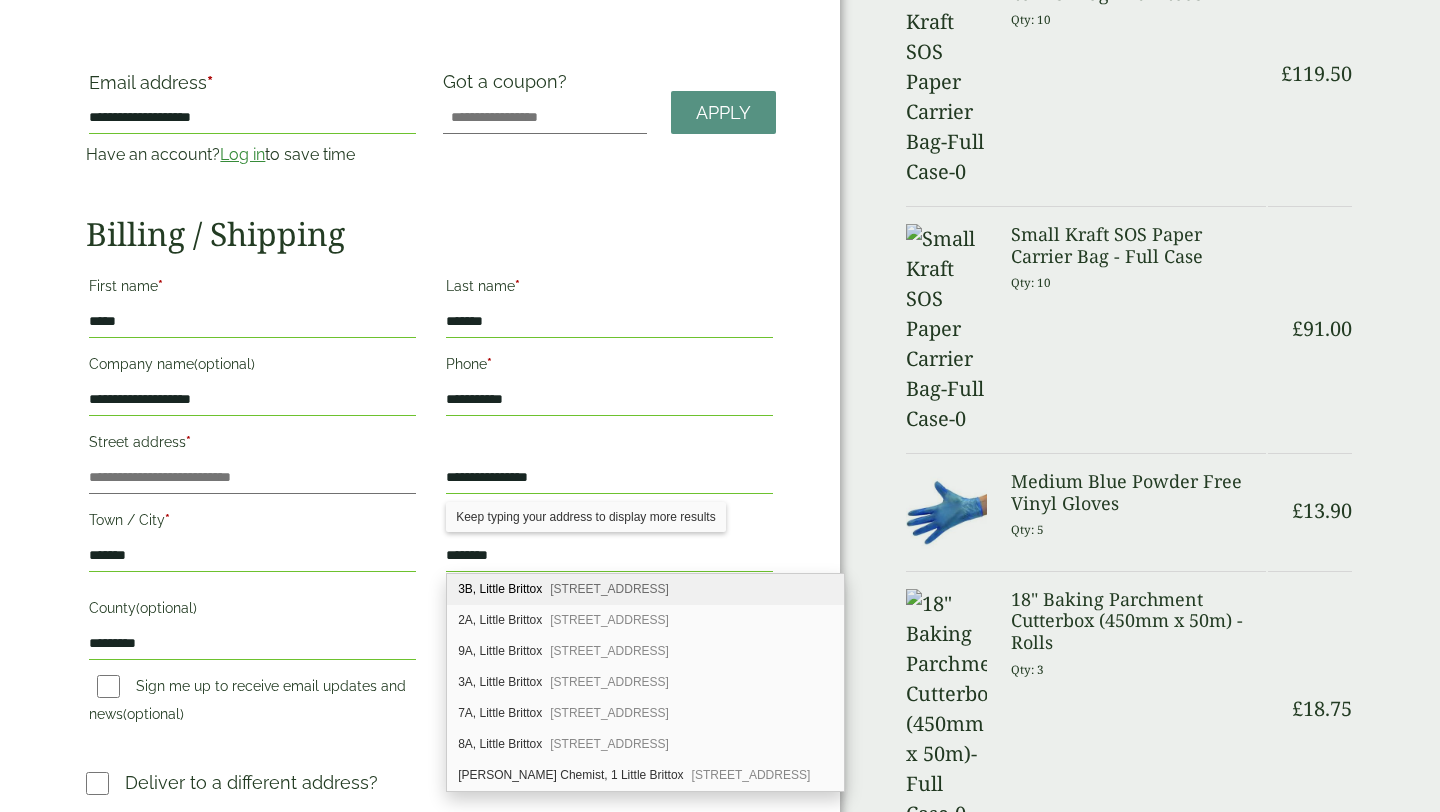click on "County  (optional) *********" at bounding box center [252, 625] 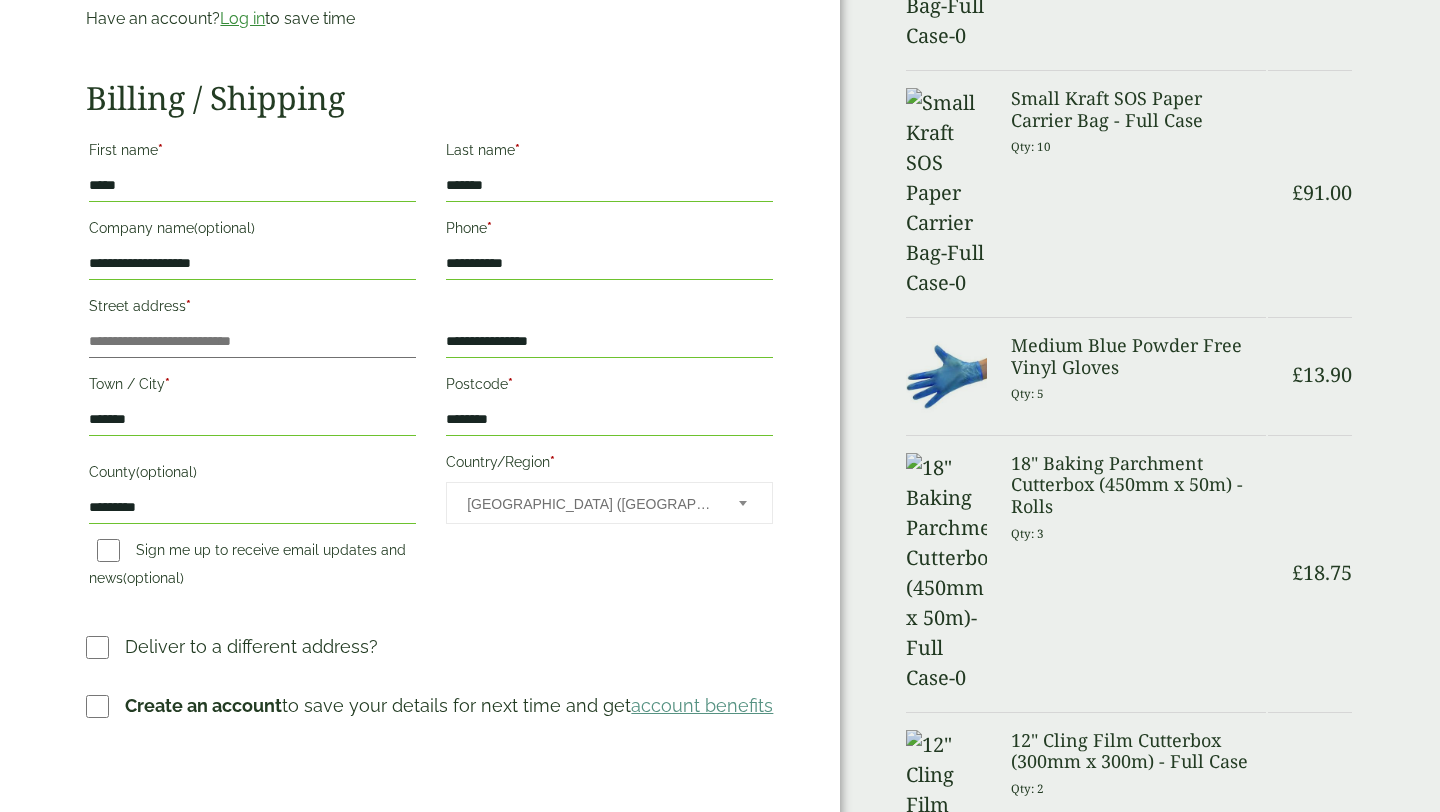 scroll, scrollTop: 264, scrollLeft: 0, axis: vertical 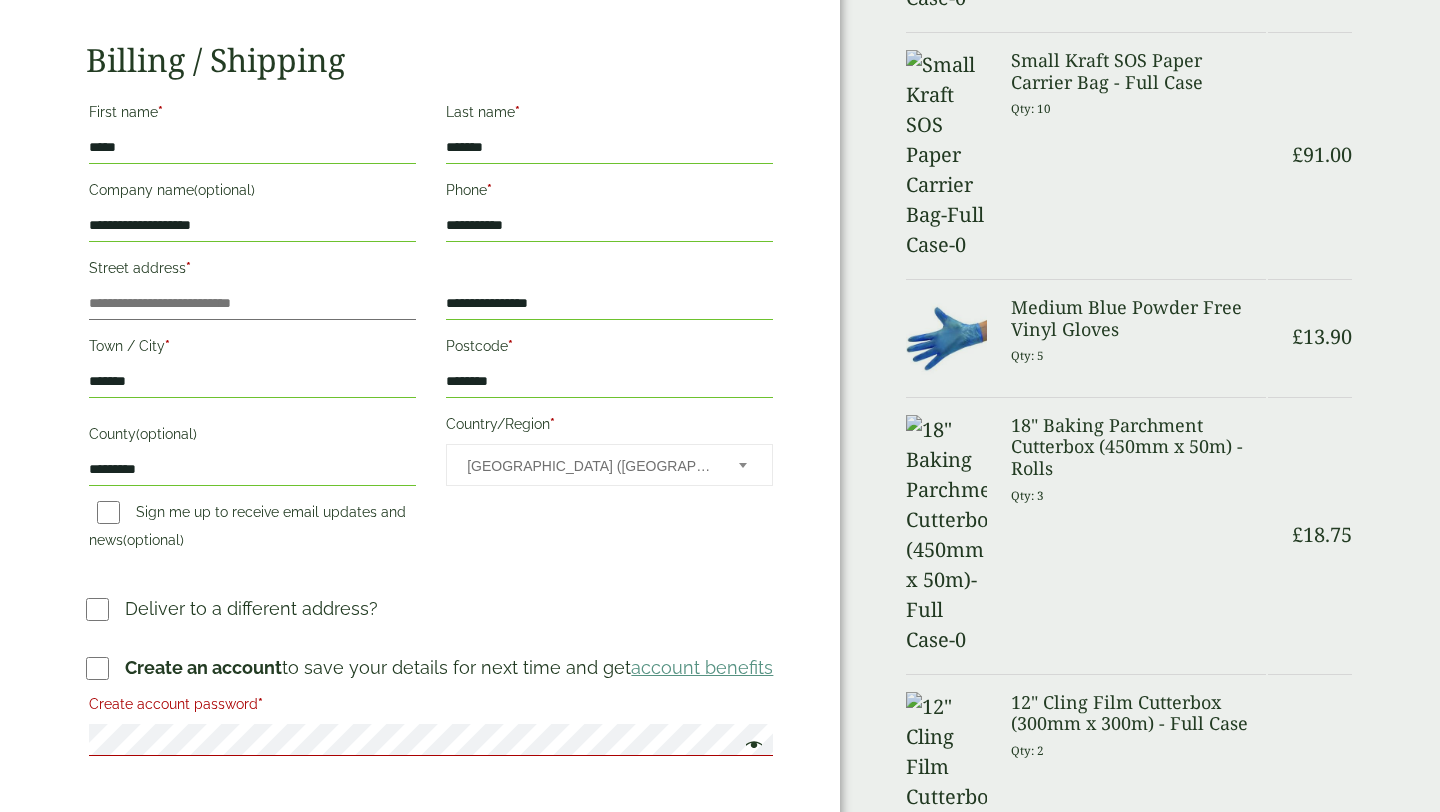 click on "**********" at bounding box center (431, 331) 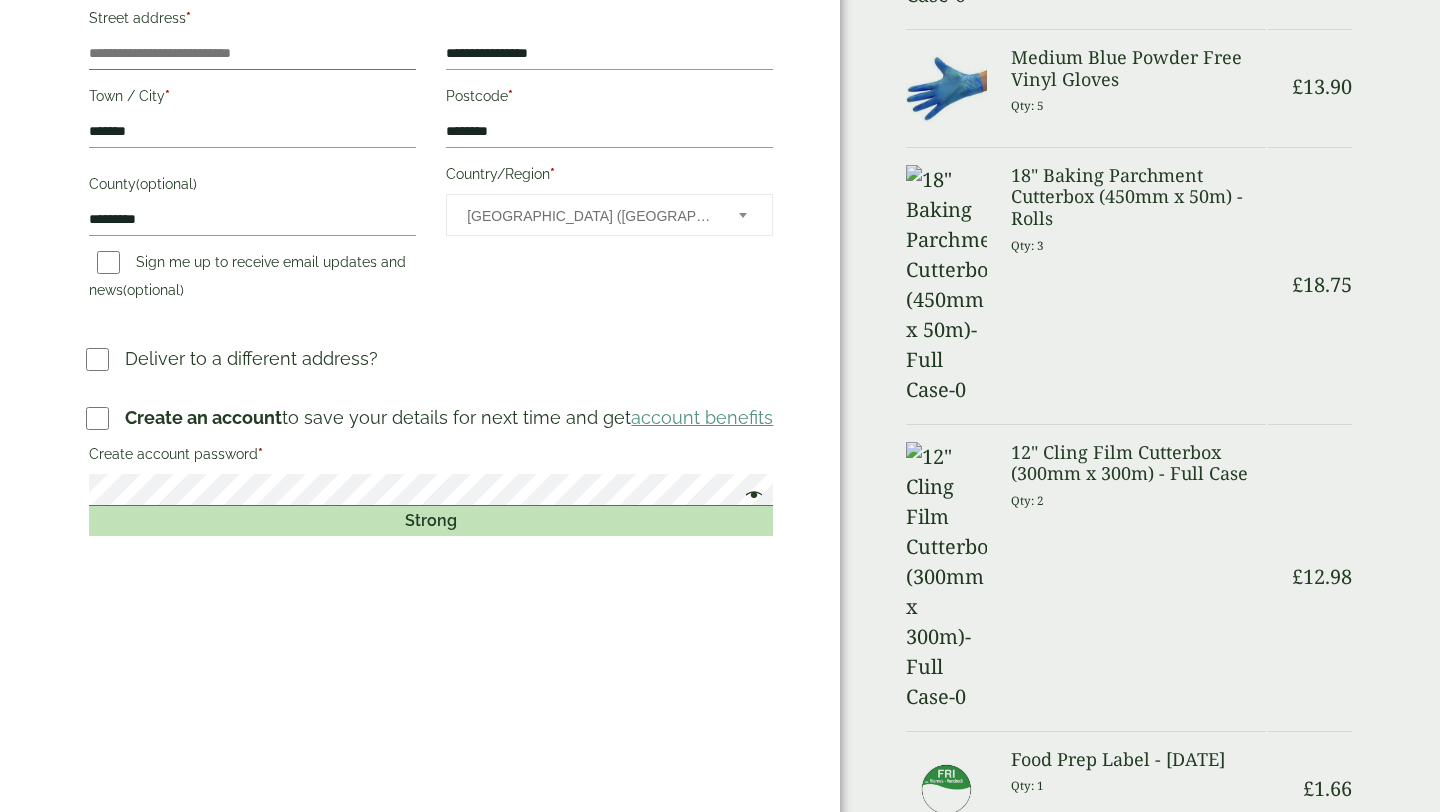 scroll, scrollTop: 546, scrollLeft: 0, axis: vertical 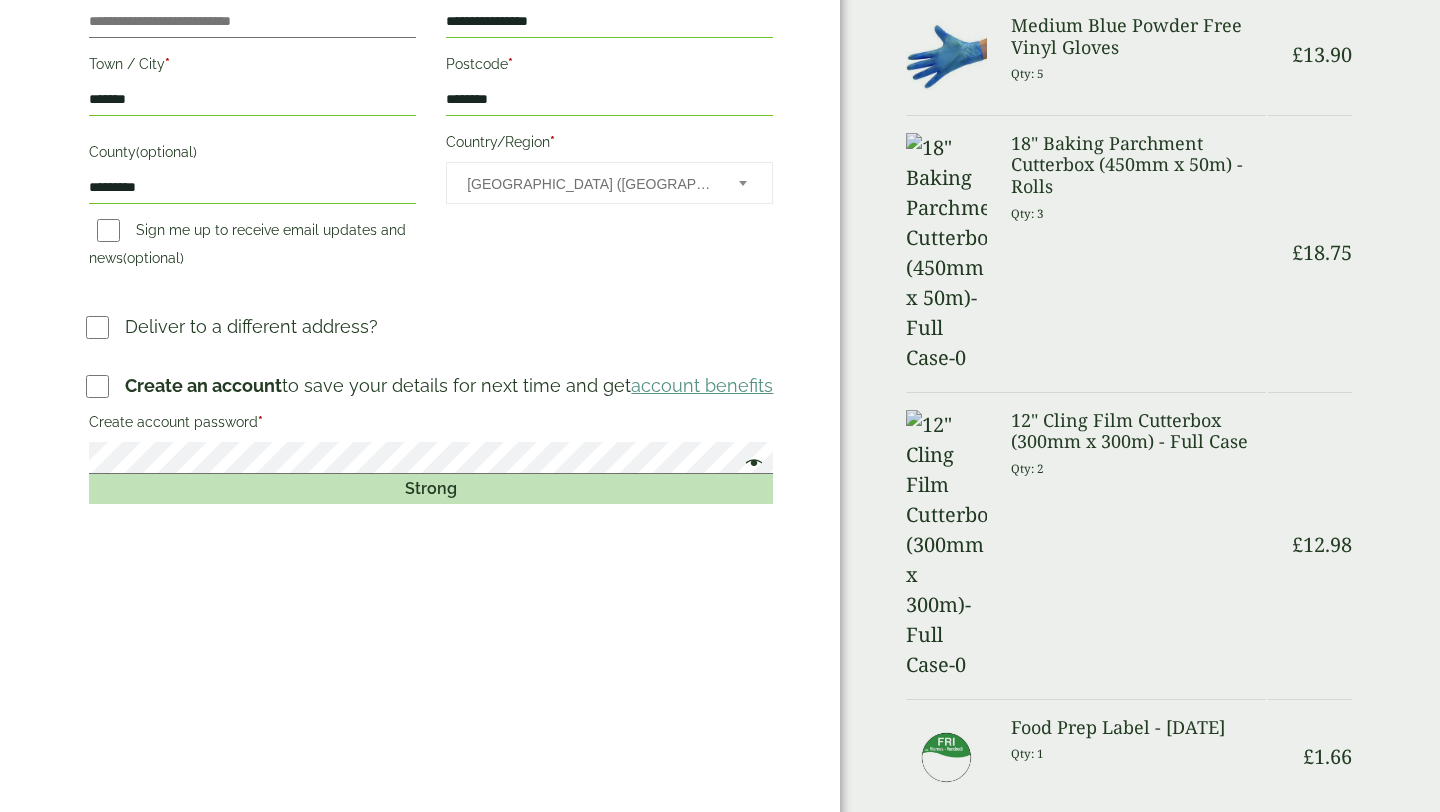 click at bounding box center [749, 465] 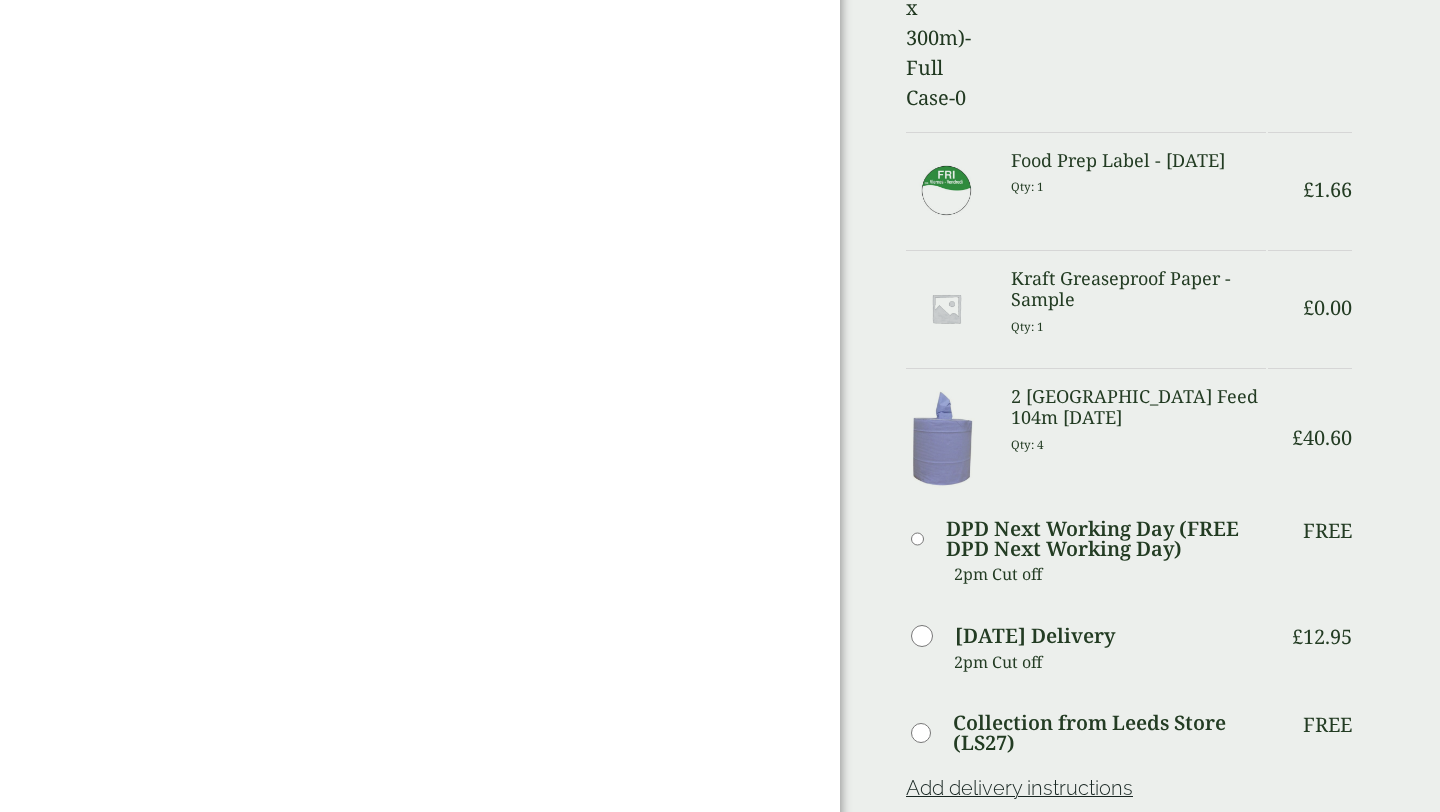 scroll, scrollTop: 1115, scrollLeft: 0, axis: vertical 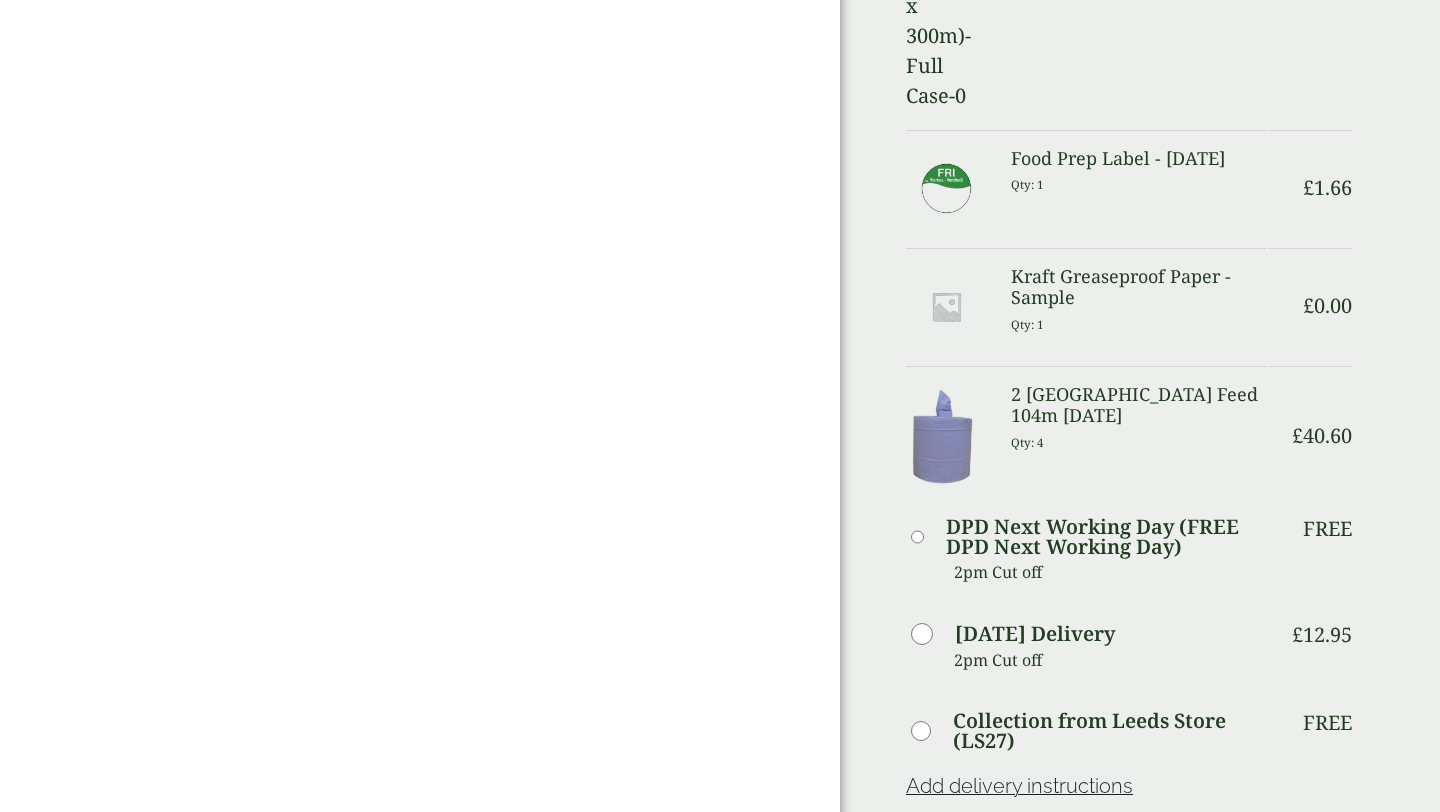 click on "**********" at bounding box center [420, 219] 